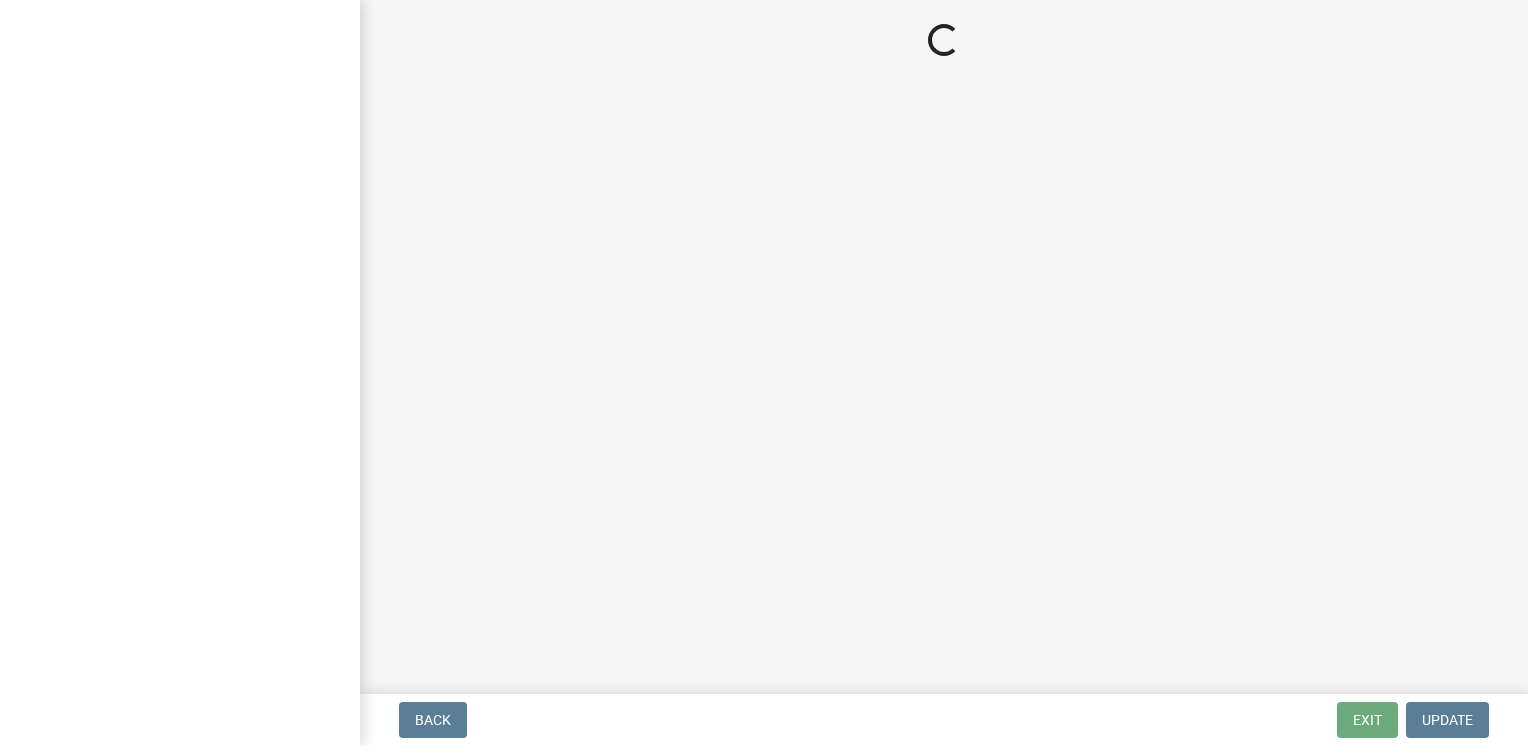 scroll, scrollTop: 0, scrollLeft: 0, axis: both 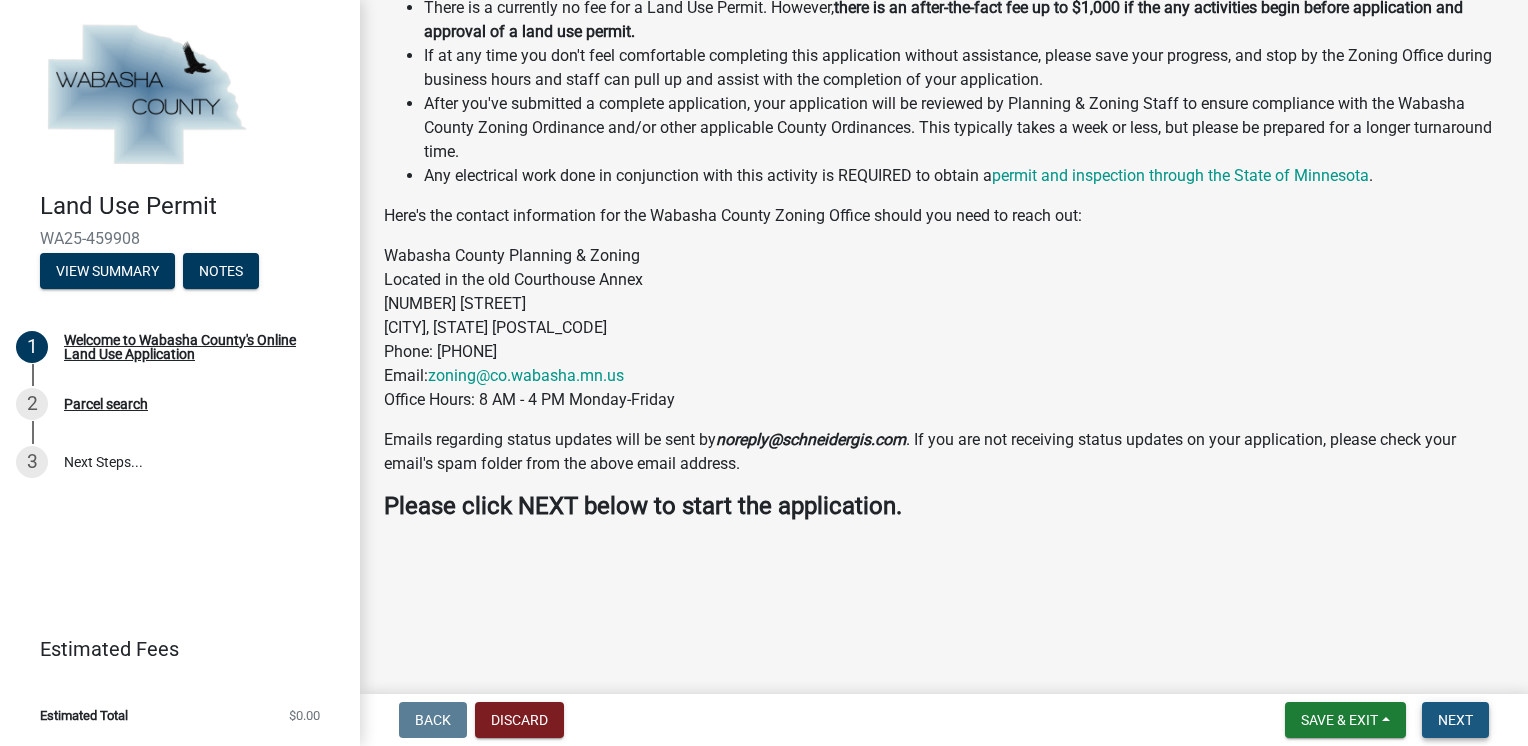 click on "Next" at bounding box center (1455, 720) 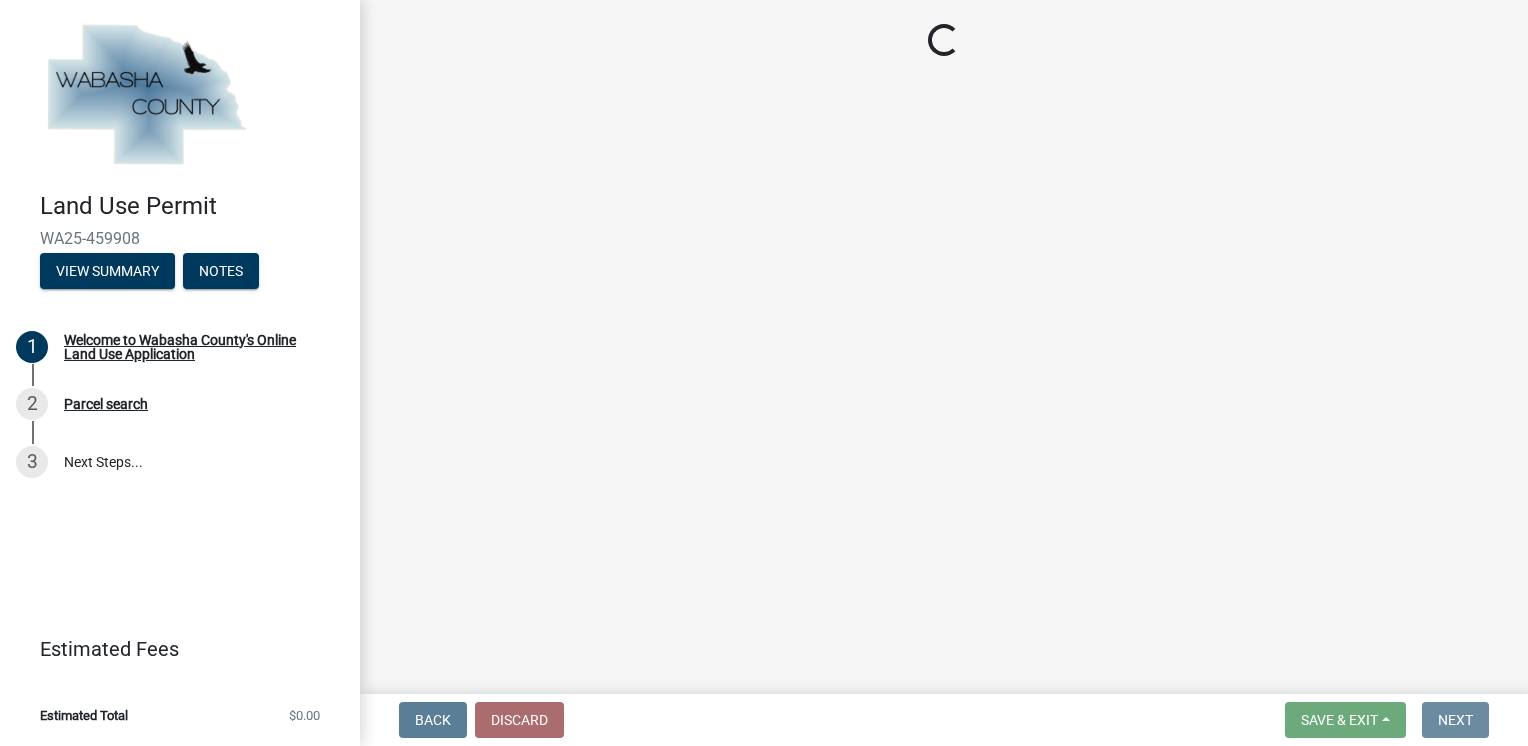 scroll, scrollTop: 0, scrollLeft: 0, axis: both 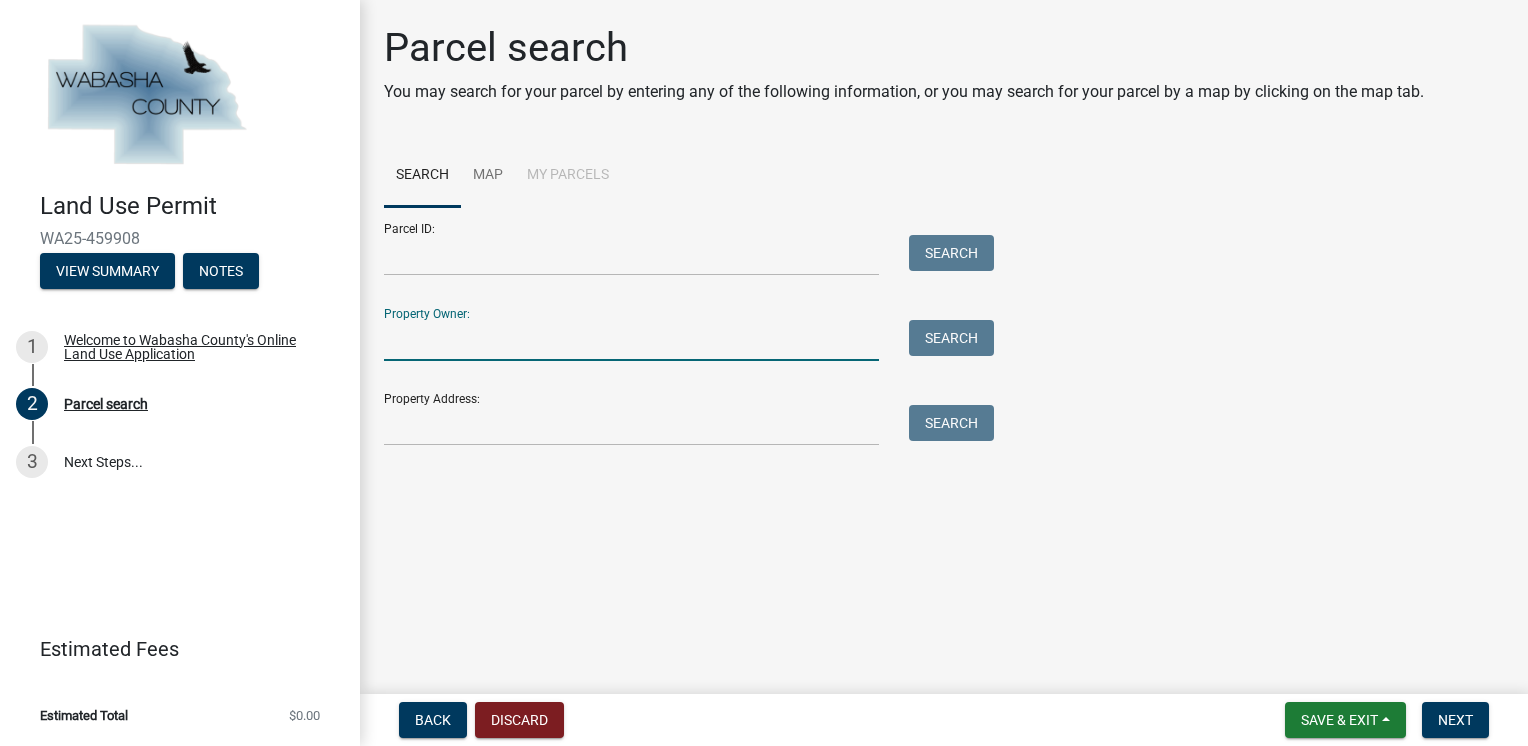 click on "Property Owner:" at bounding box center [631, 340] 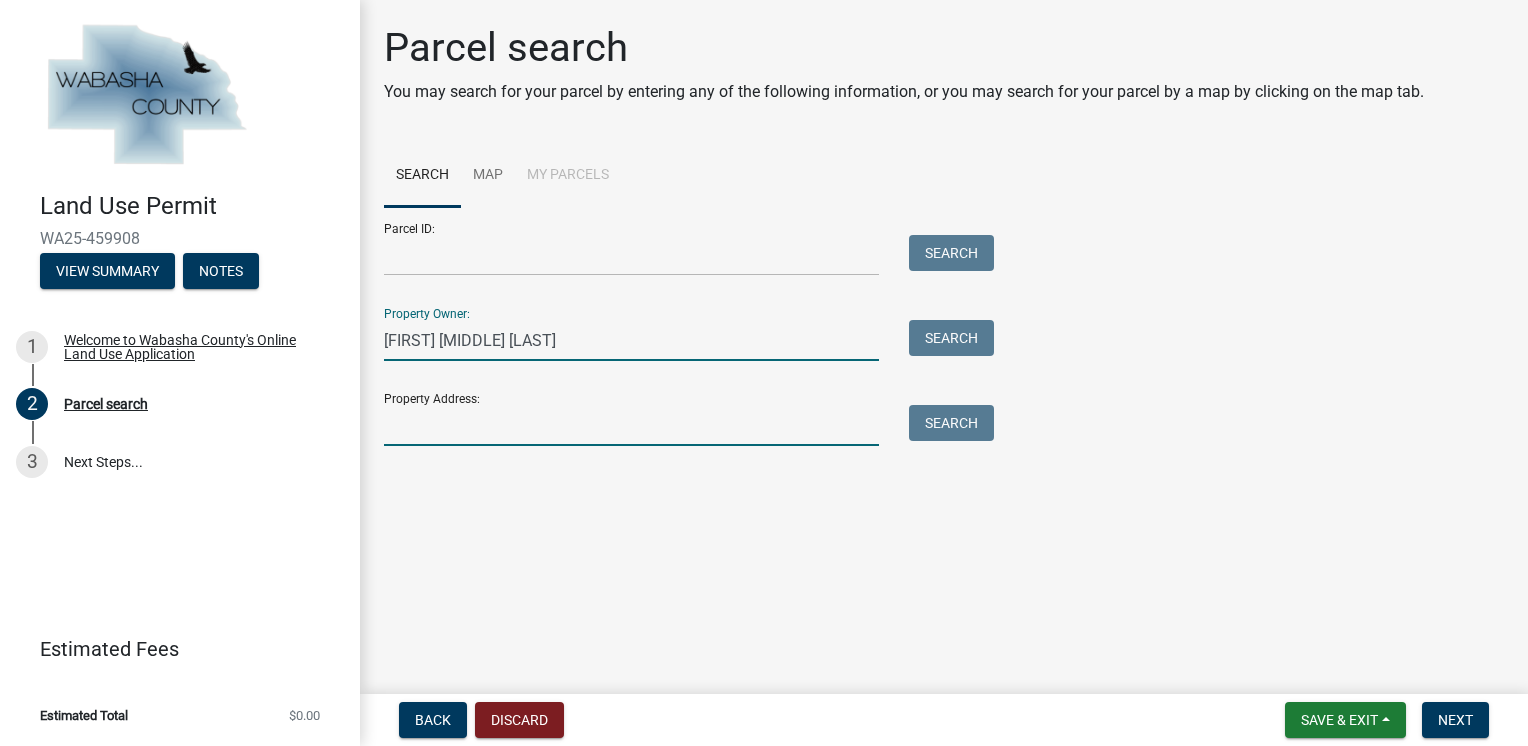 type on "[NUMBER] [STREET] [DIRECTION]" 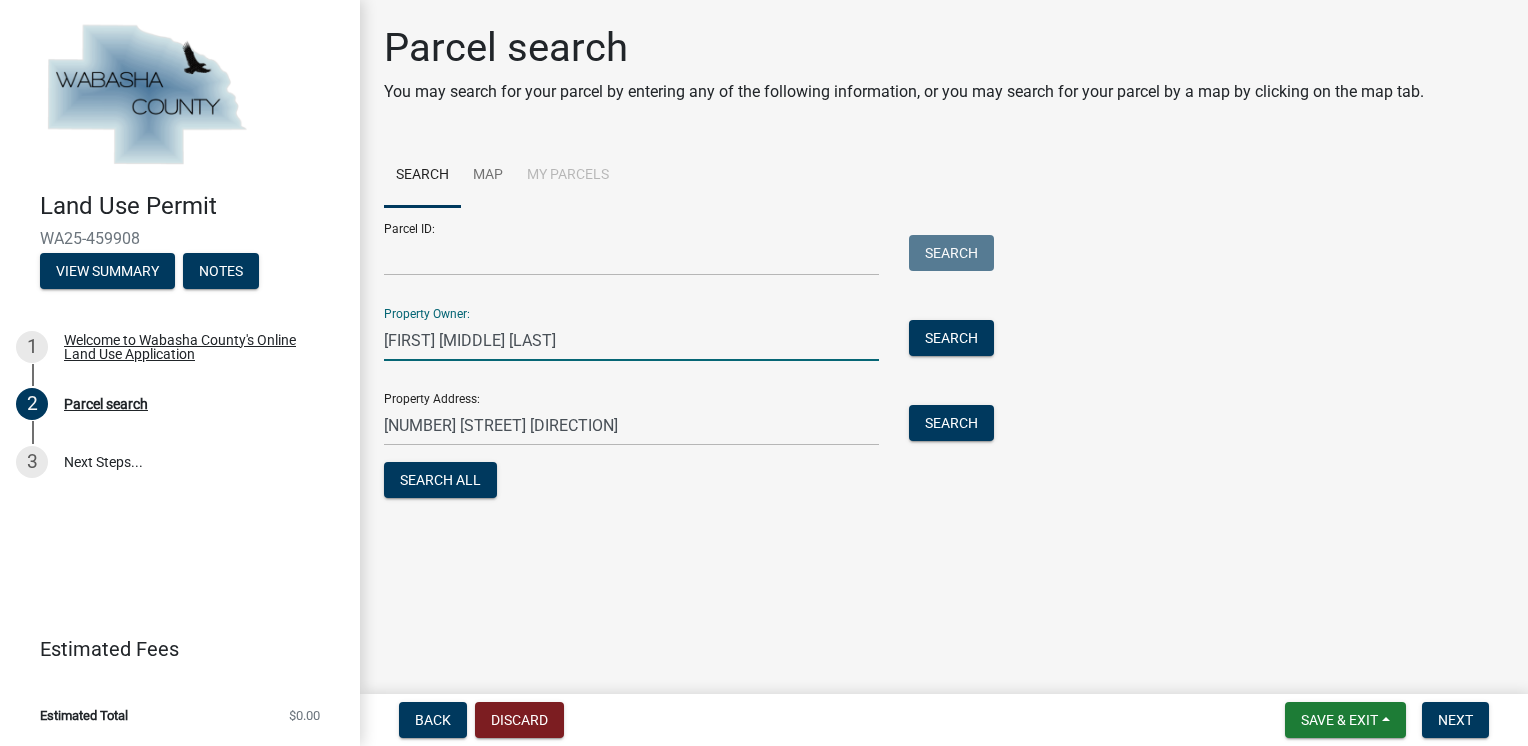 type on "[FIRST] [LAST]" 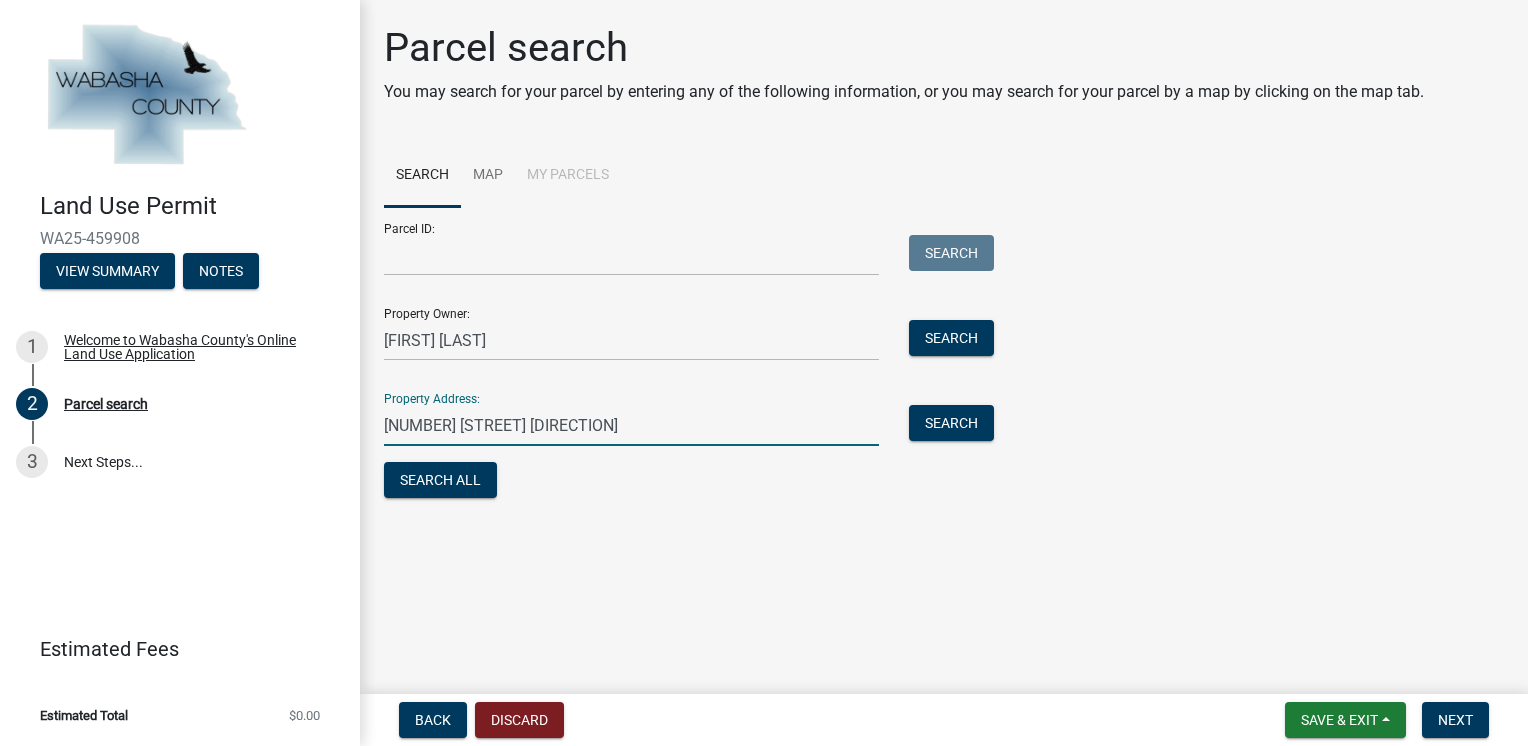 click on "[NUMBER] [STREET] [DIRECTION]" at bounding box center [631, 425] 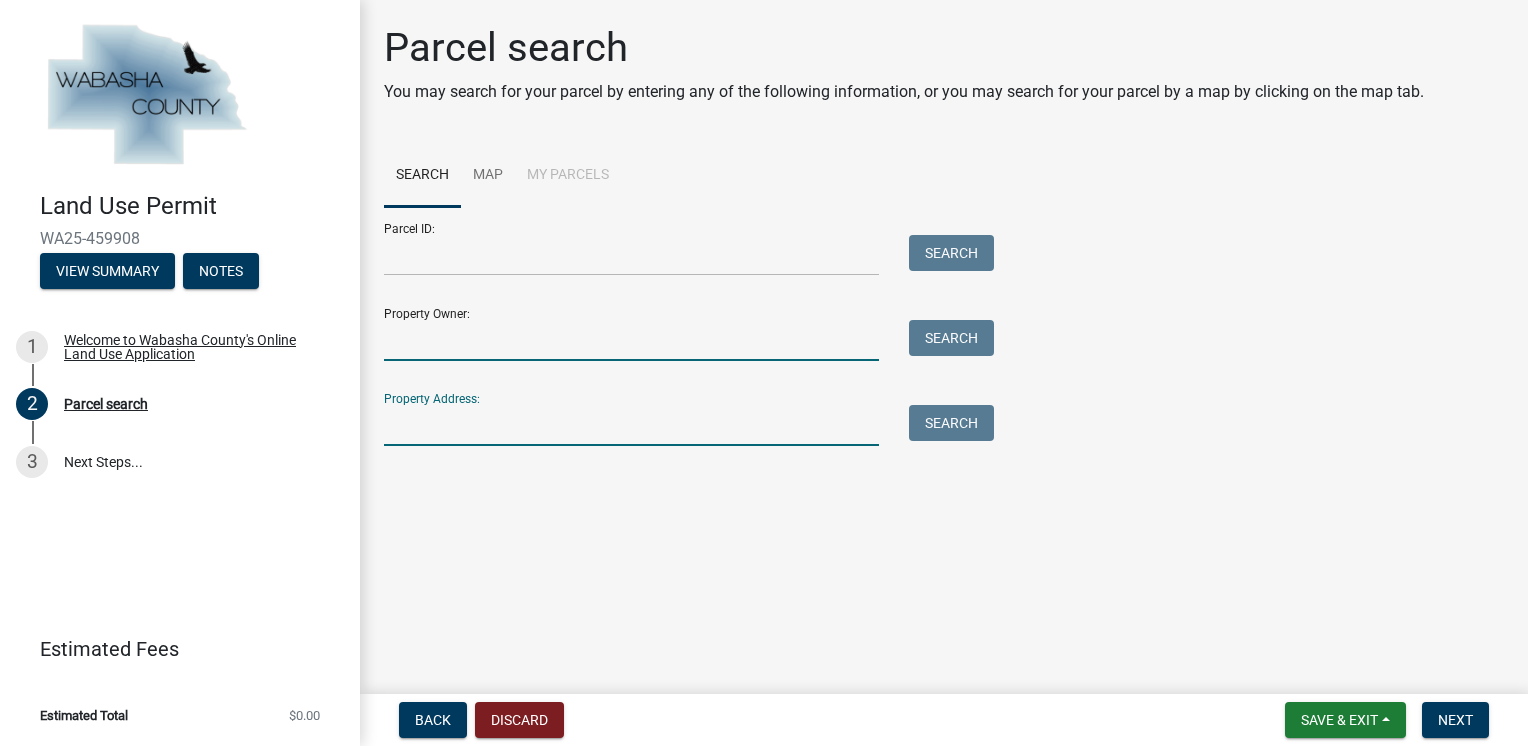 click on "Property Owner:" at bounding box center [631, 340] 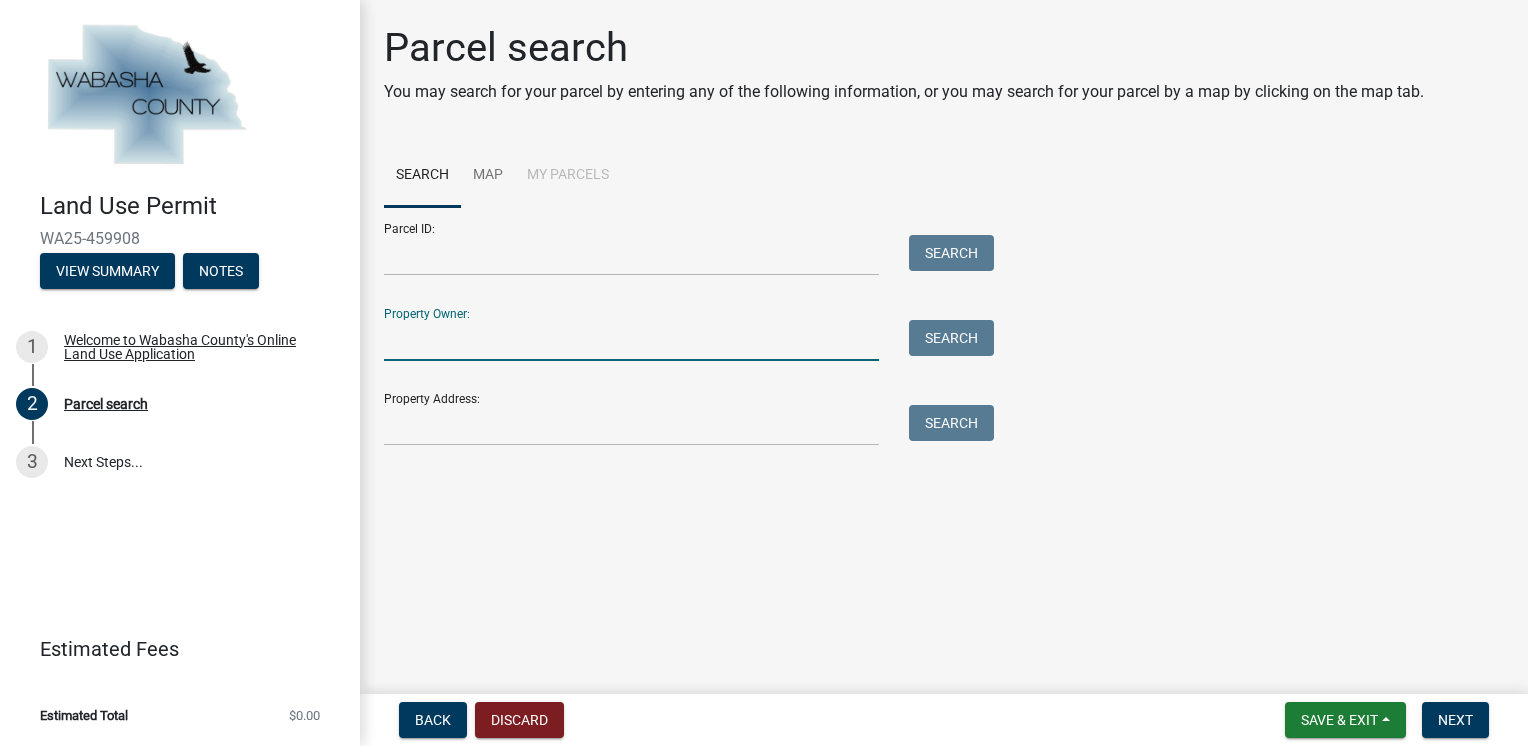 type on "Charles Kremer" 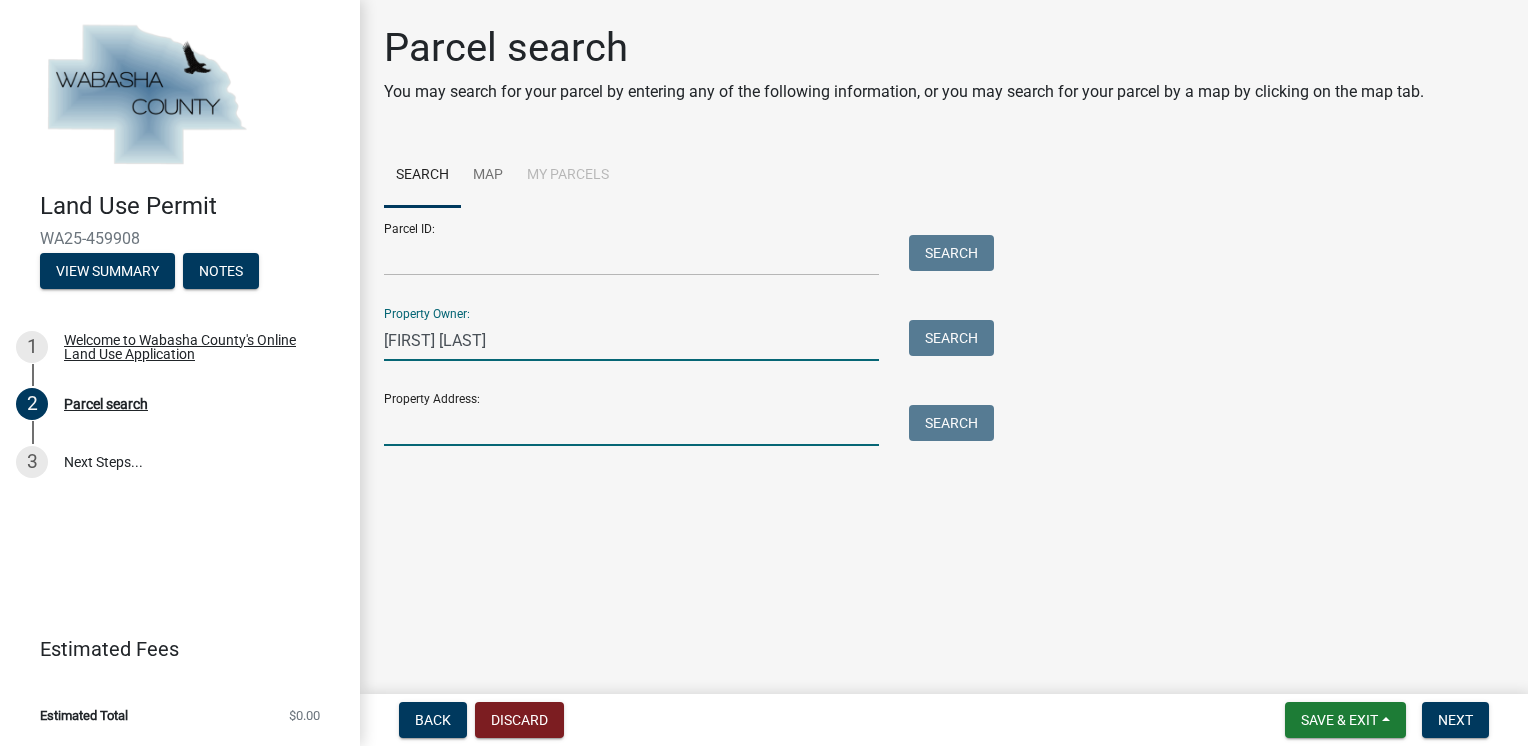 type on "[NUMBER] [STREET] [CITY], [STATE] [POSTAL_CODE]" 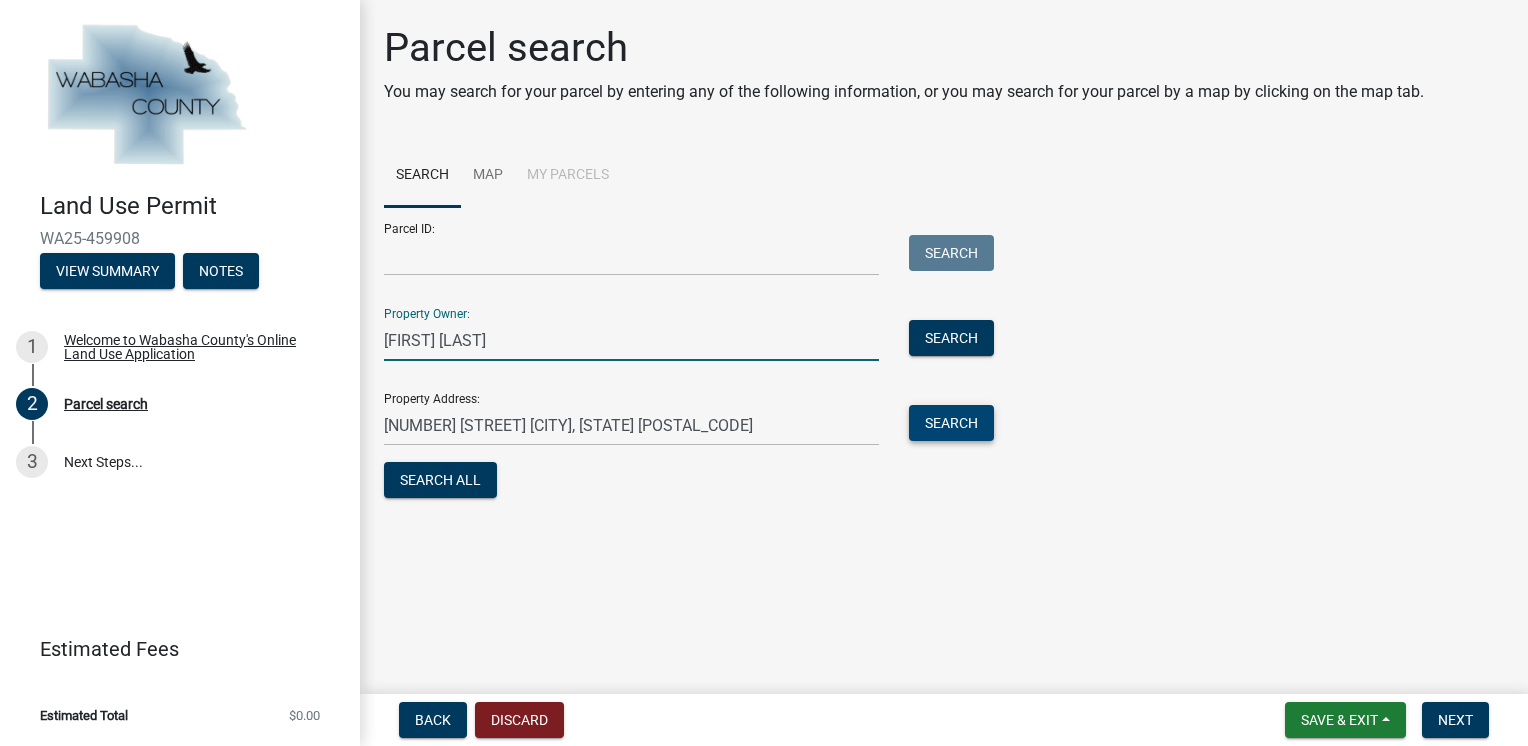 click on "Search" at bounding box center [951, 423] 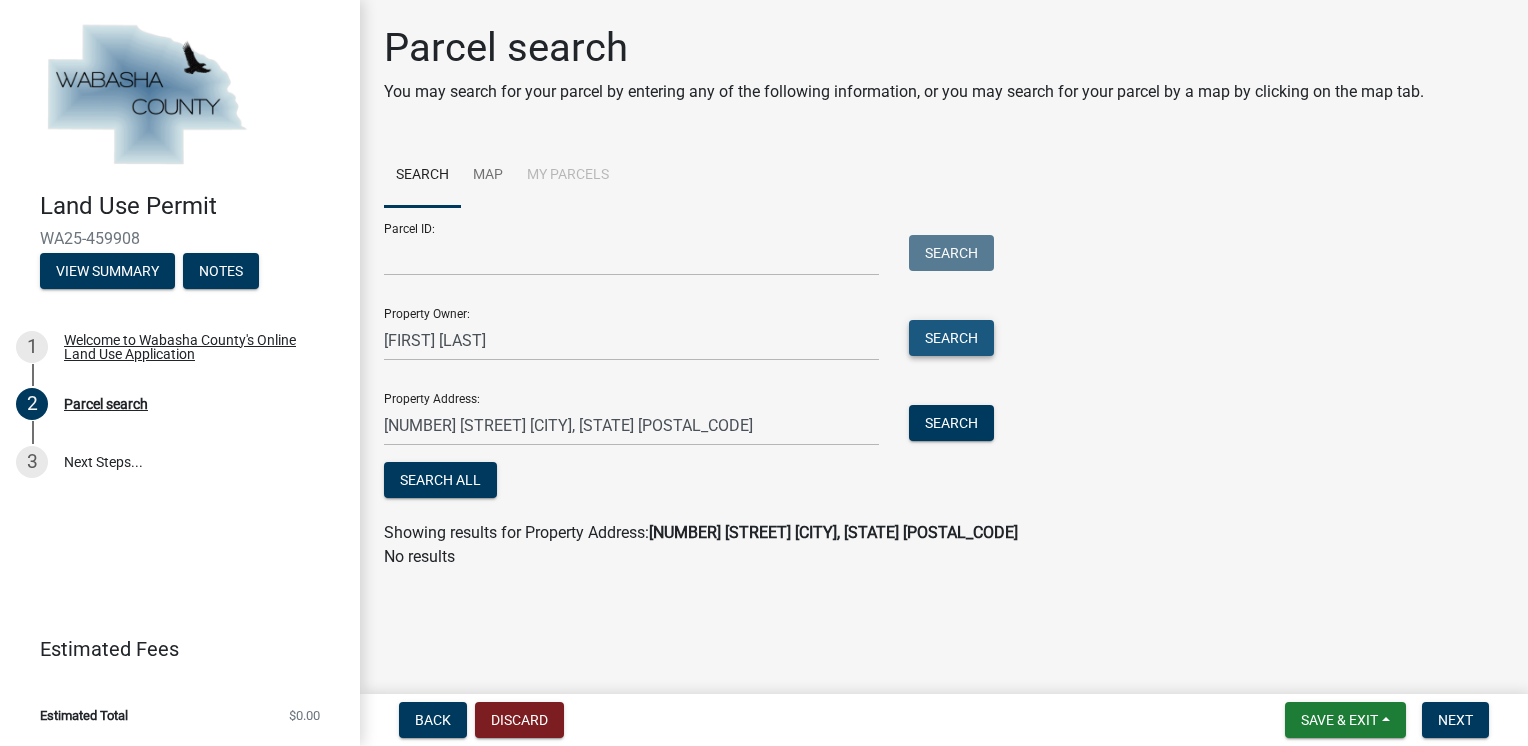 click on "Search" at bounding box center (951, 338) 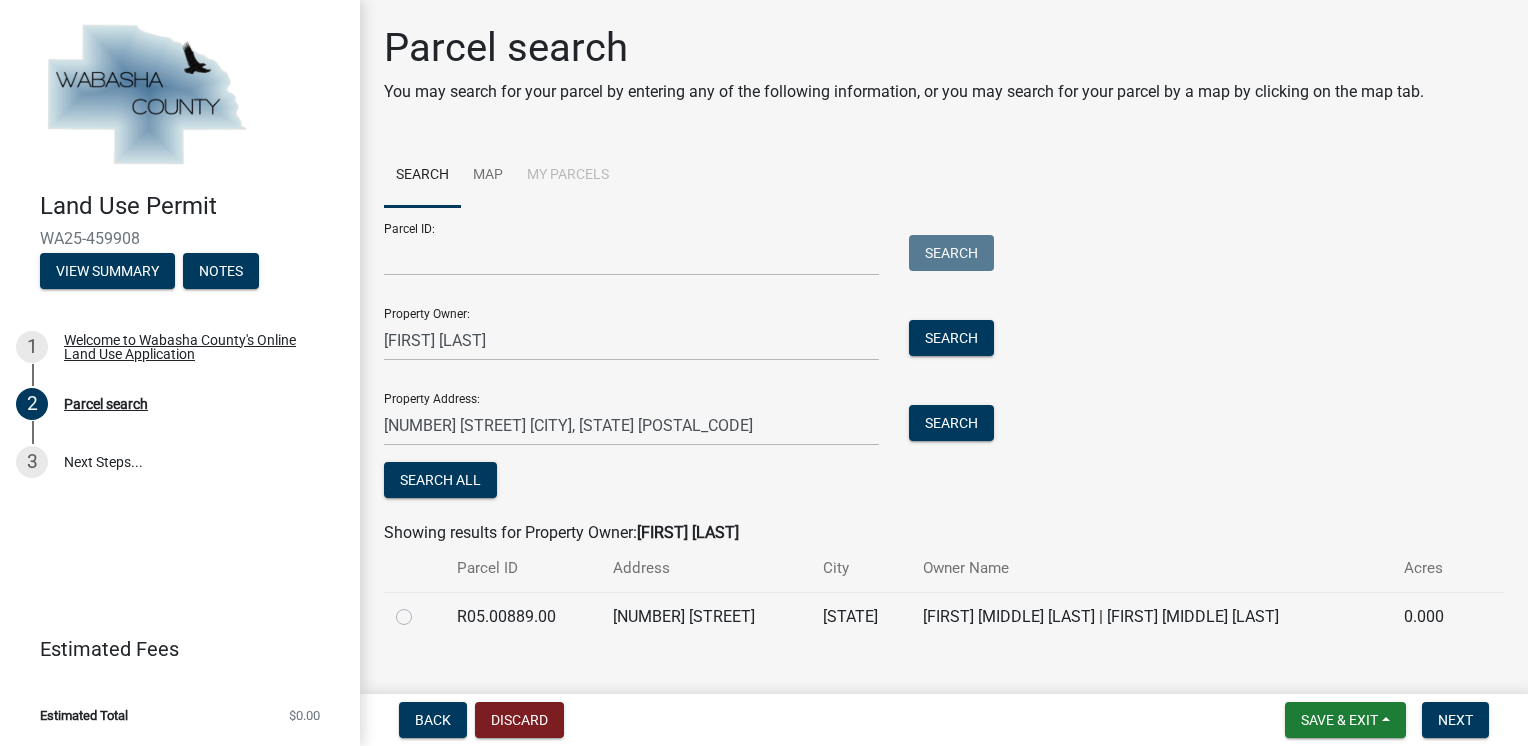 click on "[FIRST] [MIDDLE] [LAST_NAME] | [FIRST] [MIDDLE] [LAST_NAME]" 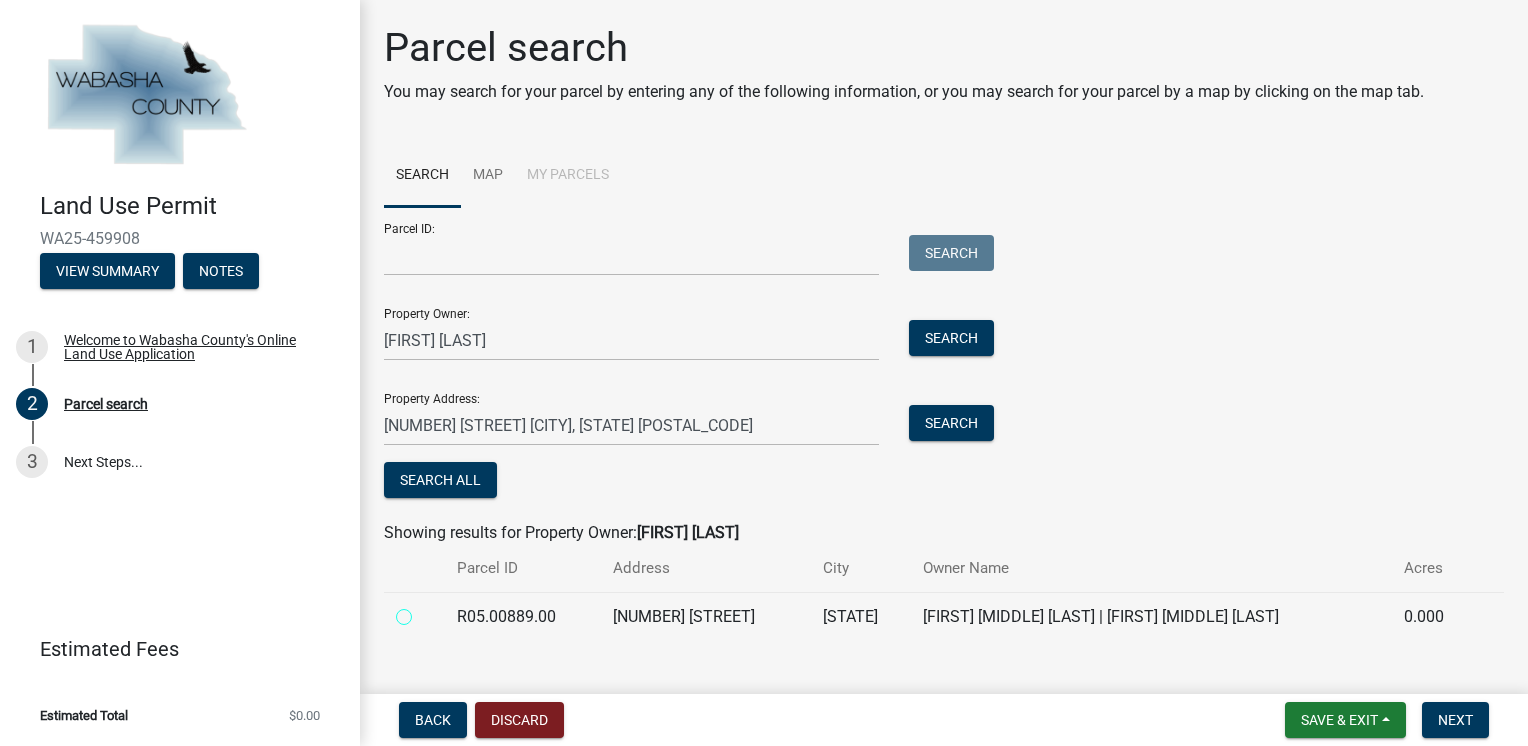 click at bounding box center [426, 611] 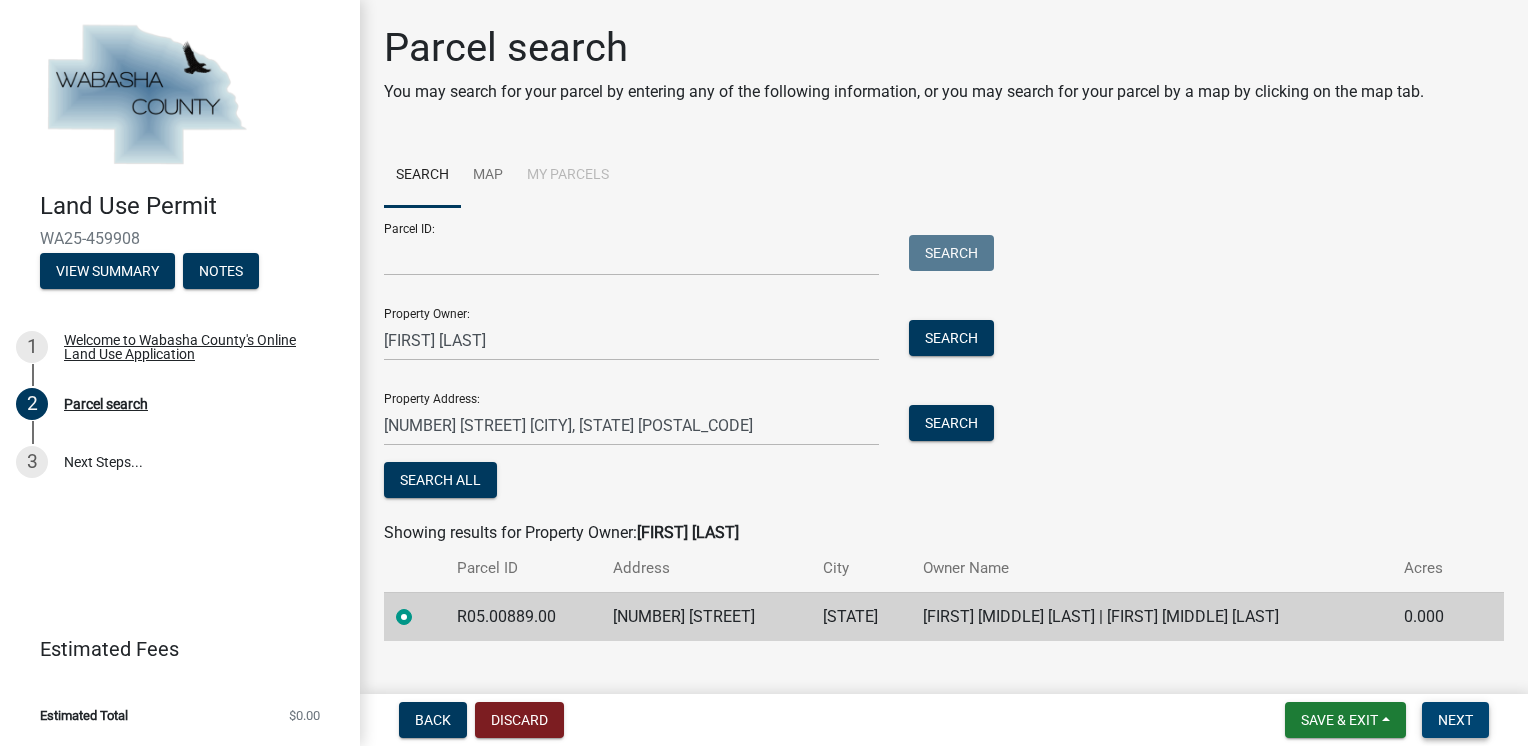 click on "Next" at bounding box center [1455, 720] 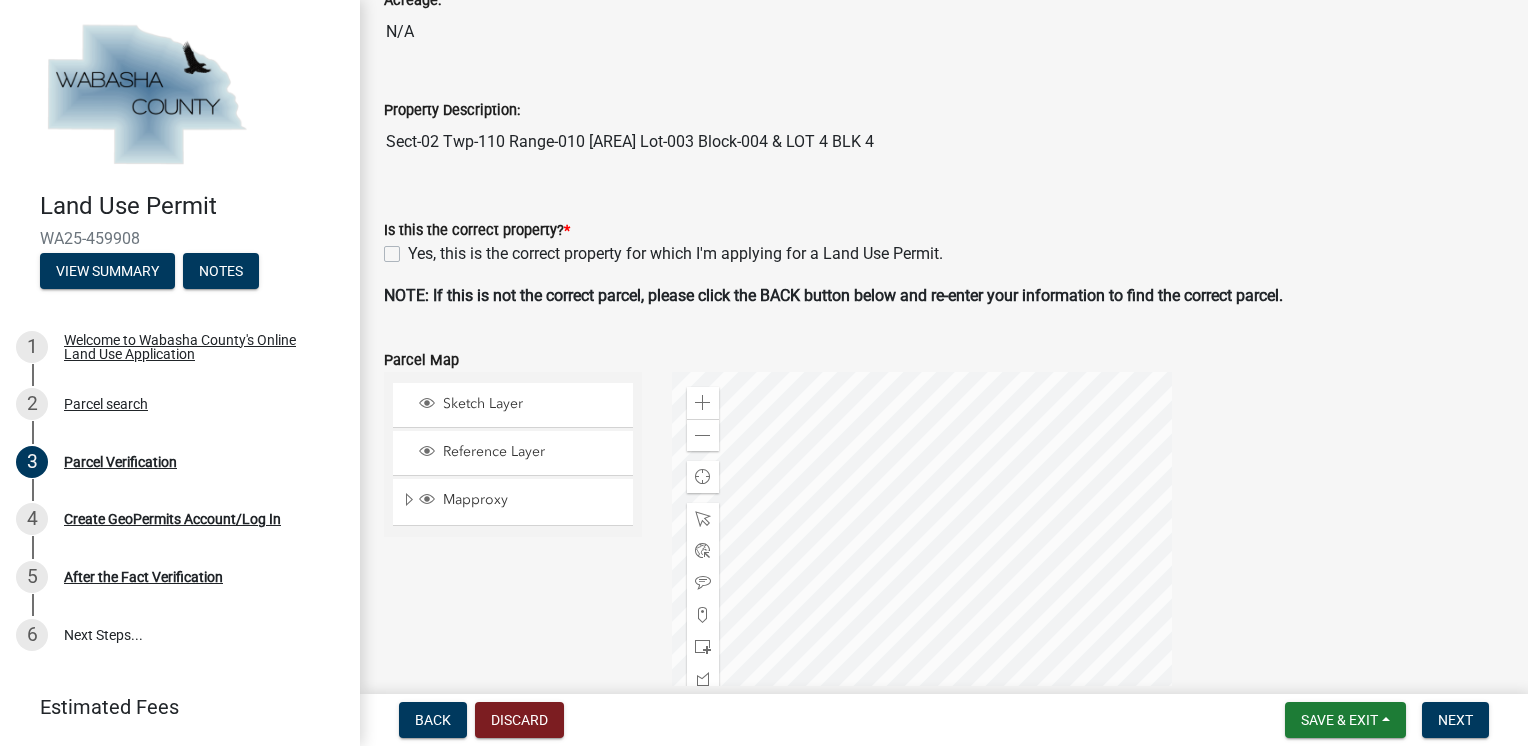scroll, scrollTop: 400, scrollLeft: 0, axis: vertical 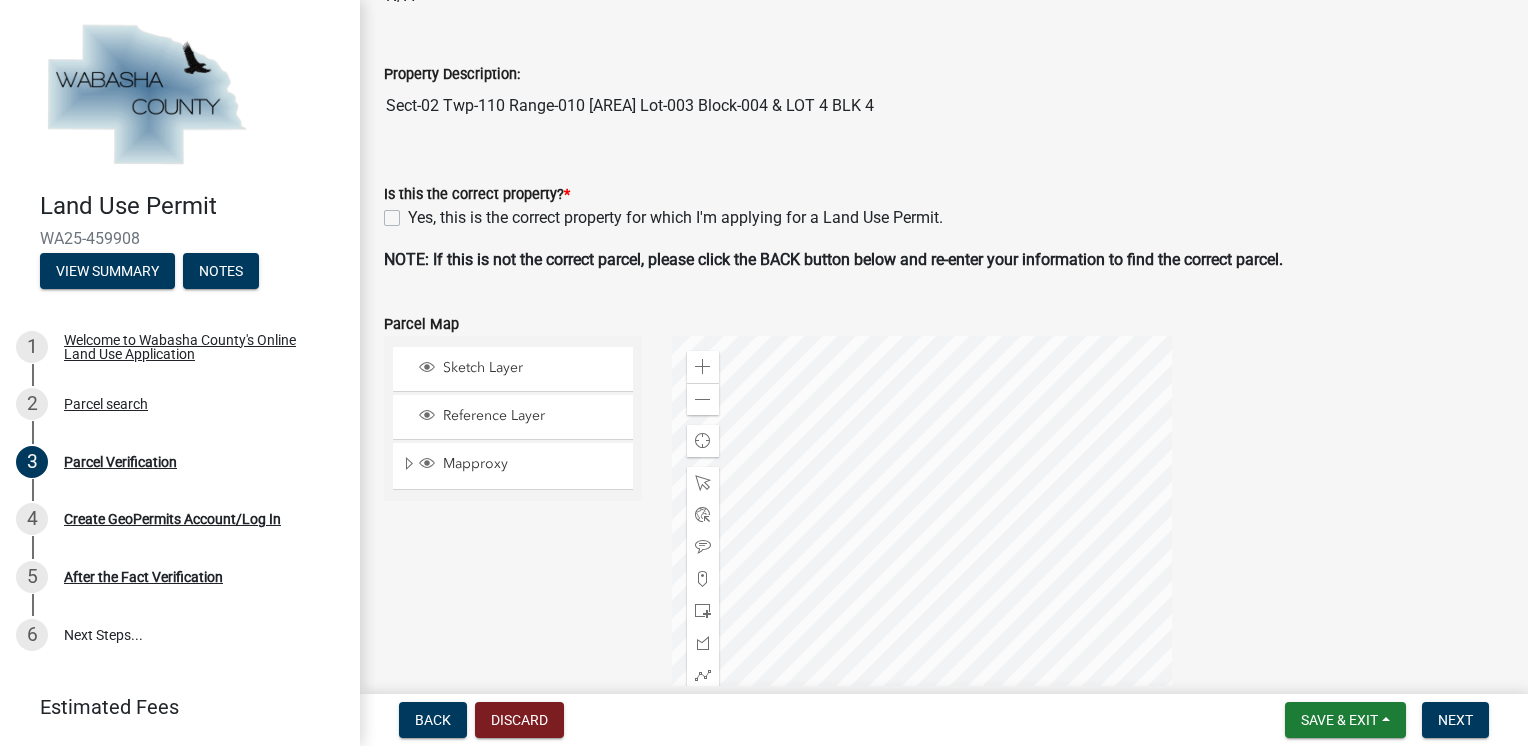 click on "Yes, this is the correct property for which I'm applying for a Land Use Permit." 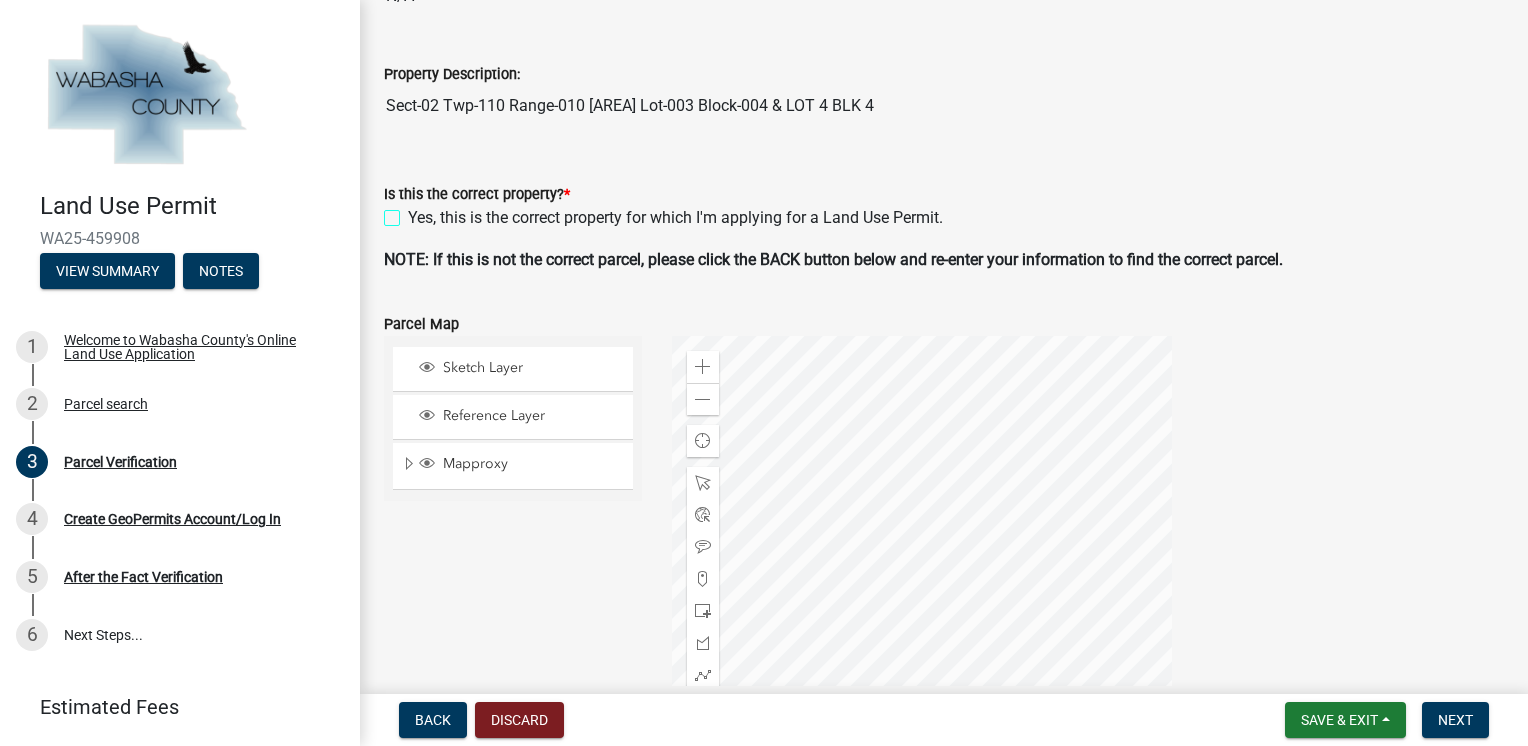 click on "Yes, this is the correct property for which I'm applying for a Land Use Permit." at bounding box center [414, 212] 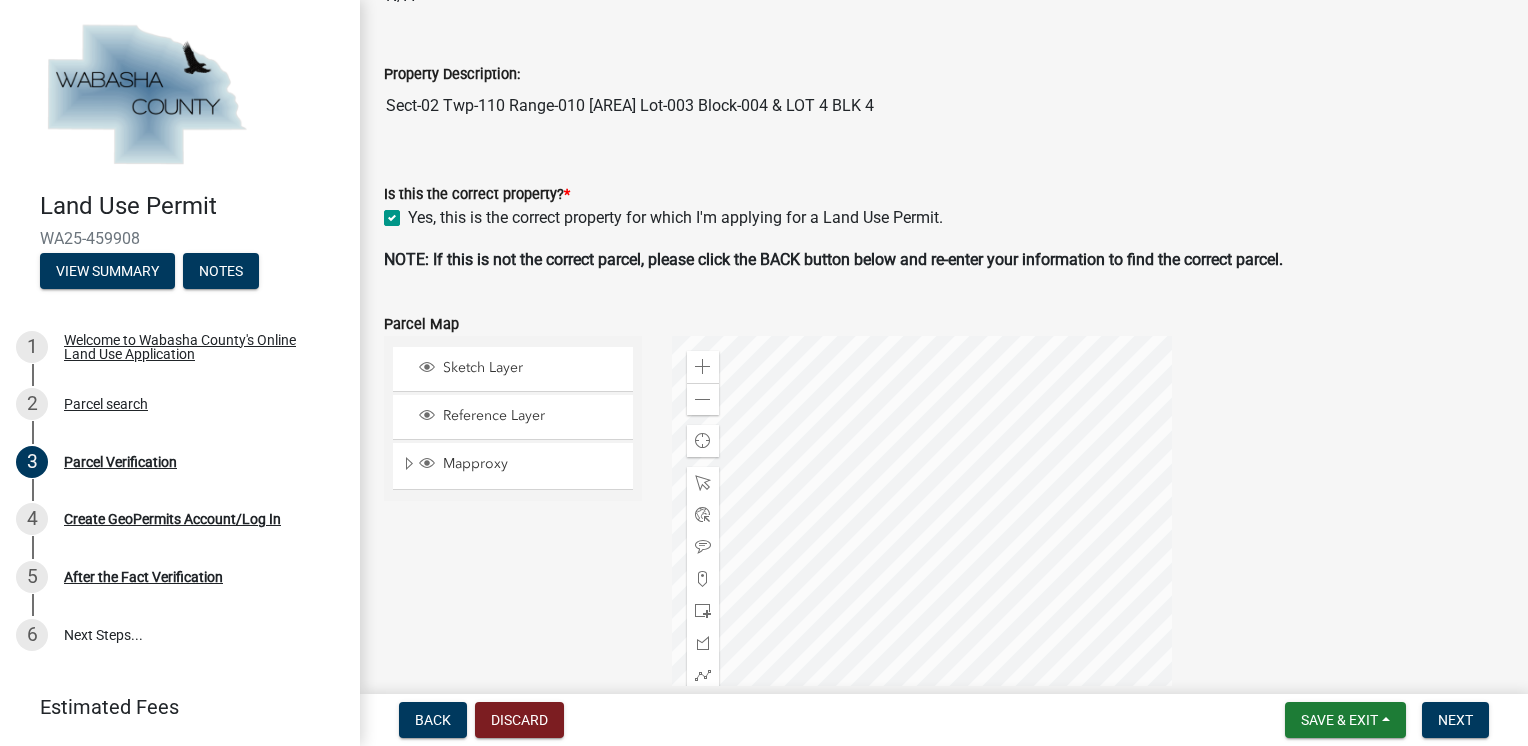 checkbox on "true" 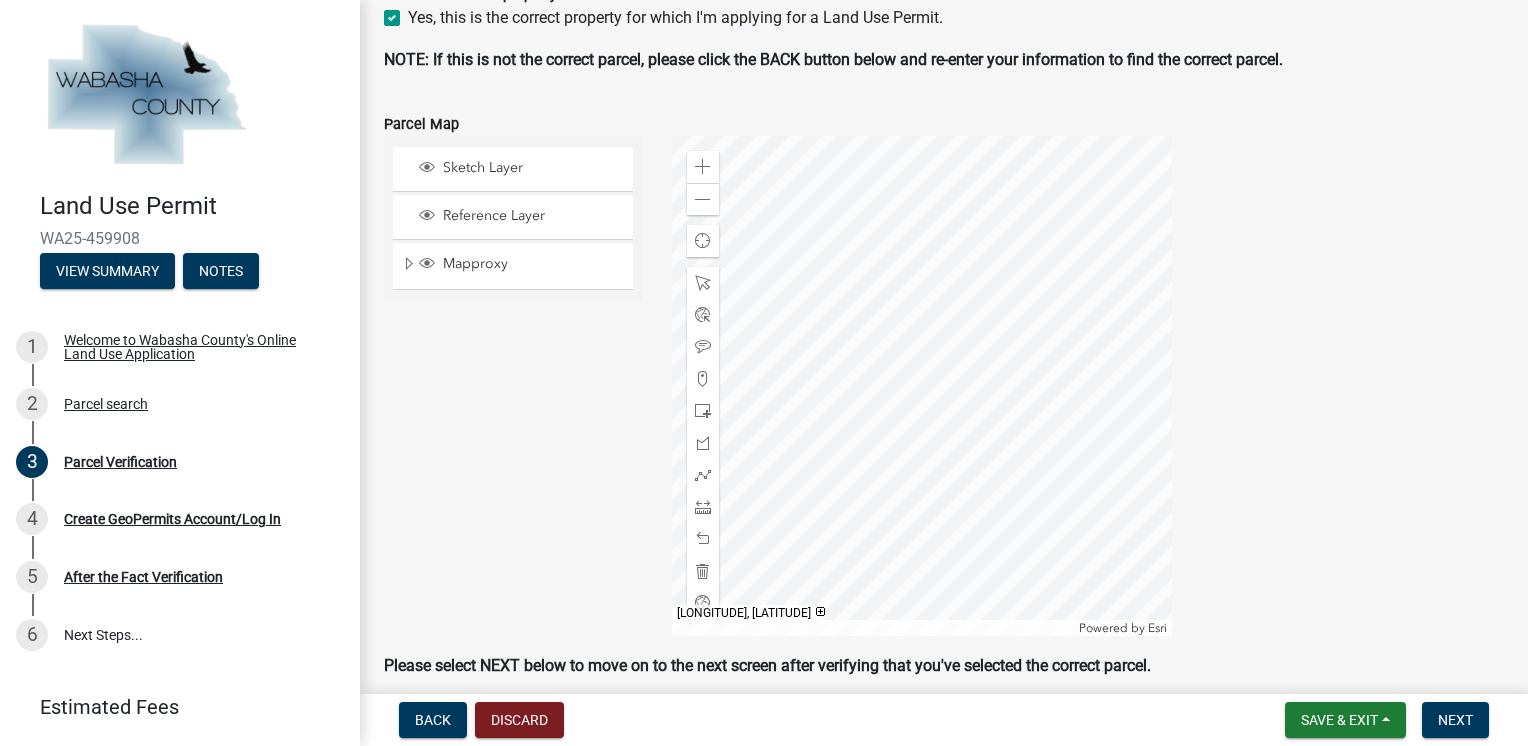 scroll, scrollTop: 684, scrollLeft: 0, axis: vertical 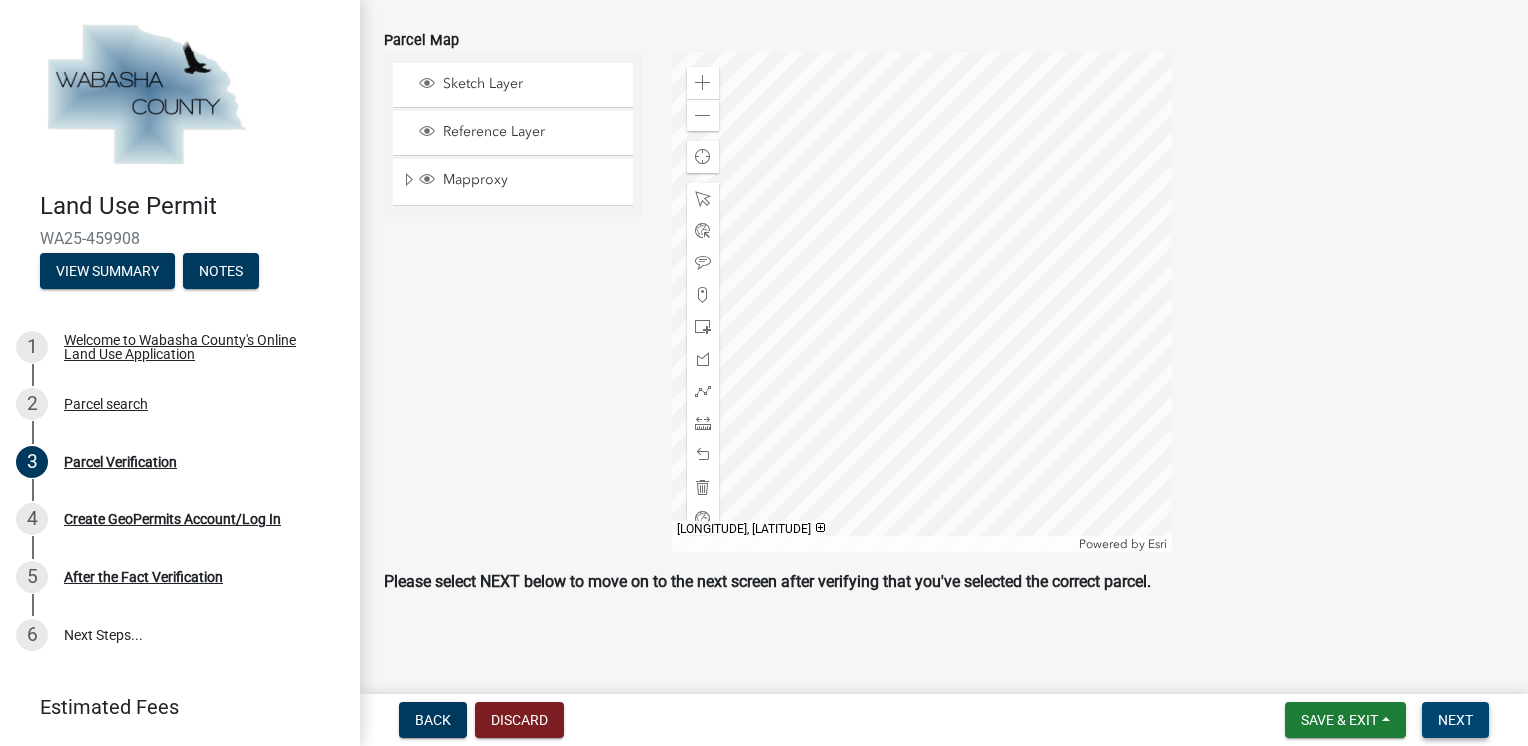 click on "Next" at bounding box center (1455, 720) 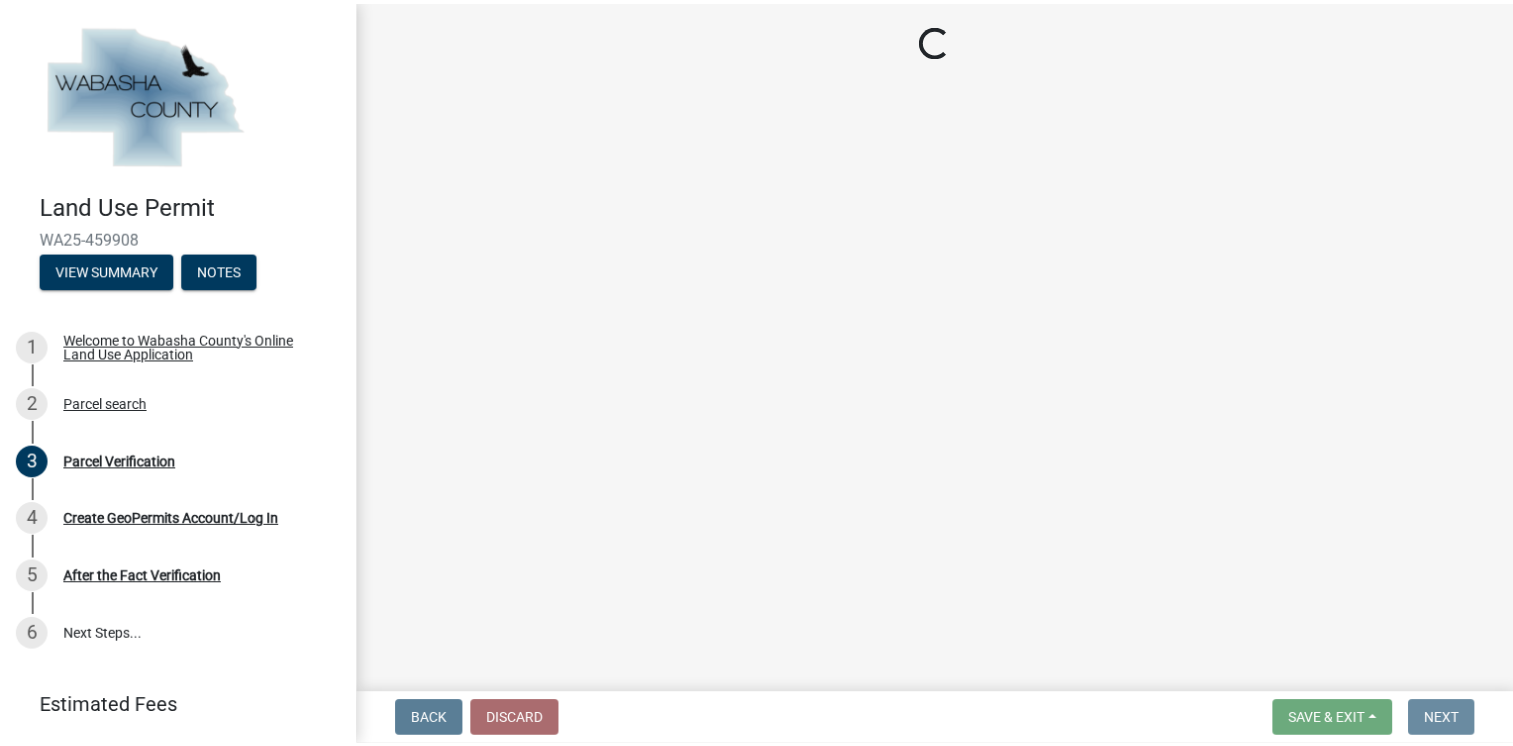 scroll, scrollTop: 0, scrollLeft: 0, axis: both 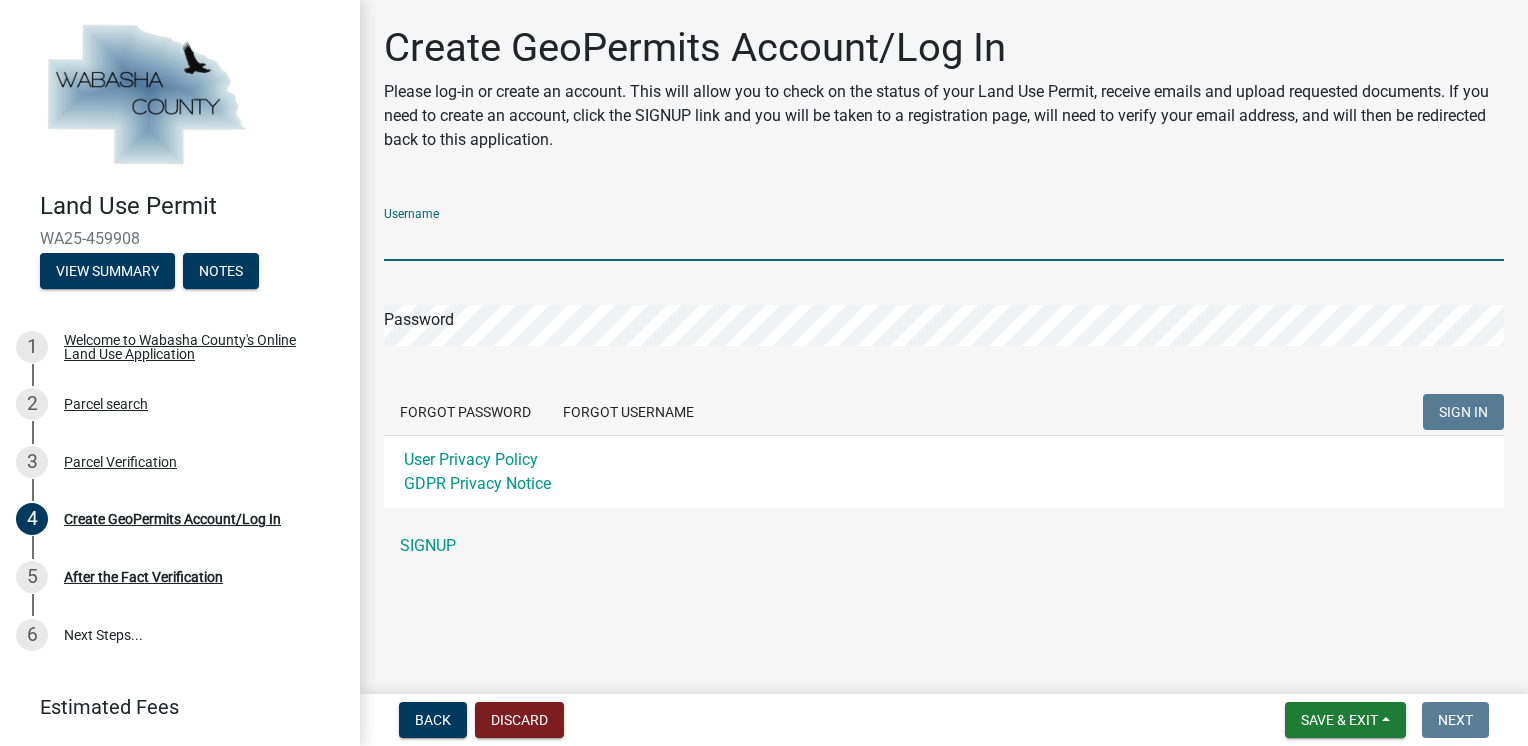 click on "Username" at bounding box center [944, 240] 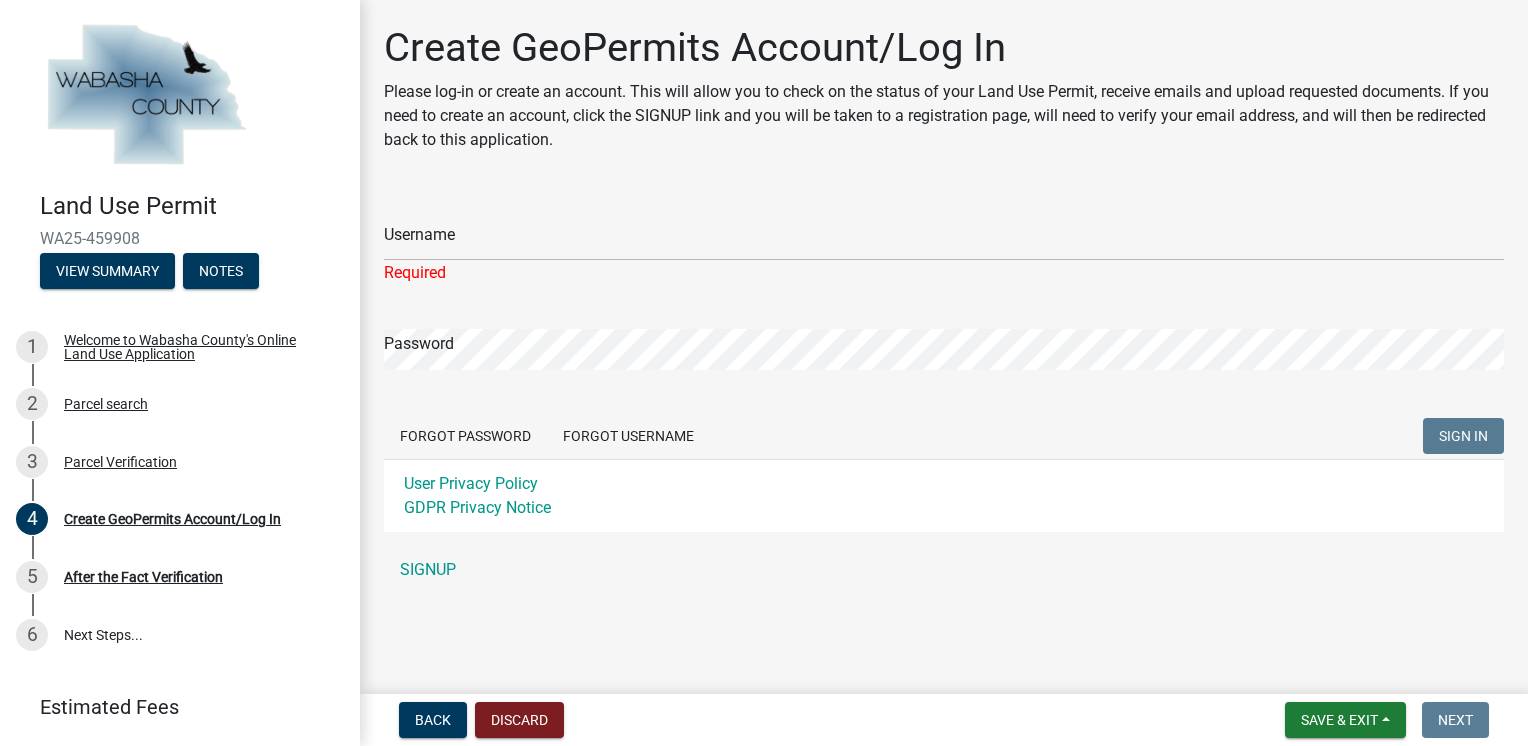 click on "Username Required Password  Forgot Password   Forgot Username  SIGN IN User Privacy Policy GDPR Privacy Notice SIGNUP" 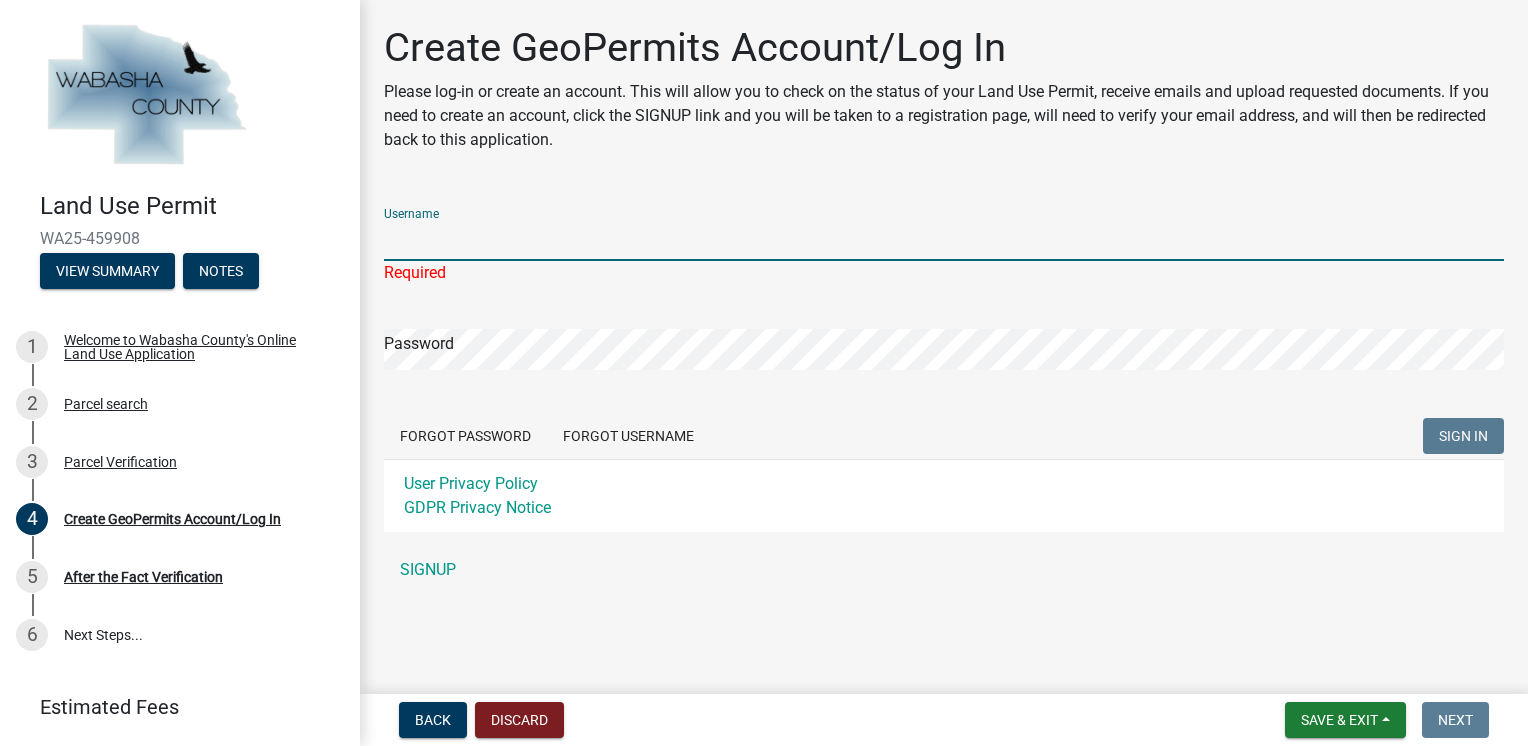 click on "Username" at bounding box center [944, 240] 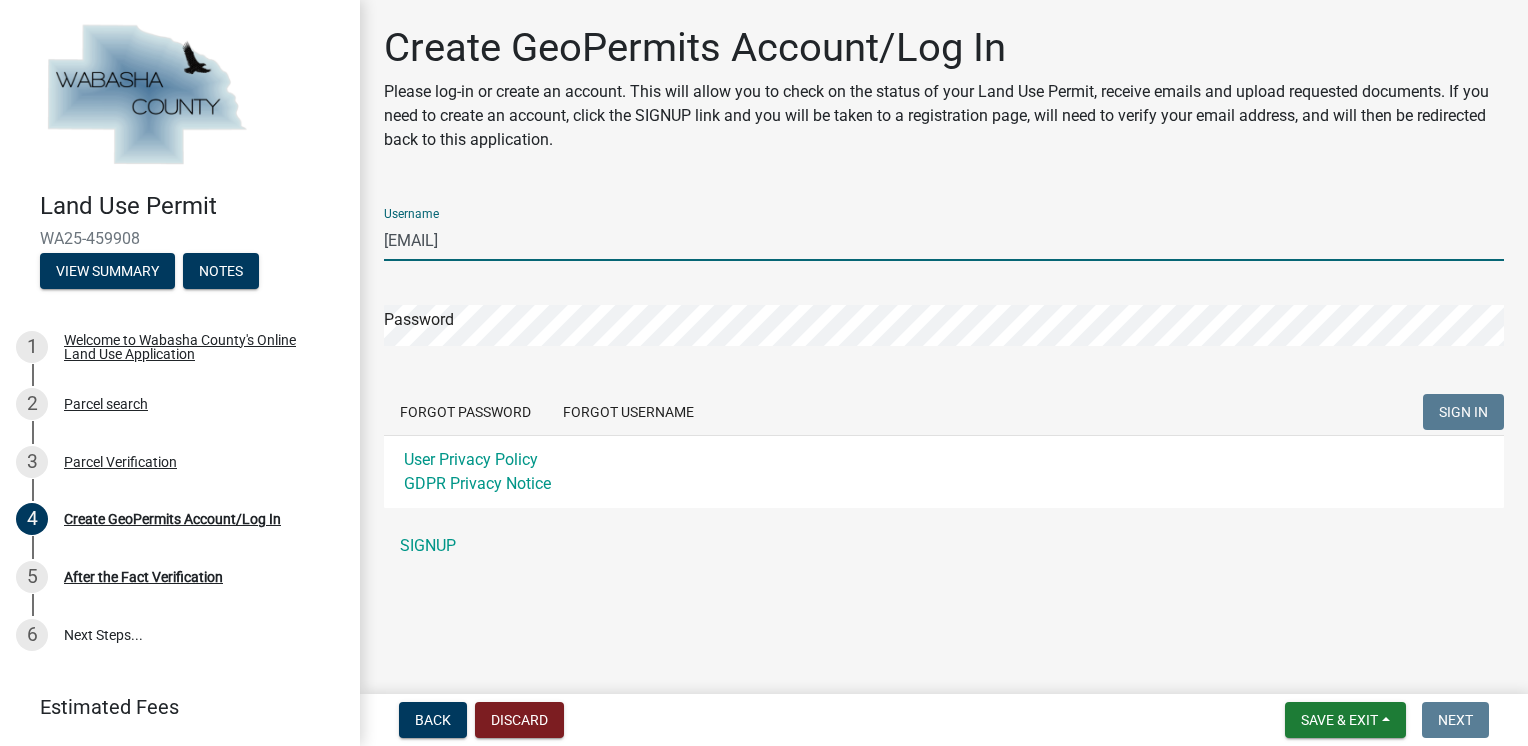 type on "[EMAIL]" 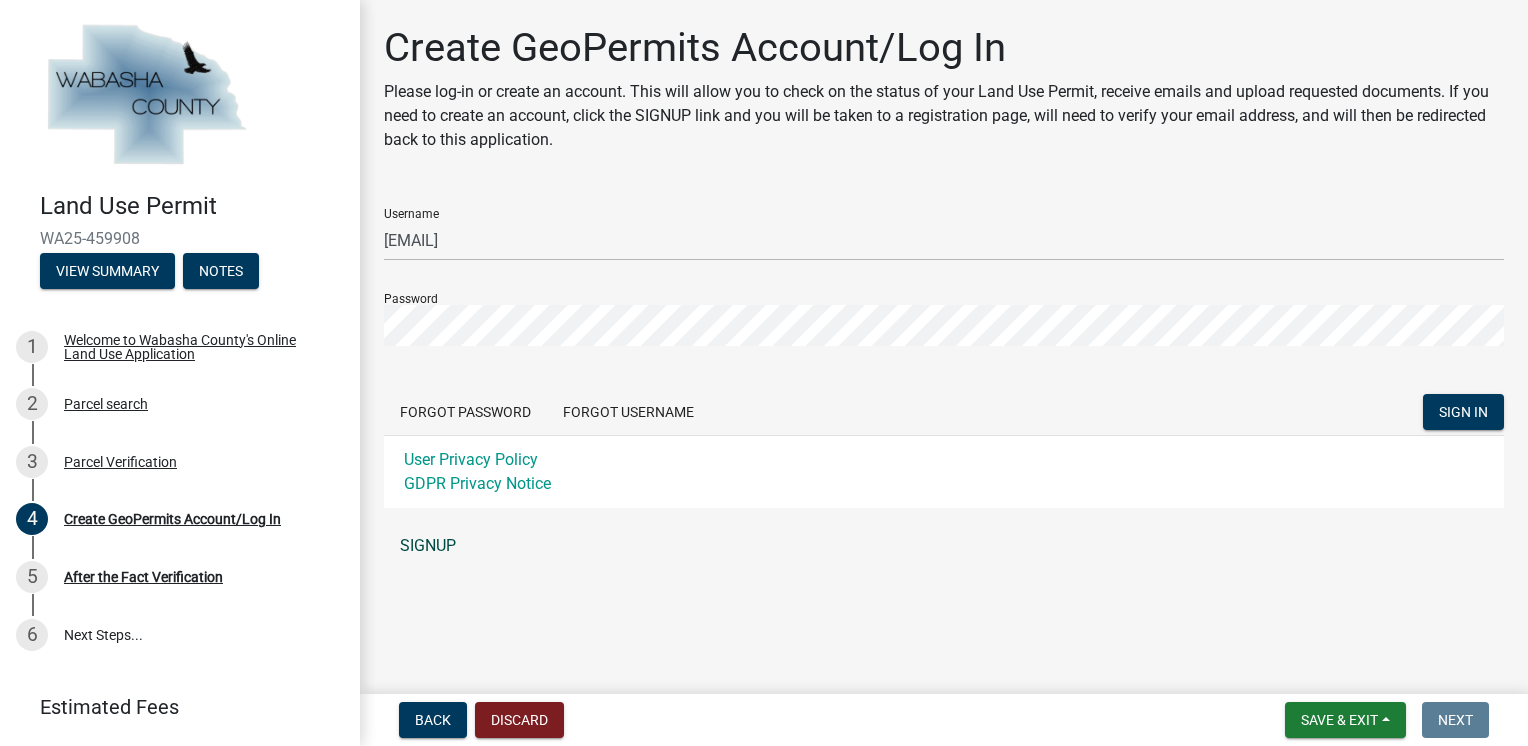 click on "SIGNUP" 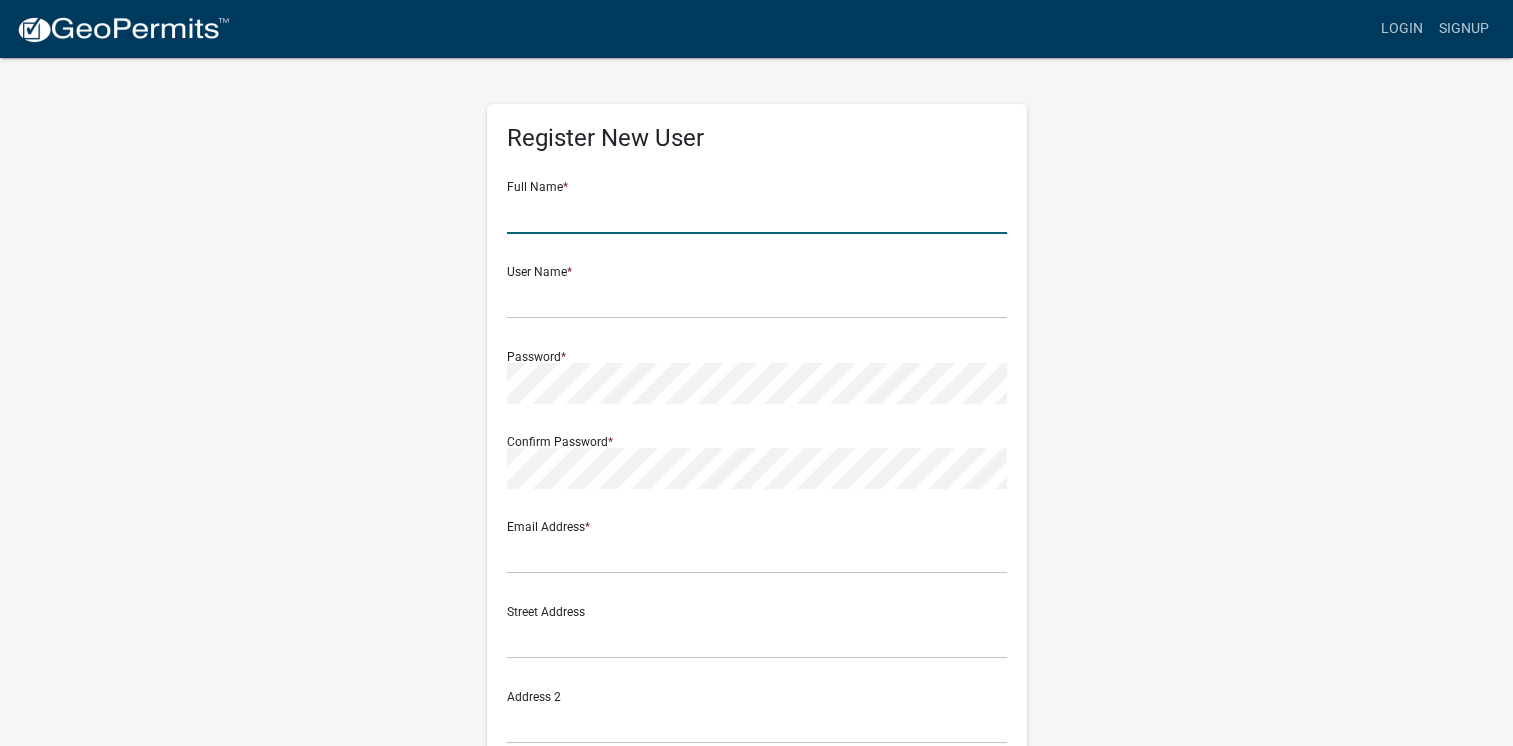 click 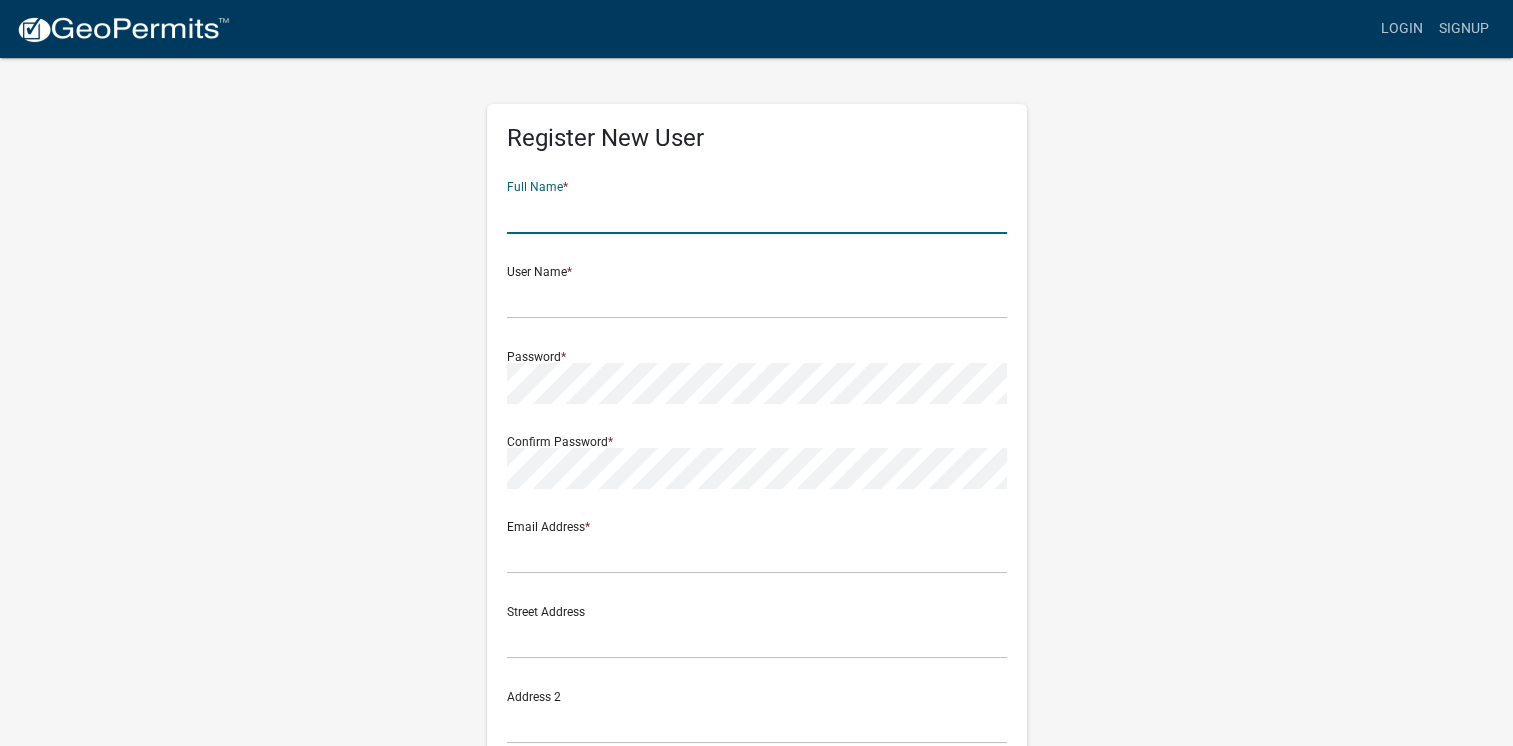 type on "Charles Kremer" 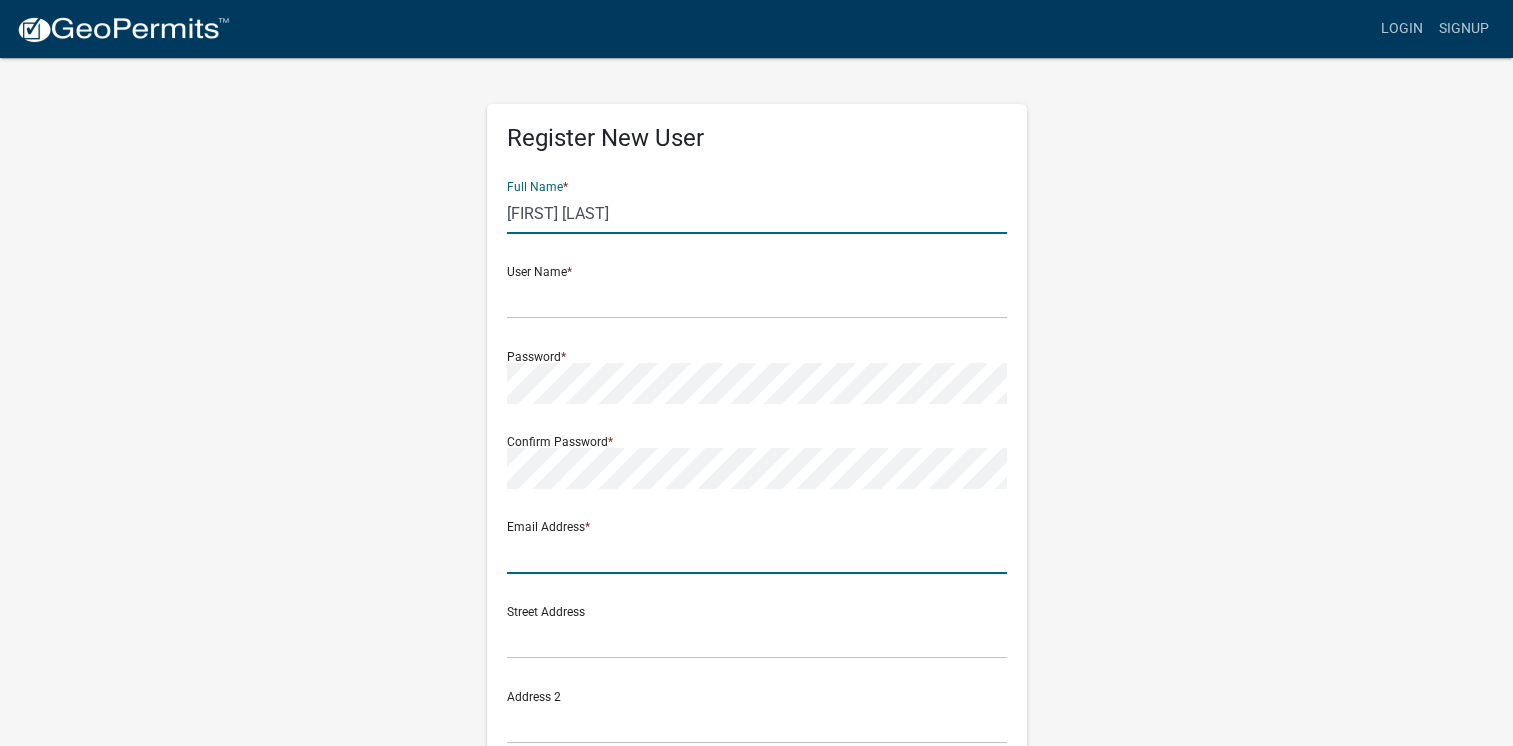 type on "[EMAIL]" 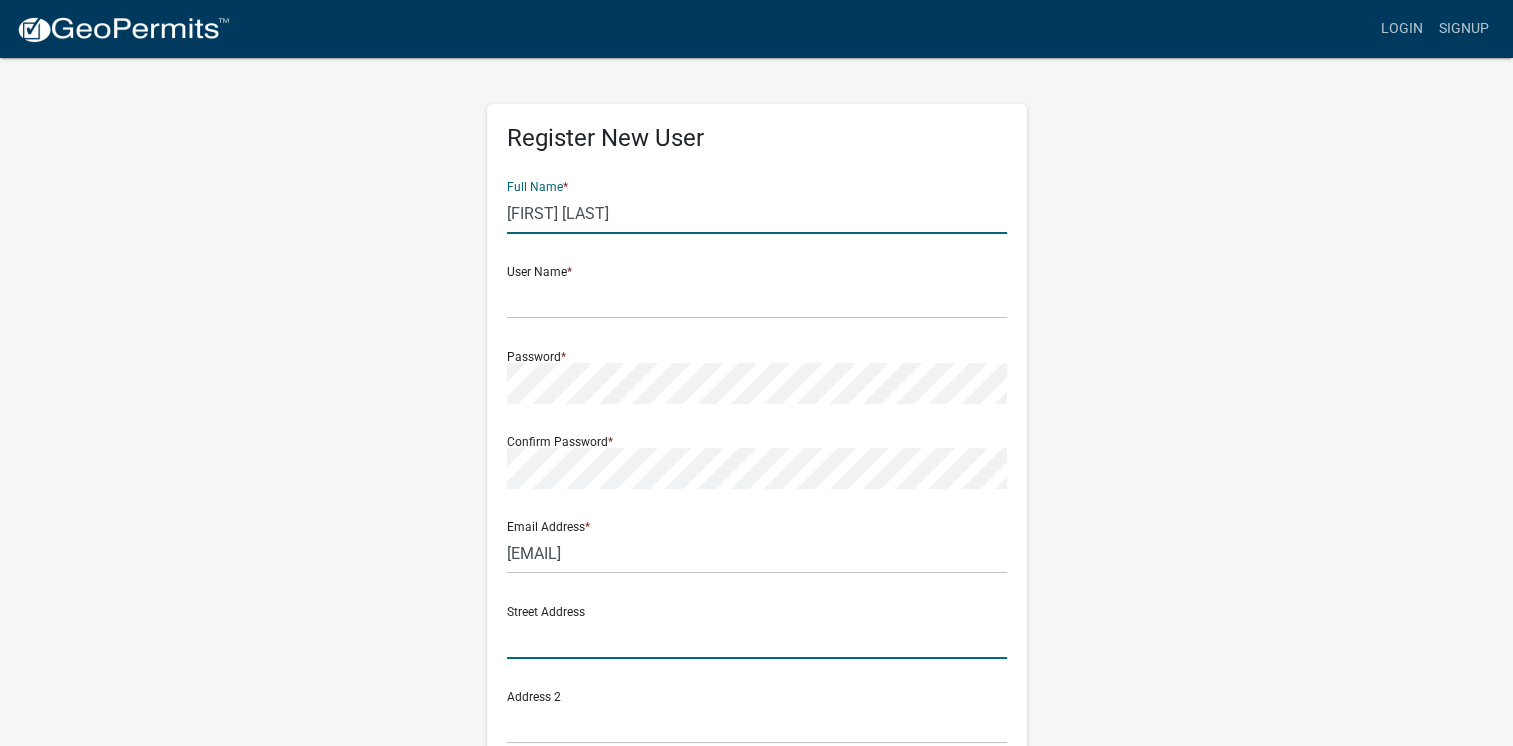 type on "[NUMBER] [STREET] [CITY], [STATE] [POSTAL_CODE]" 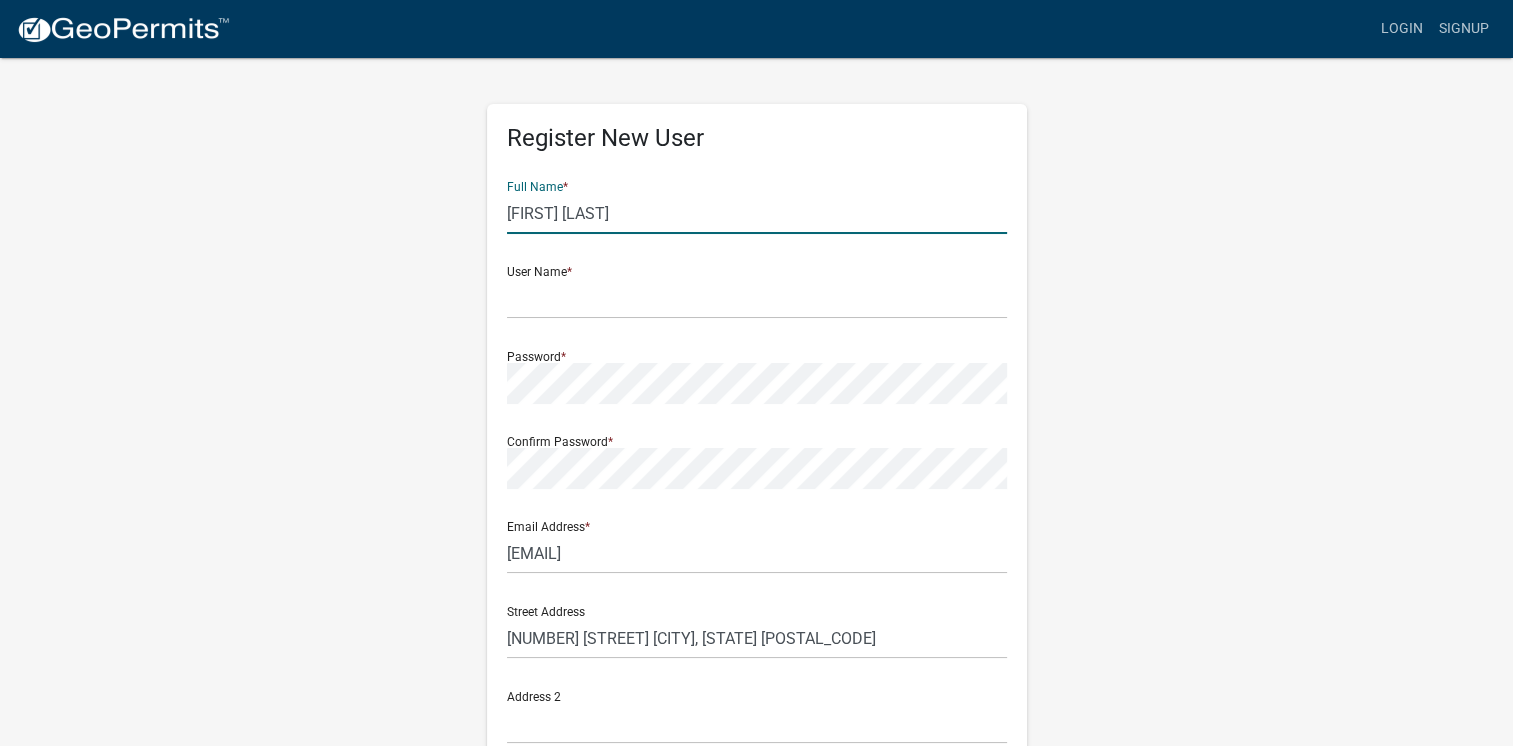 type on "Wabasha" 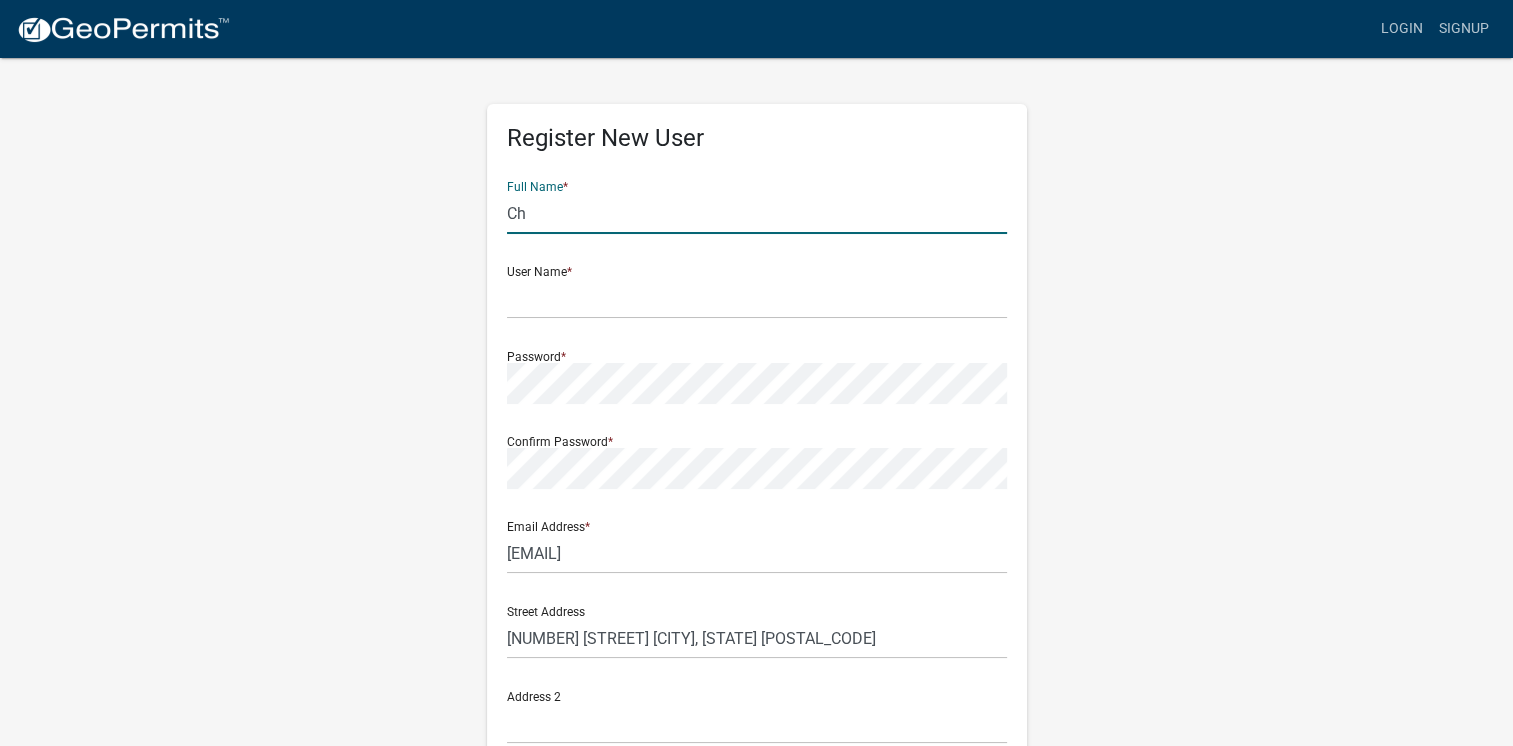 type on "Charles Kremer" 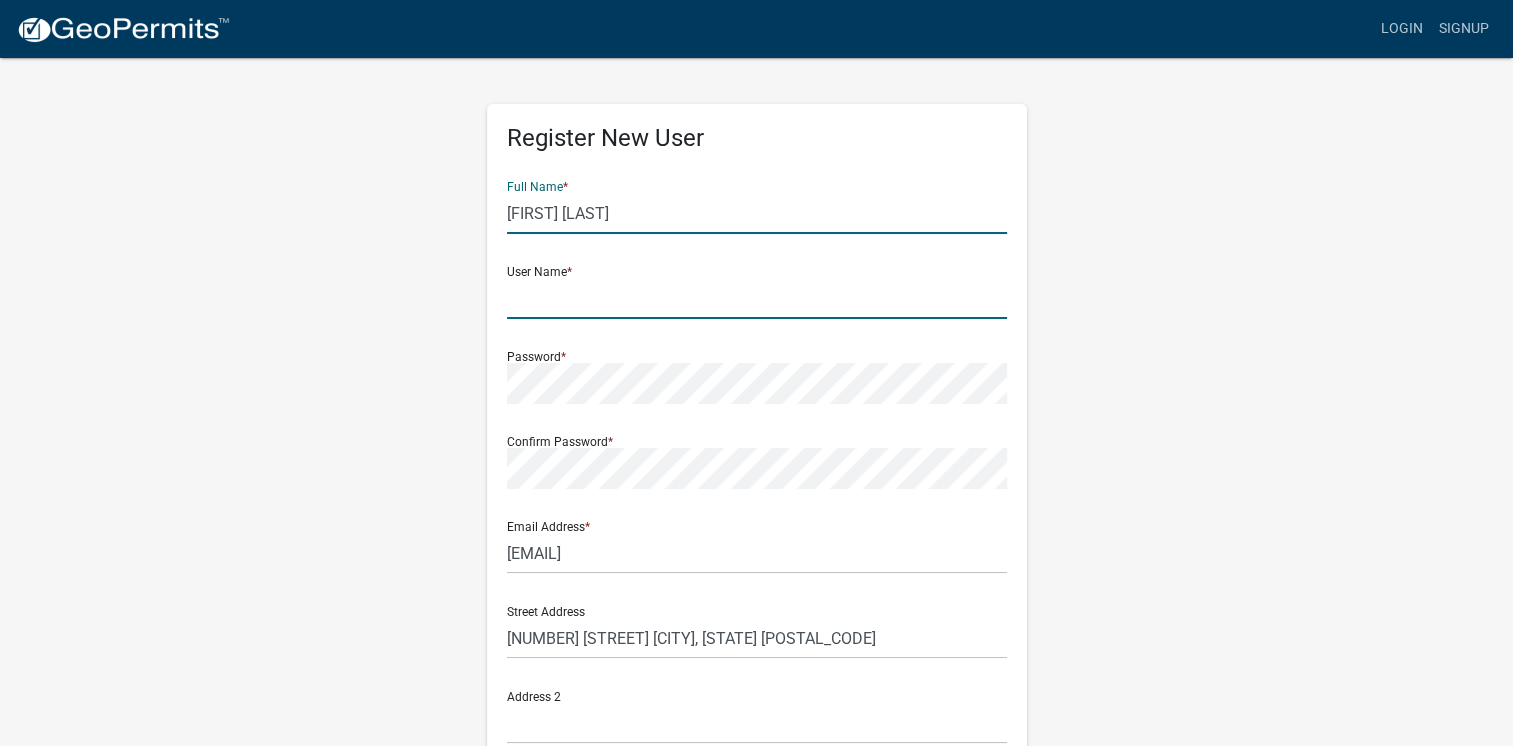 click 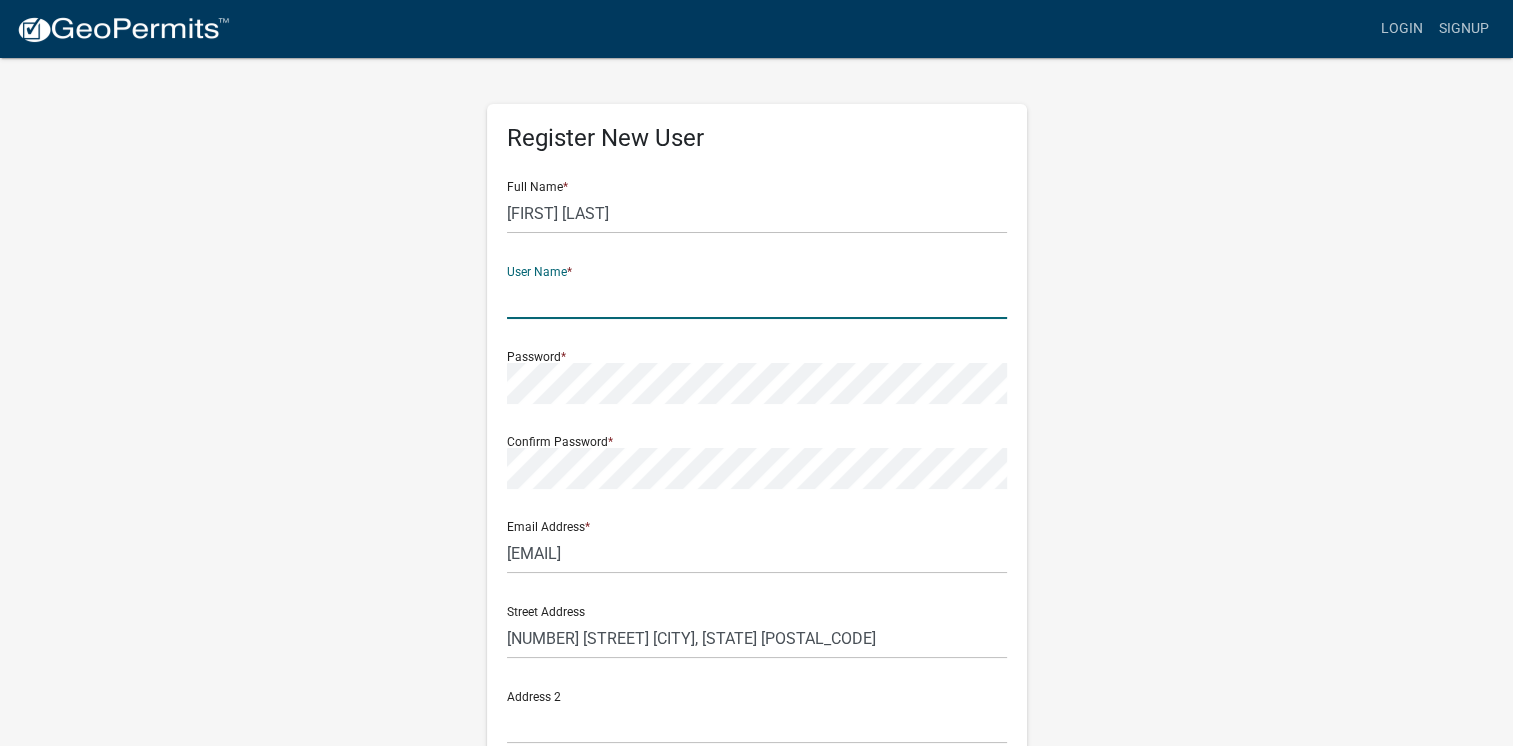 type on "[EMAIL]" 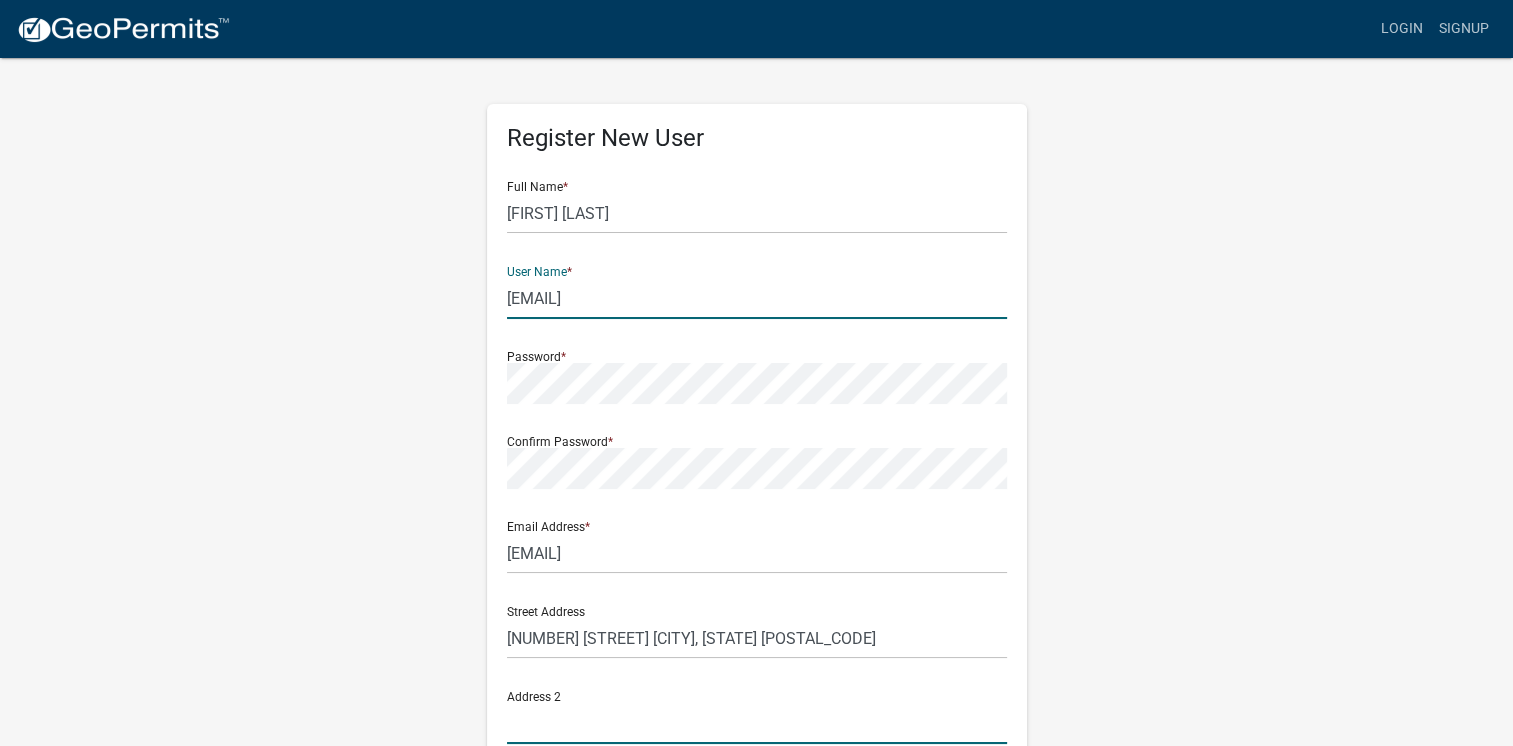 type on "P.O. Box 4176" 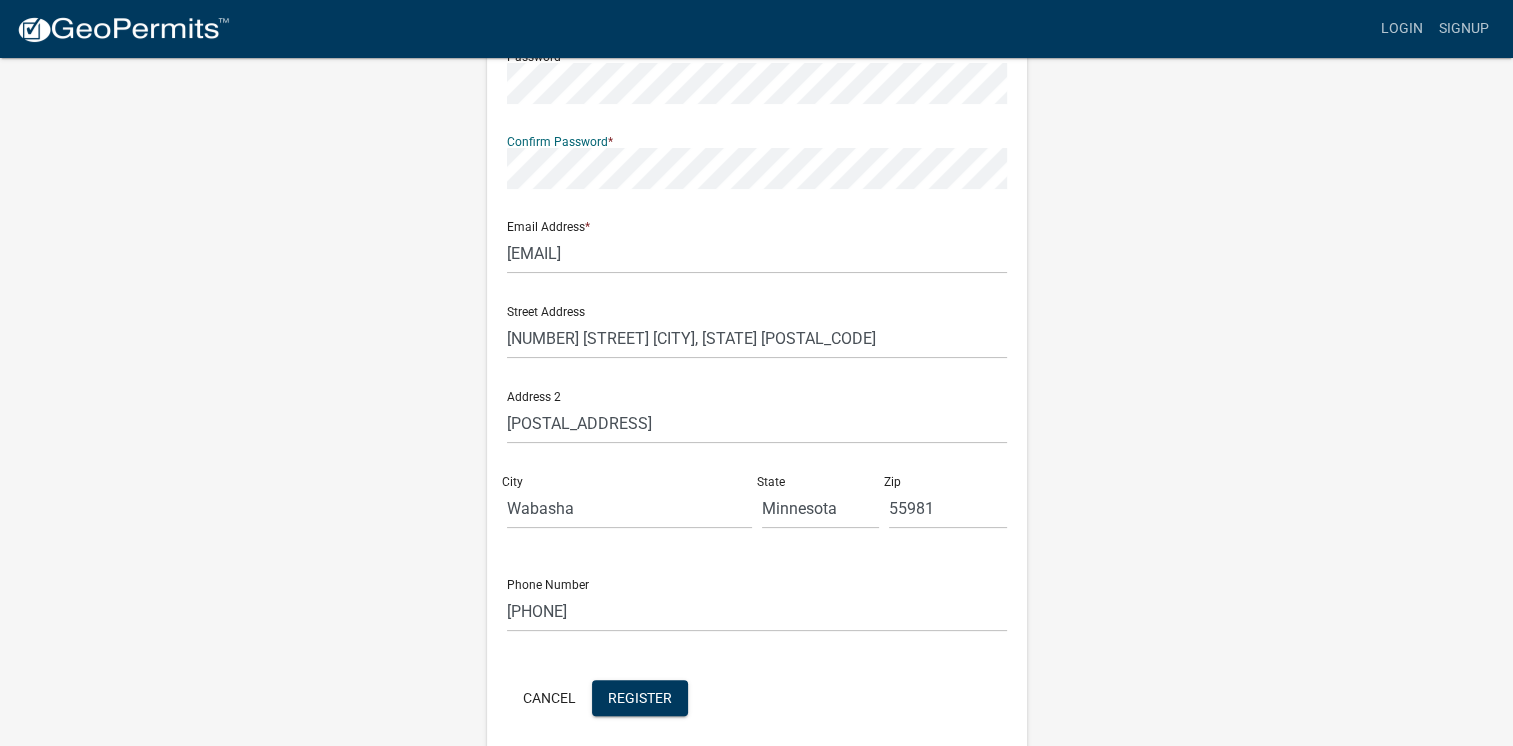 scroll, scrollTop: 379, scrollLeft: 0, axis: vertical 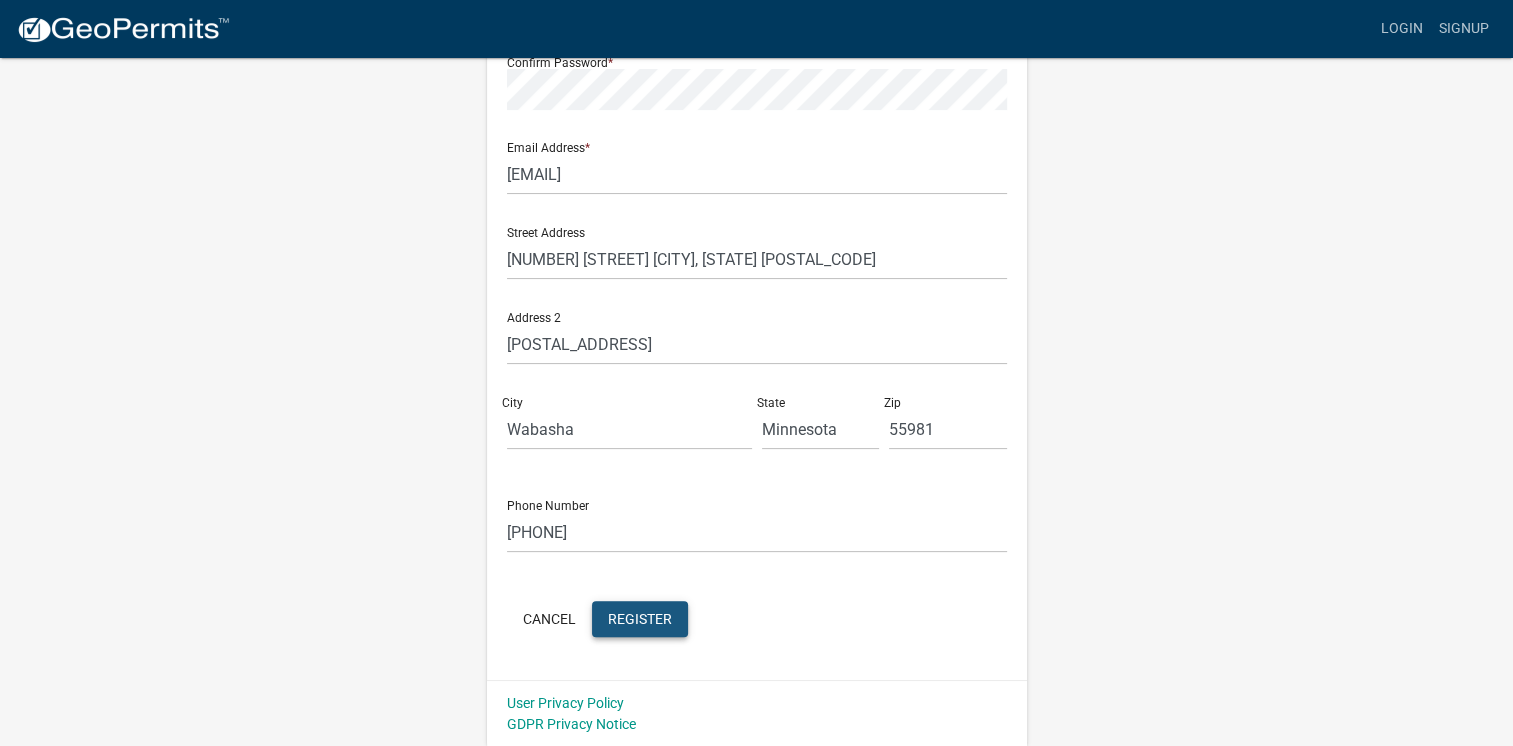 click on "Register" 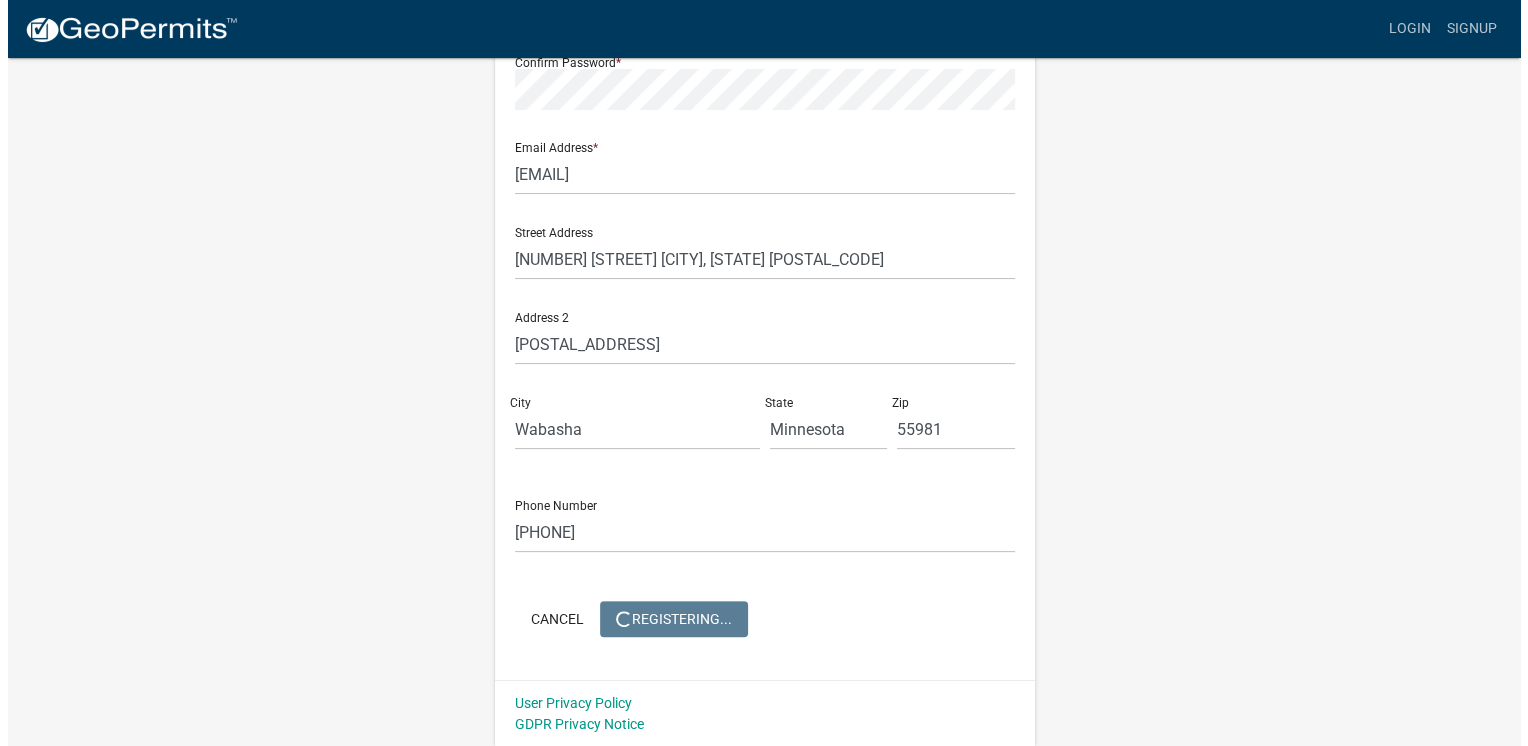 scroll, scrollTop: 0, scrollLeft: 0, axis: both 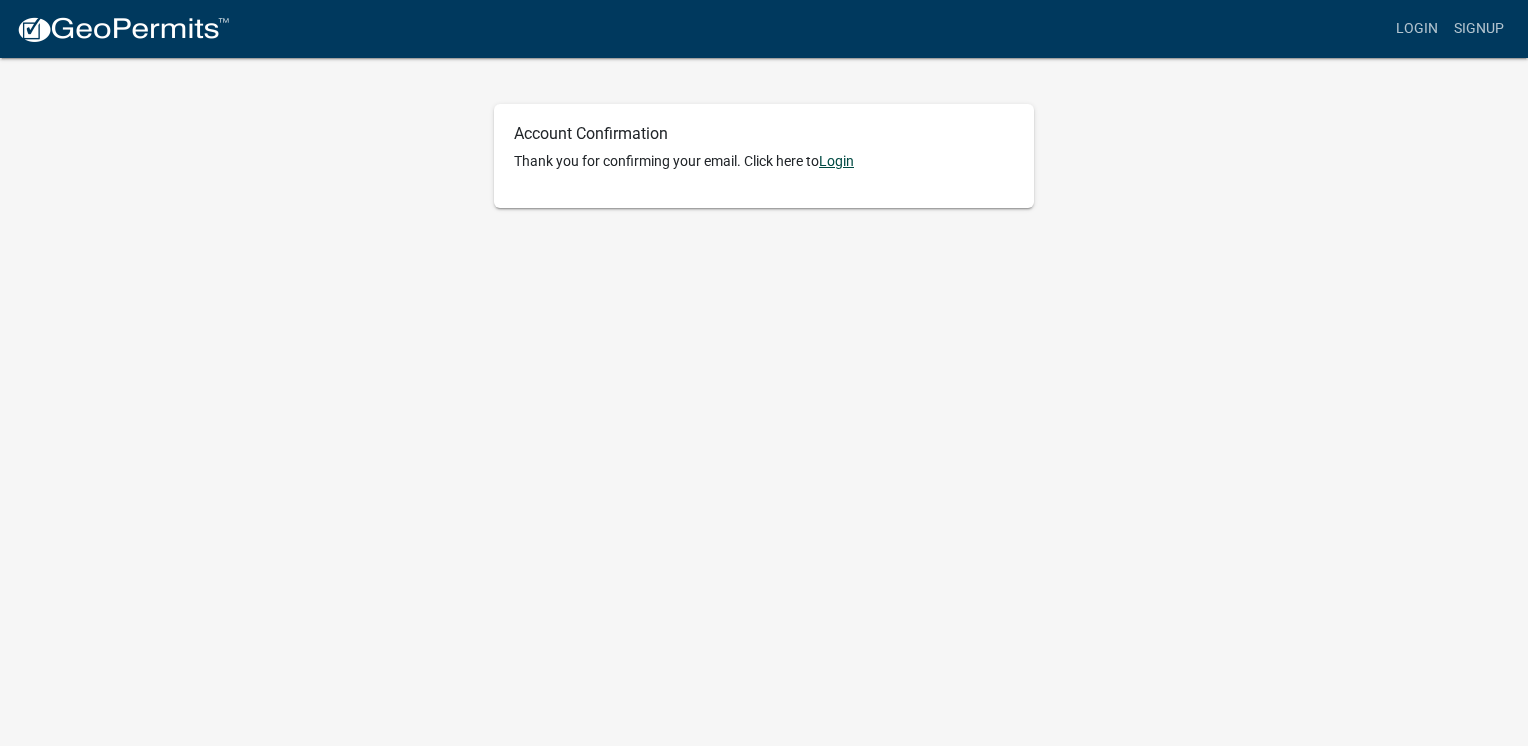 click on "Login" 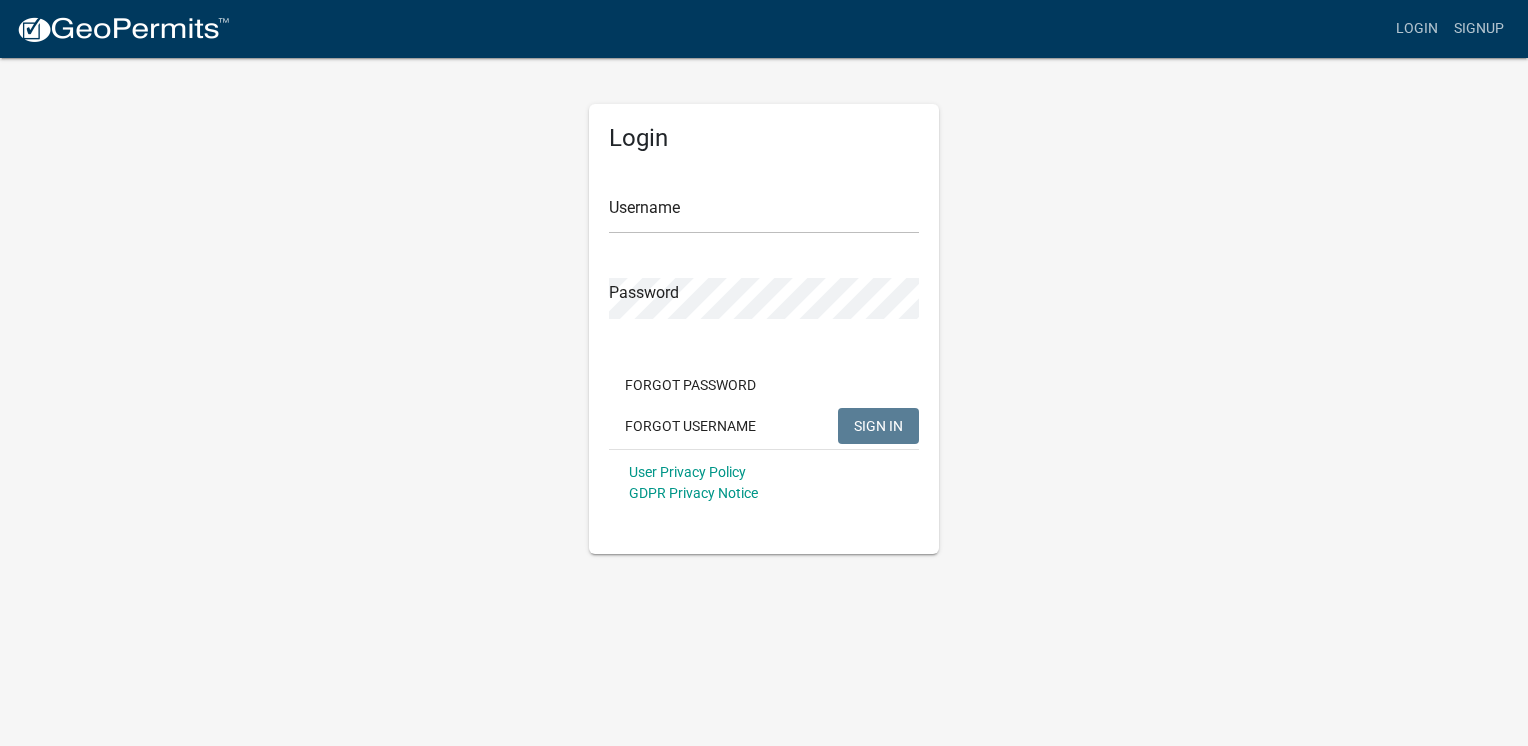 click on "Username Password  Forgot Password   Forgot Username  SIGN IN User Privacy Policy GDPR Privacy Notice" 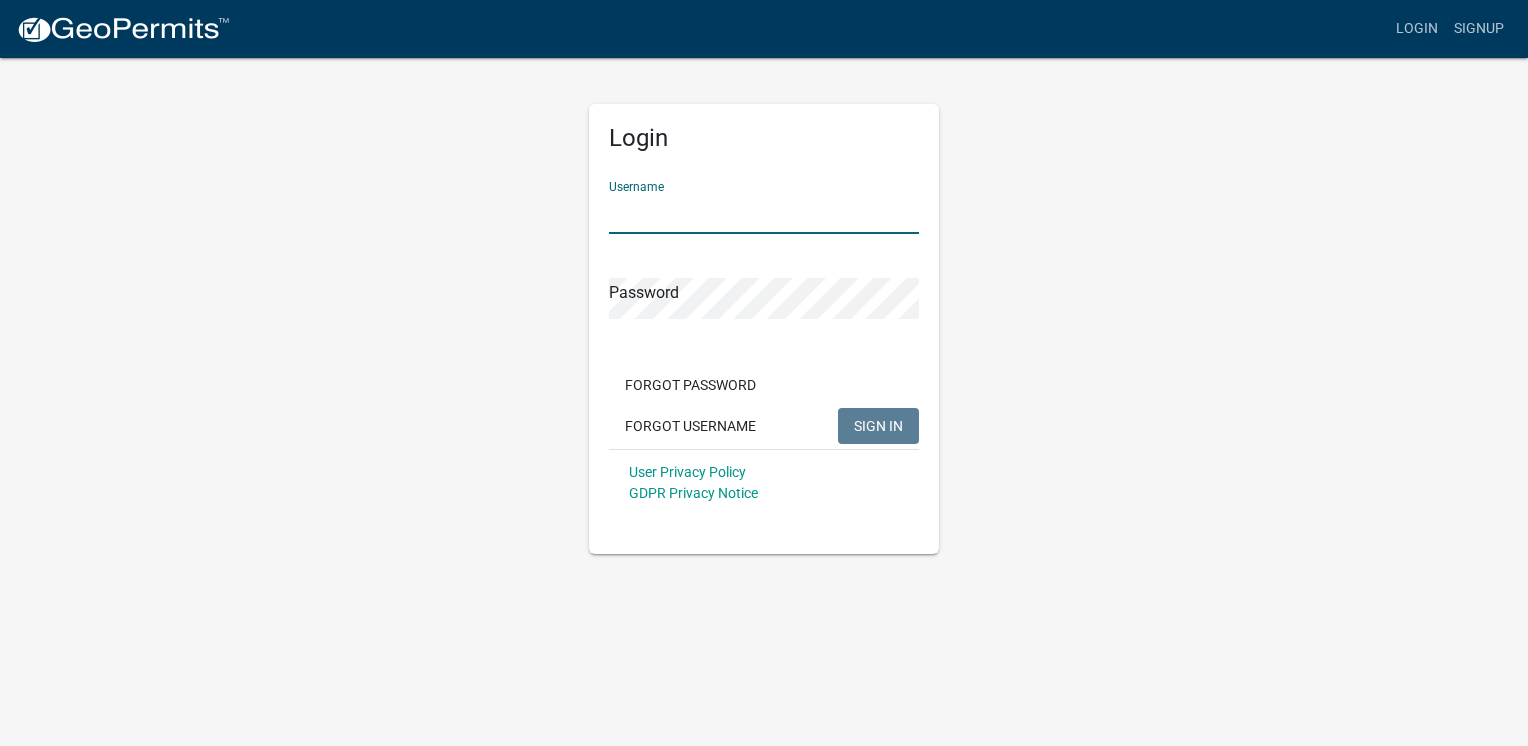 click on "Username" at bounding box center (764, 213) 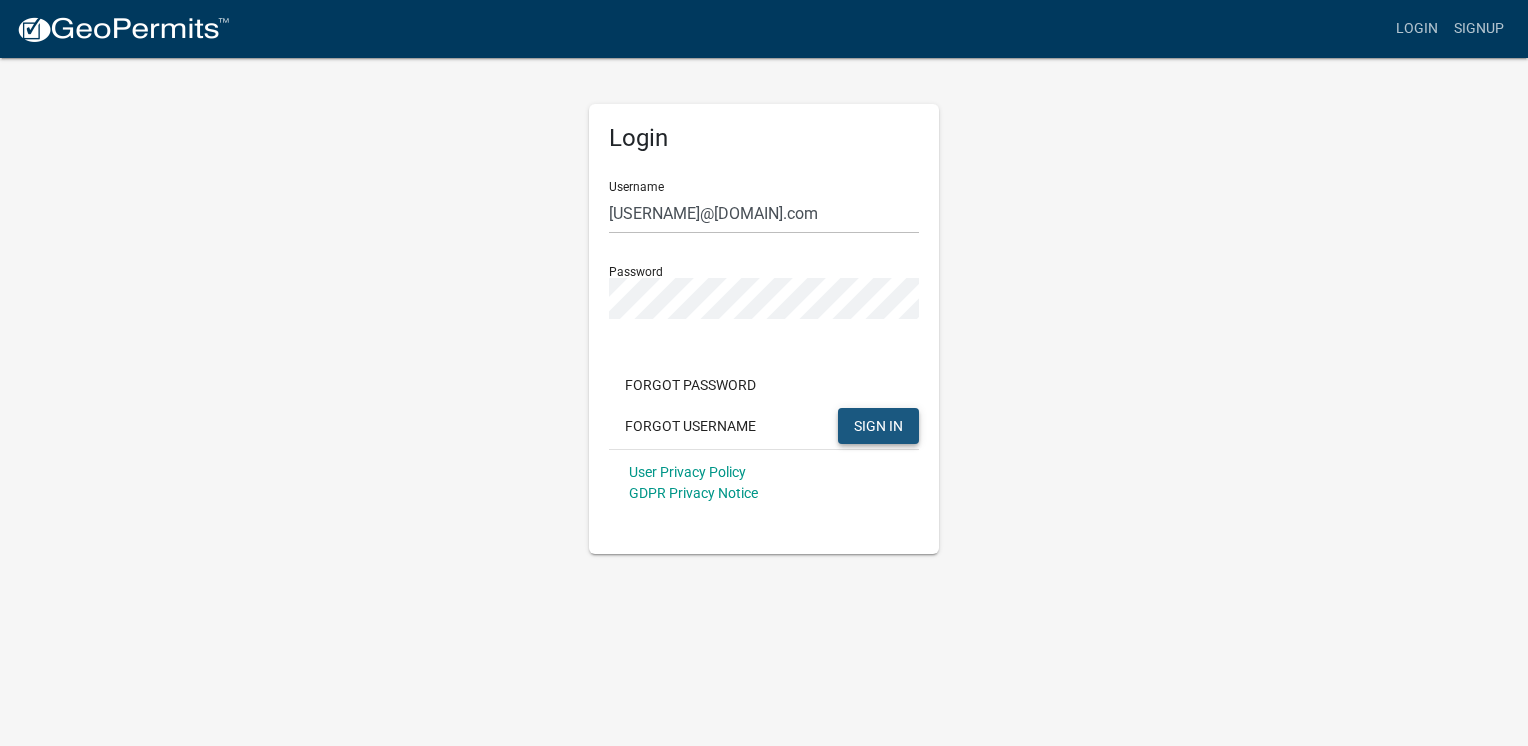 click on "SIGN IN" 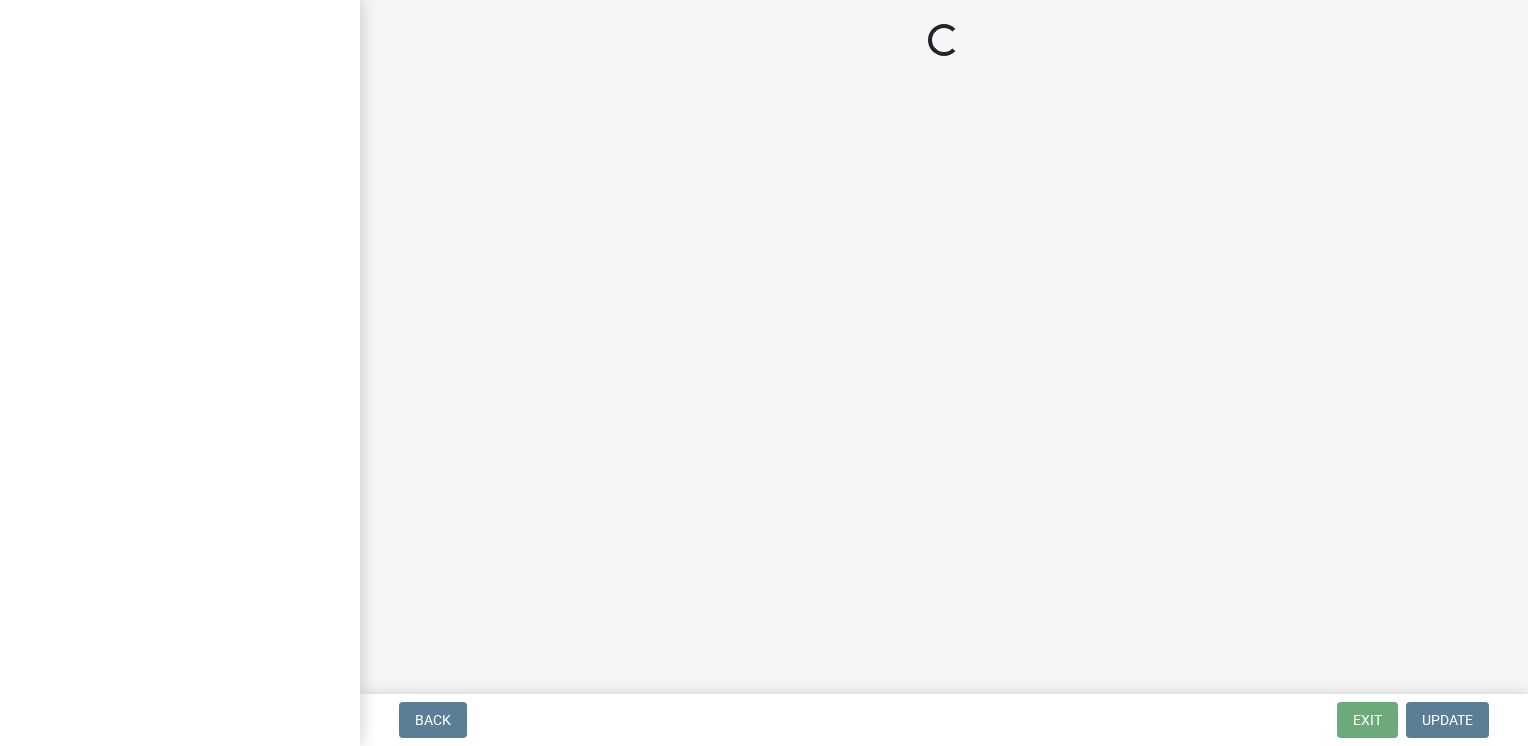 scroll, scrollTop: 0, scrollLeft: 0, axis: both 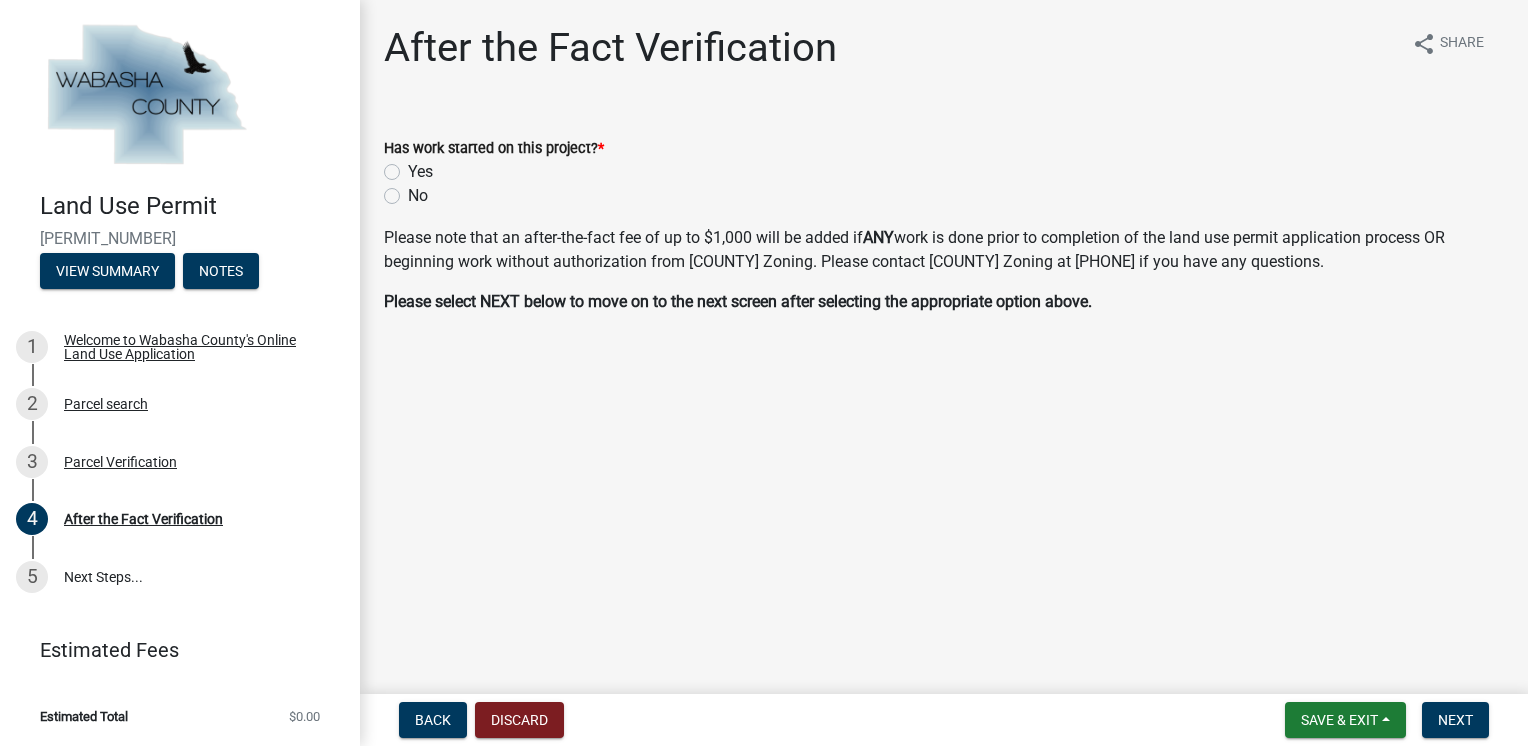 click on "No" 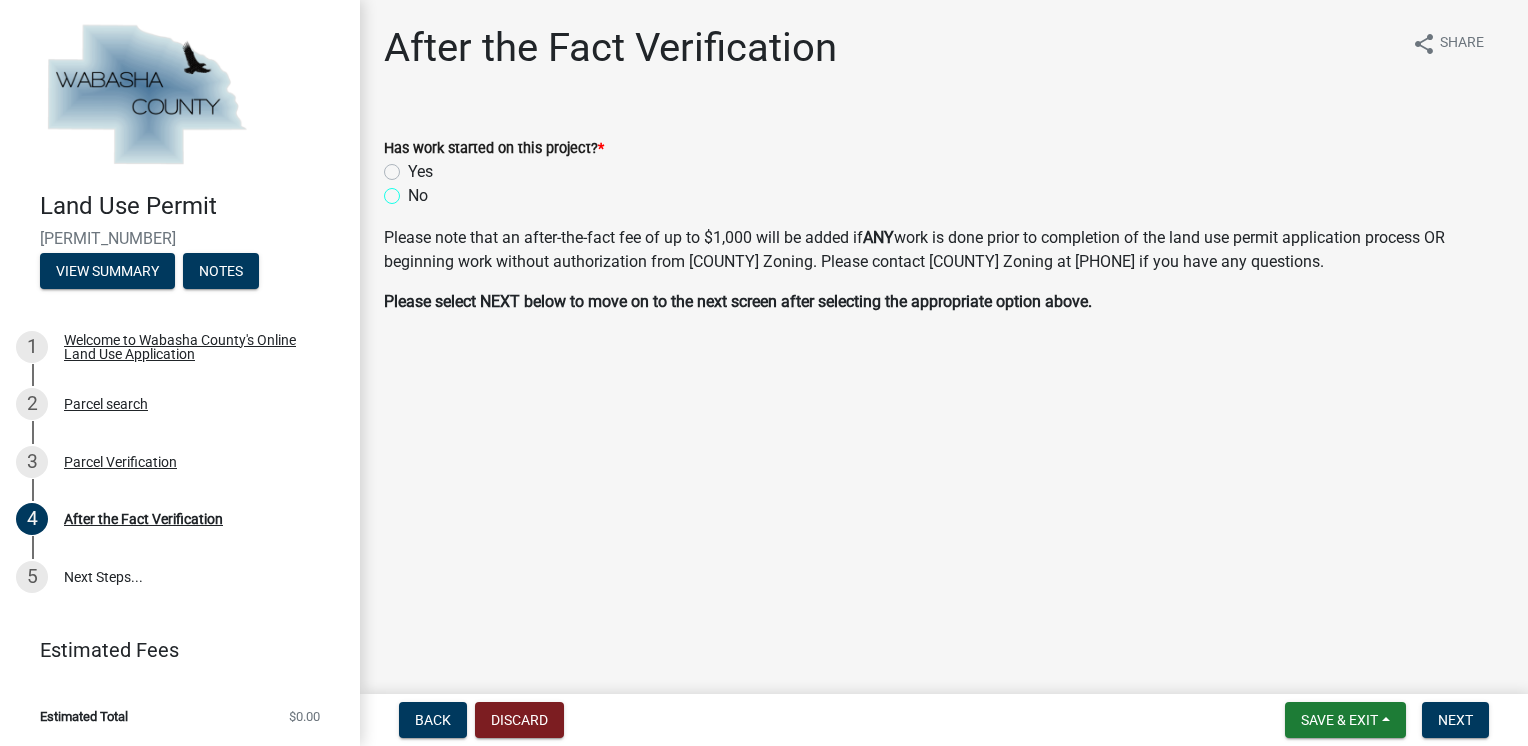 click on "No" at bounding box center [414, 190] 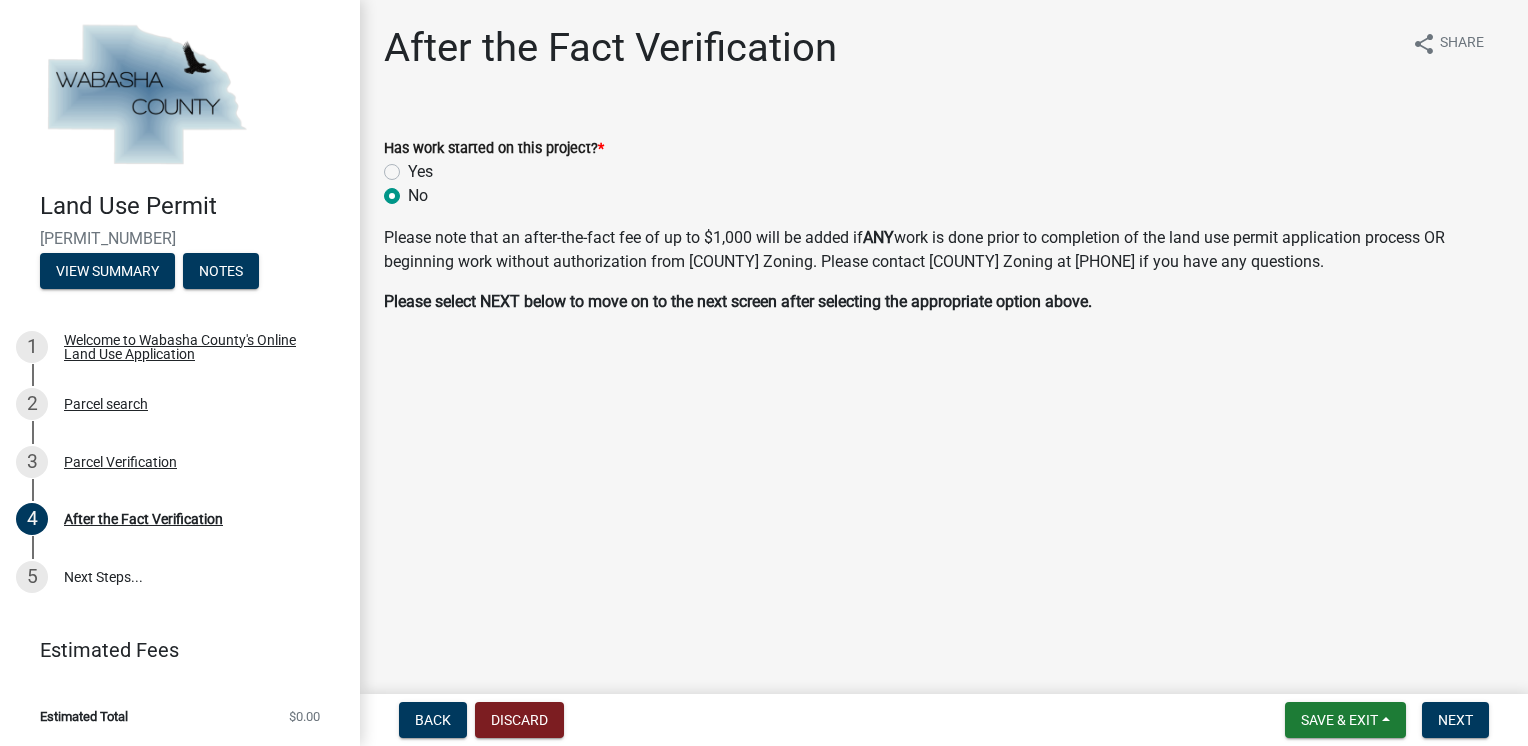 radio on "true" 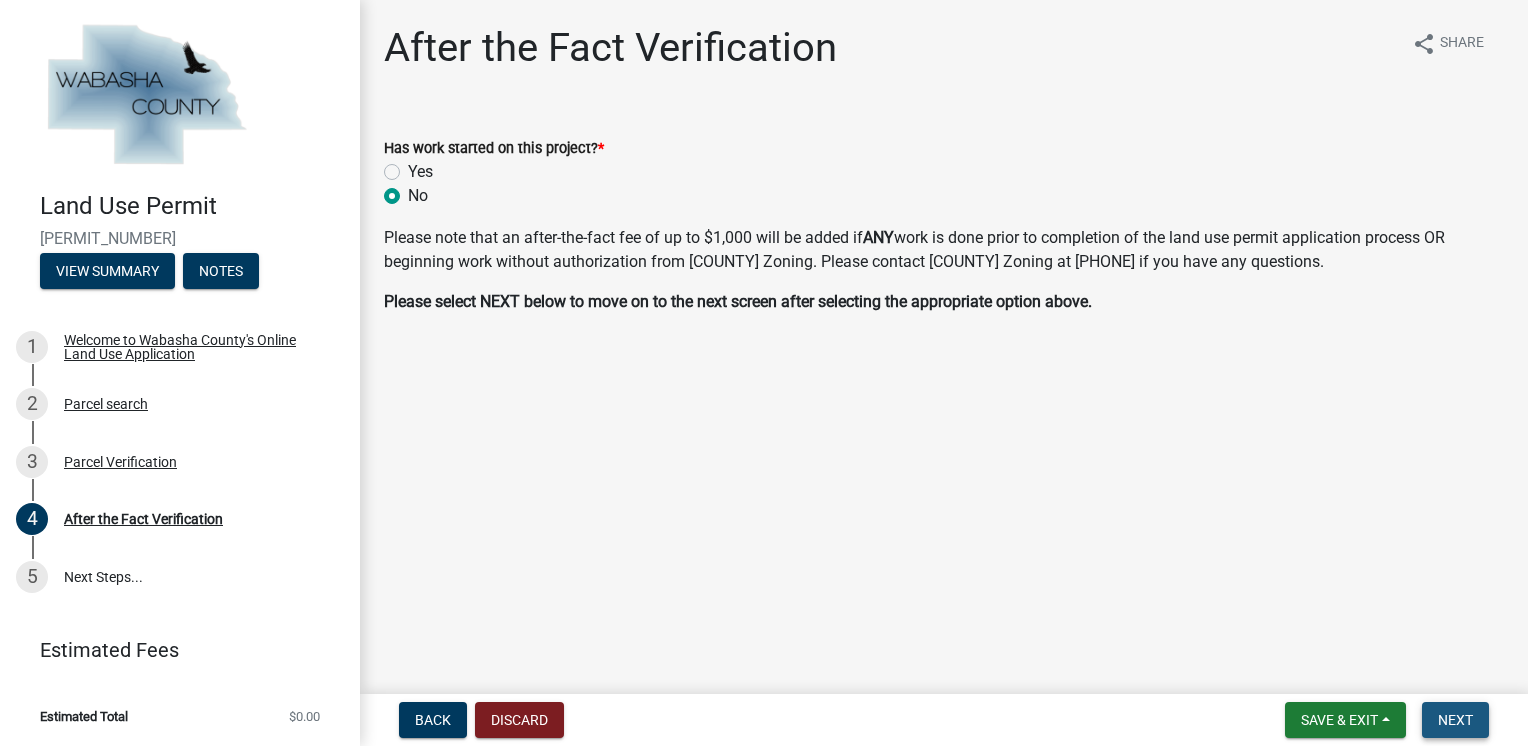 drag, startPoint x: 1452, startPoint y: 717, endPoint x: 1436, endPoint y: 705, distance: 20 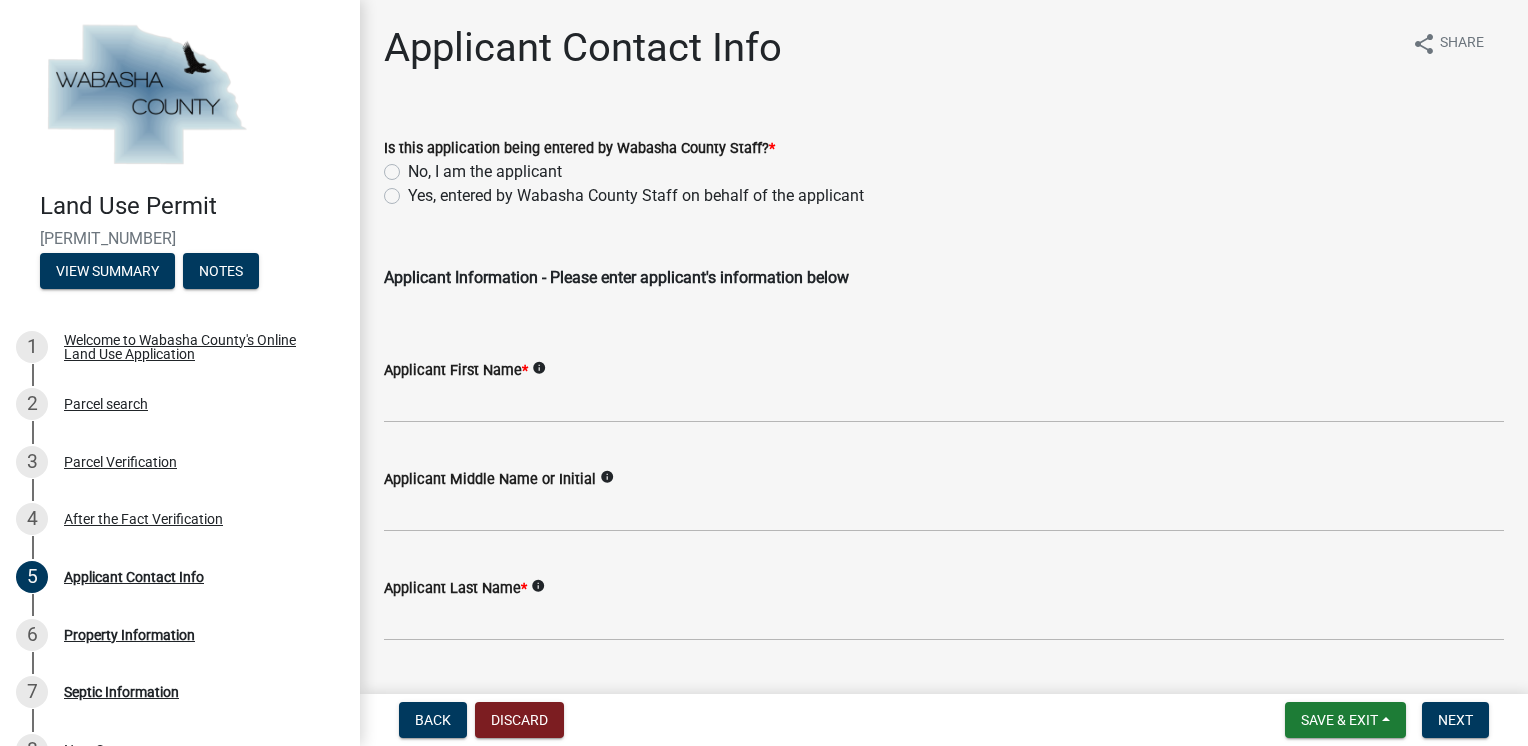 drag, startPoint x: 387, startPoint y: 168, endPoint x: 396, endPoint y: 174, distance: 10.816654 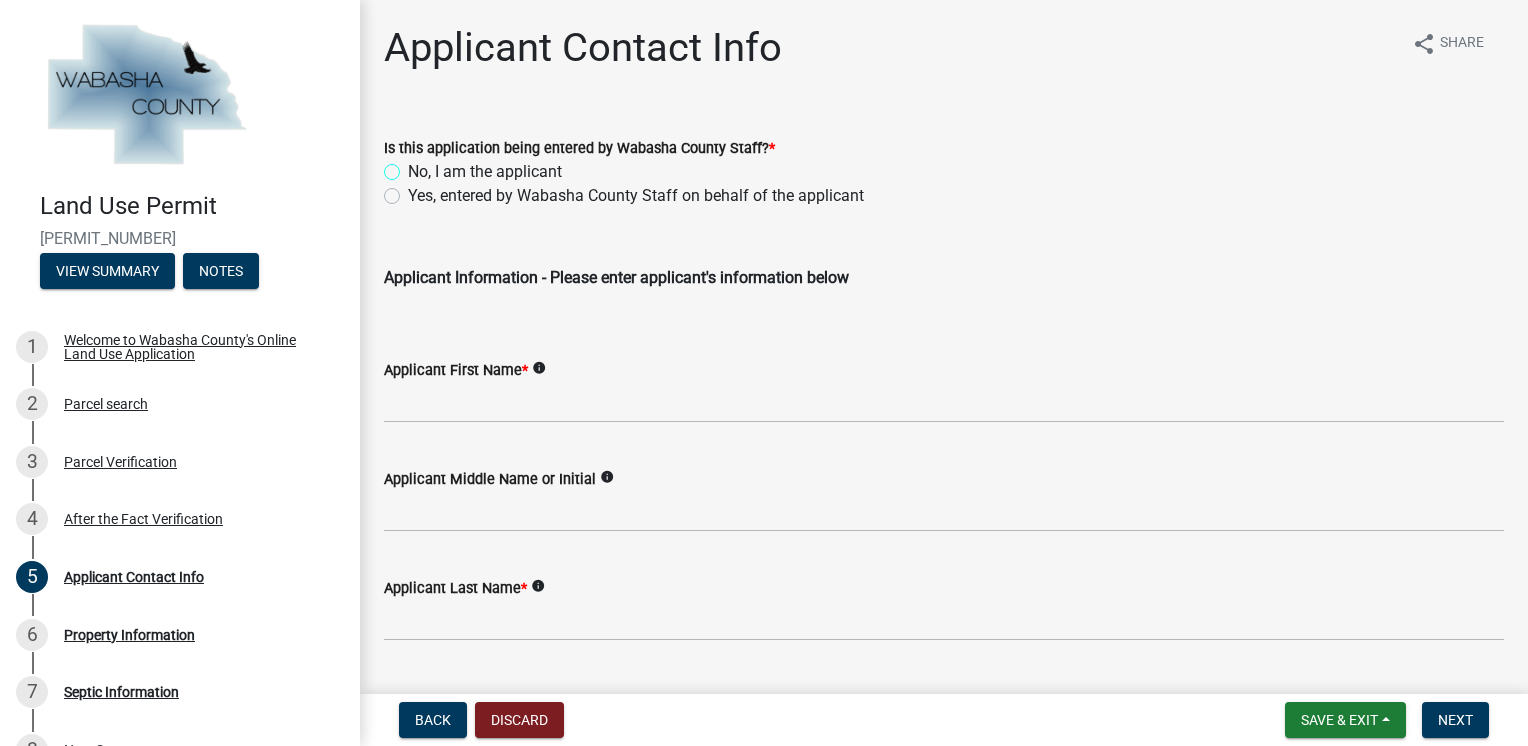 click on "No, I am the applicant" at bounding box center (414, 166) 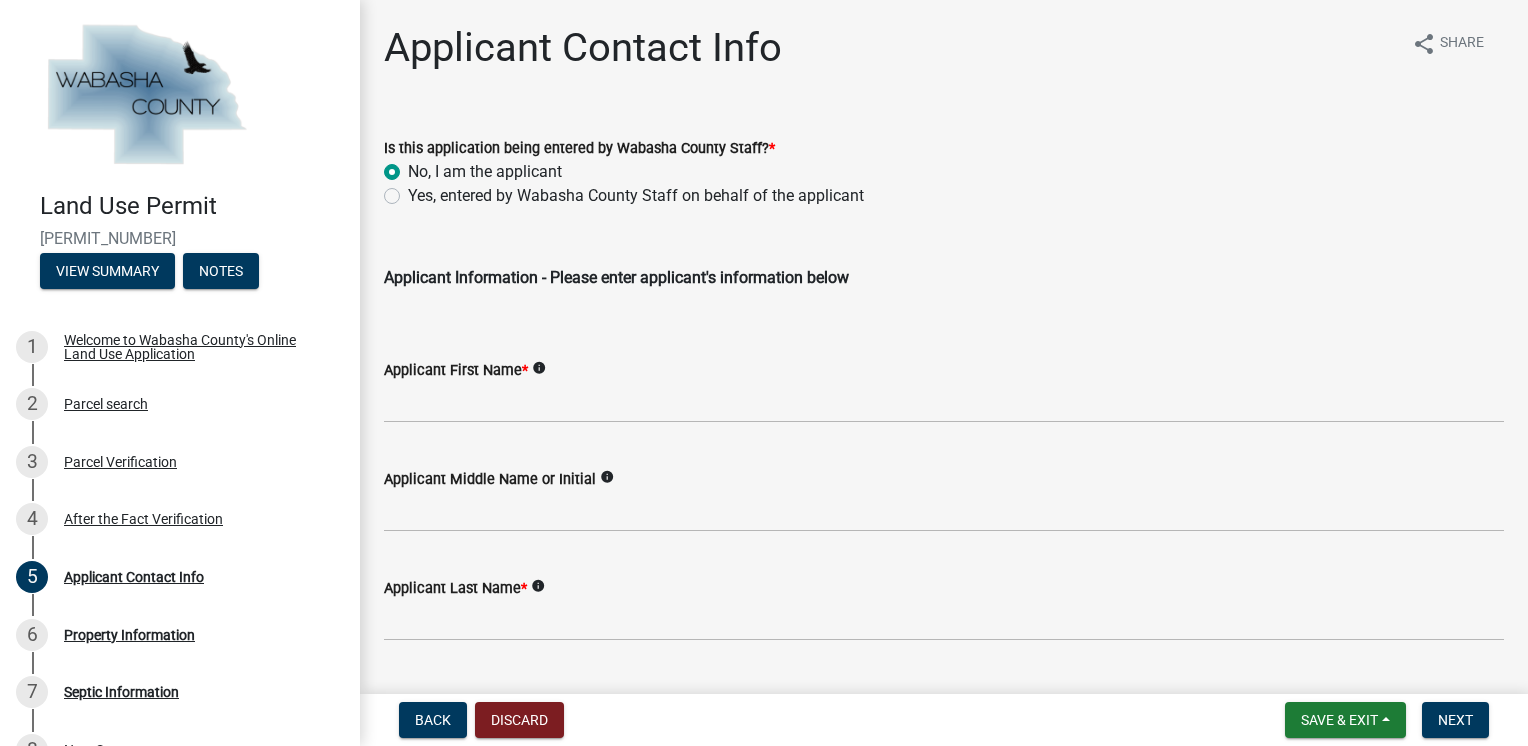 radio on "true" 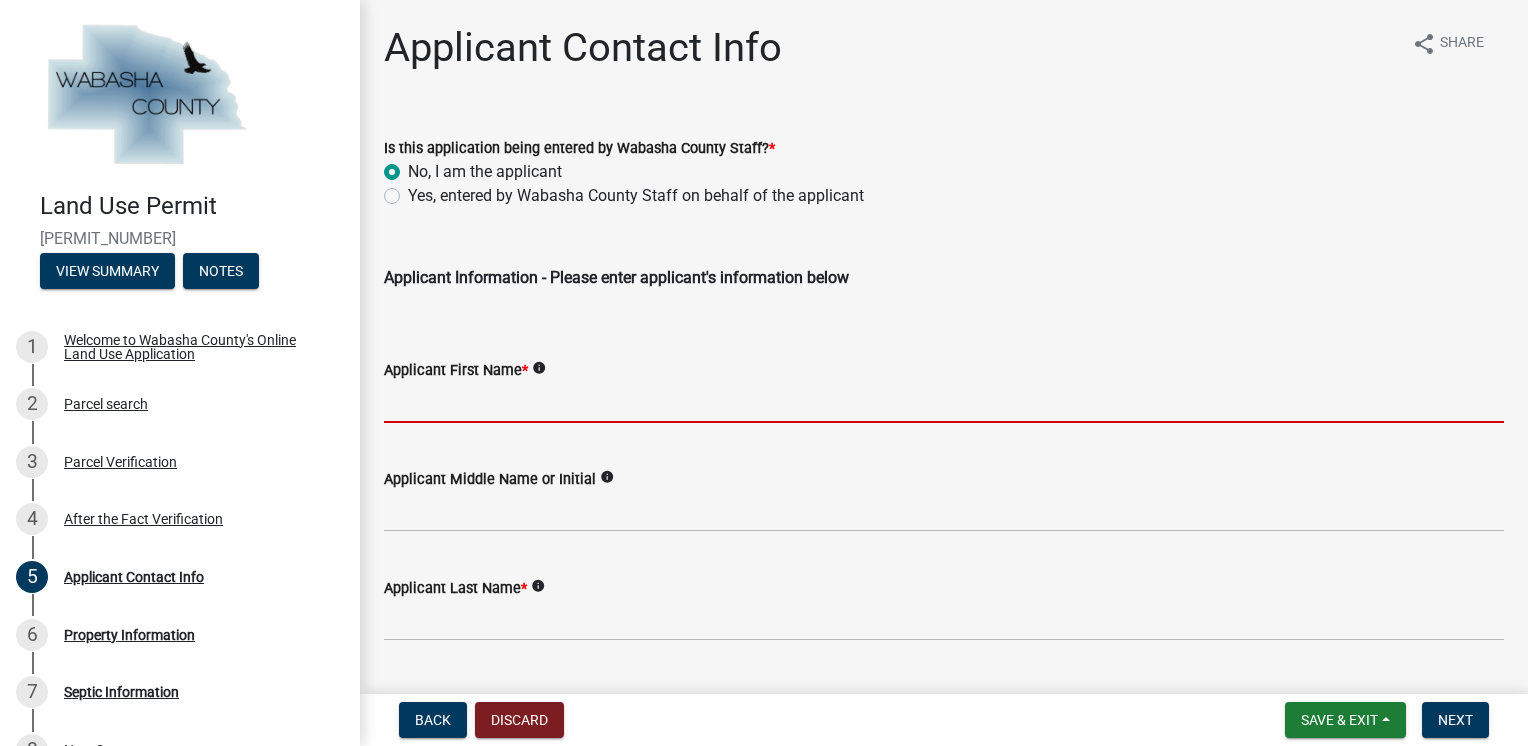 click on "Applicant First Name  *" at bounding box center [944, 402] 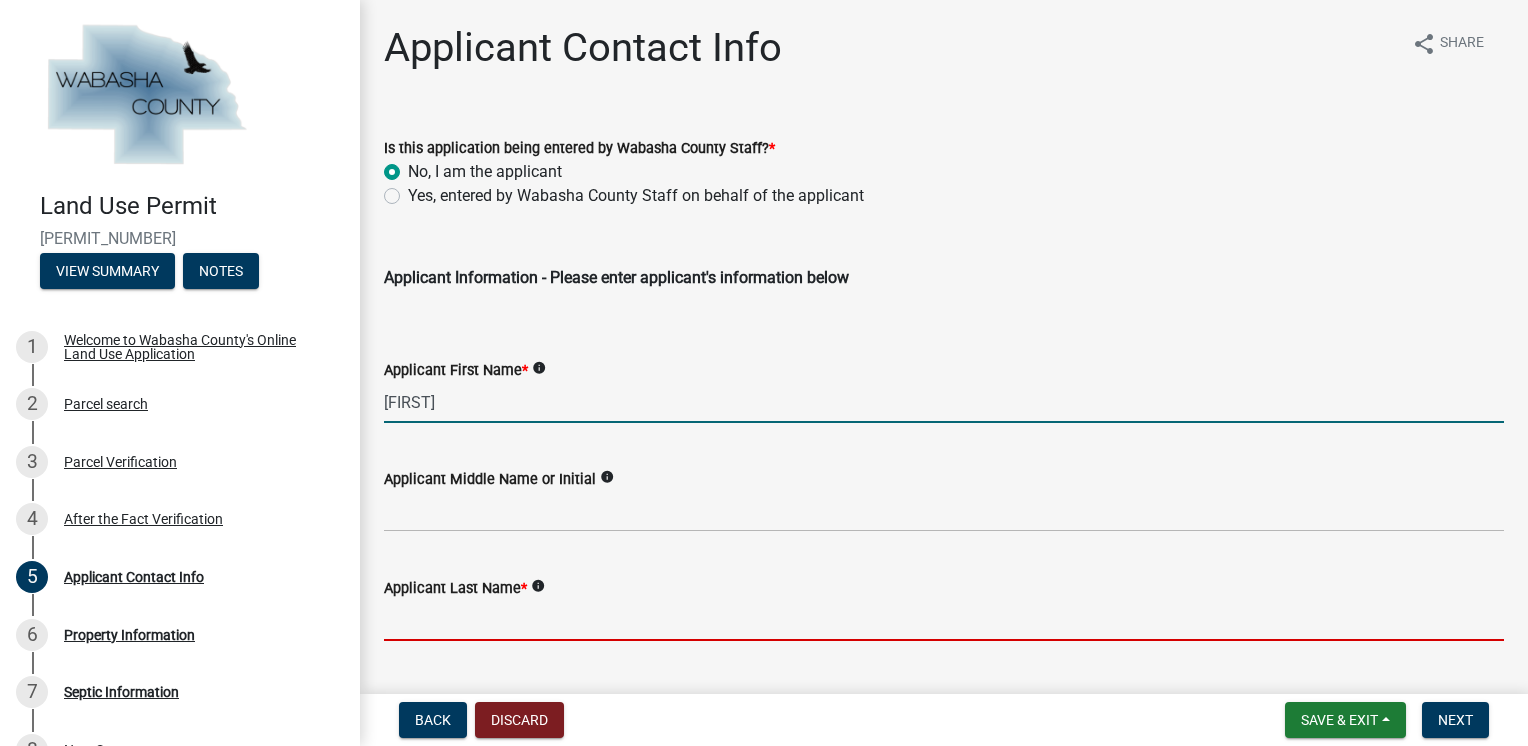 type on "[LAST_NAME]" 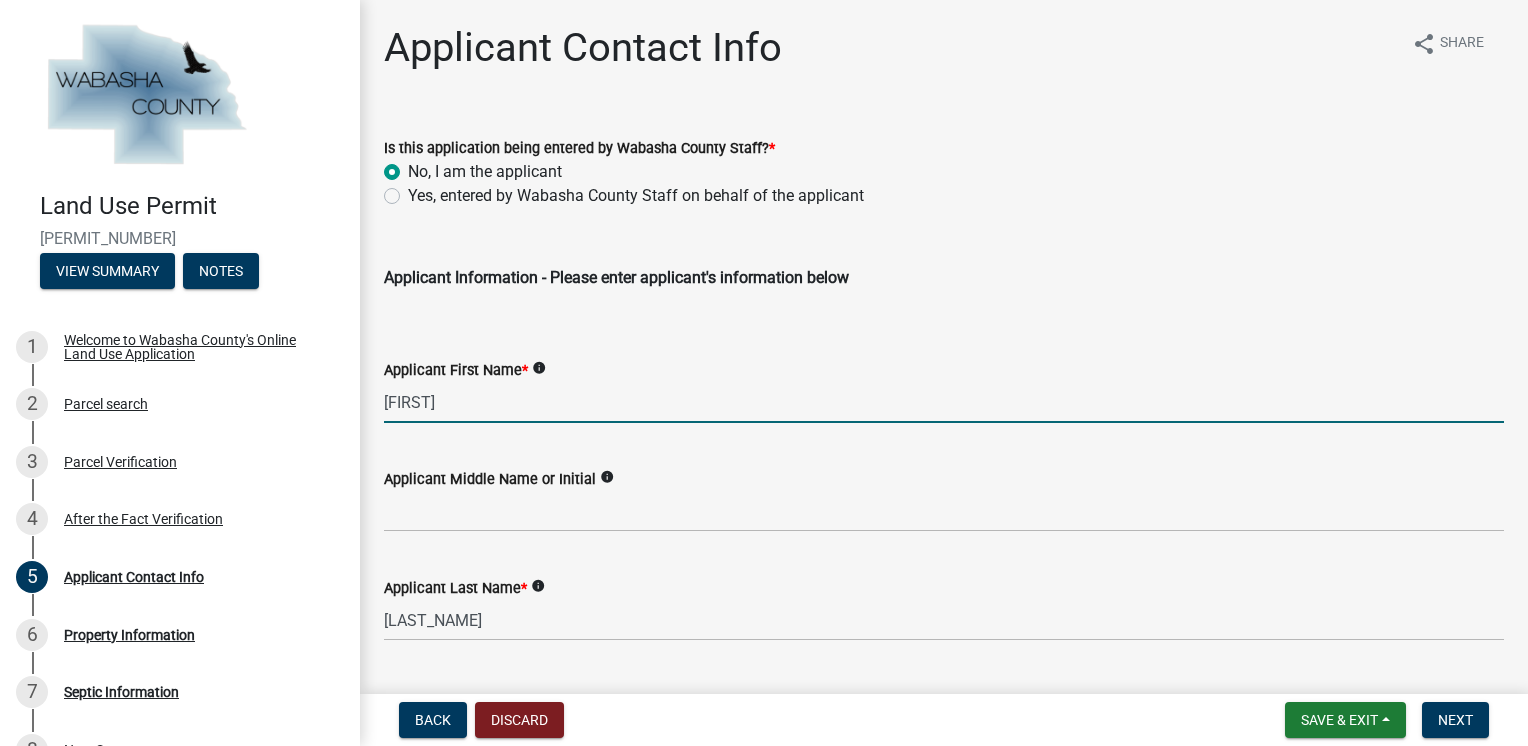 type on "[NUMBER] [STREET] [CITY], [STATE] [POSTAL_CODE]" 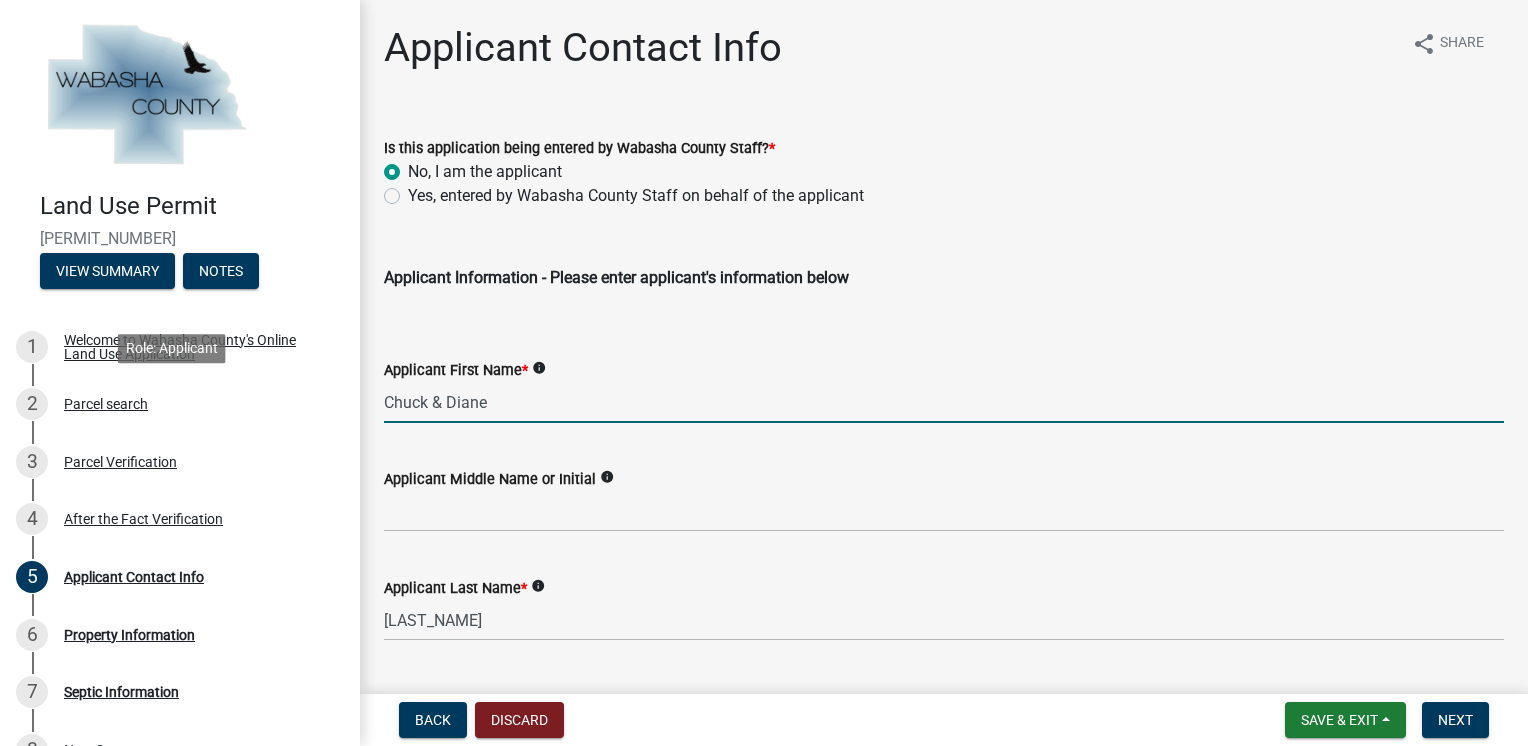 drag, startPoint x: 497, startPoint y: 407, endPoint x: 351, endPoint y: 477, distance: 161.91356 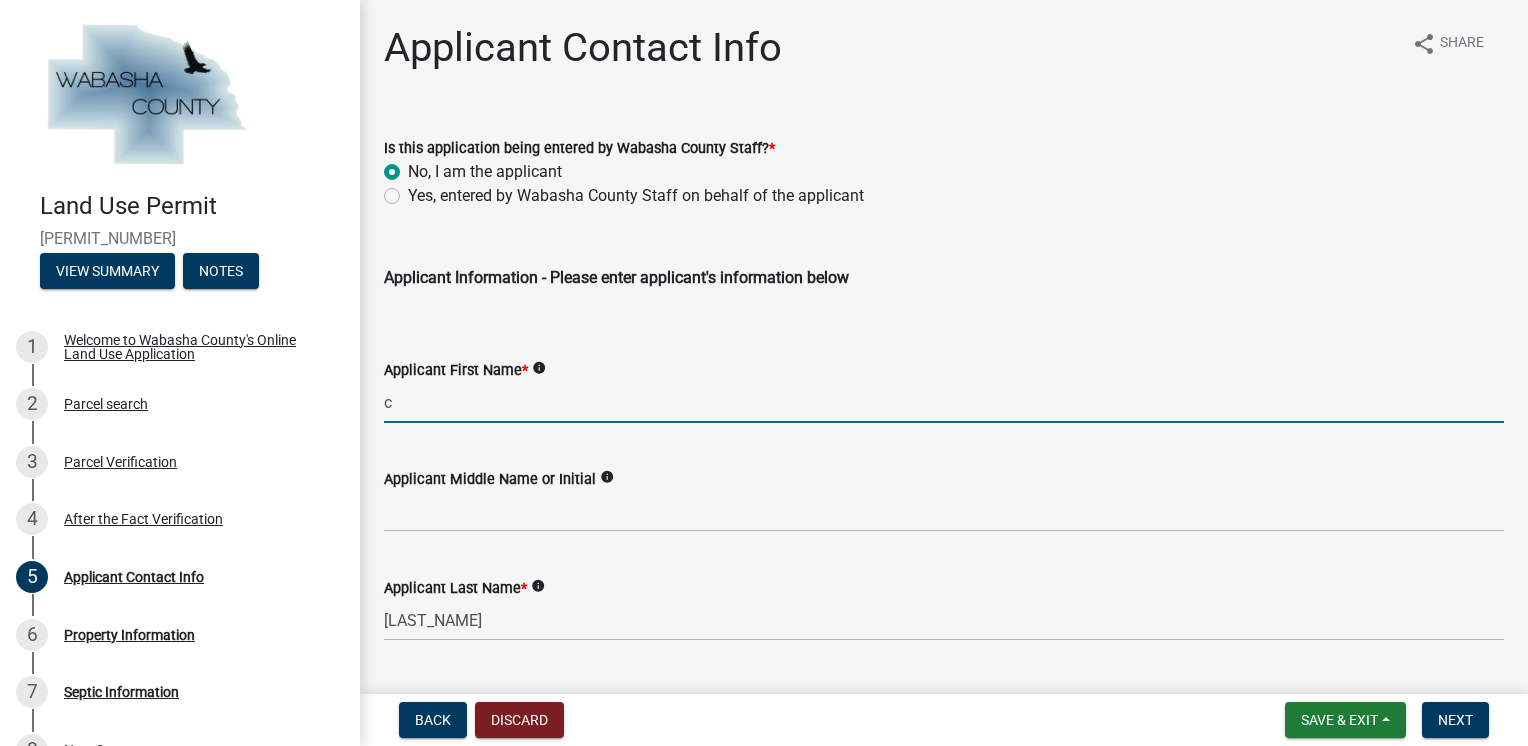 type on "[FIRST]" 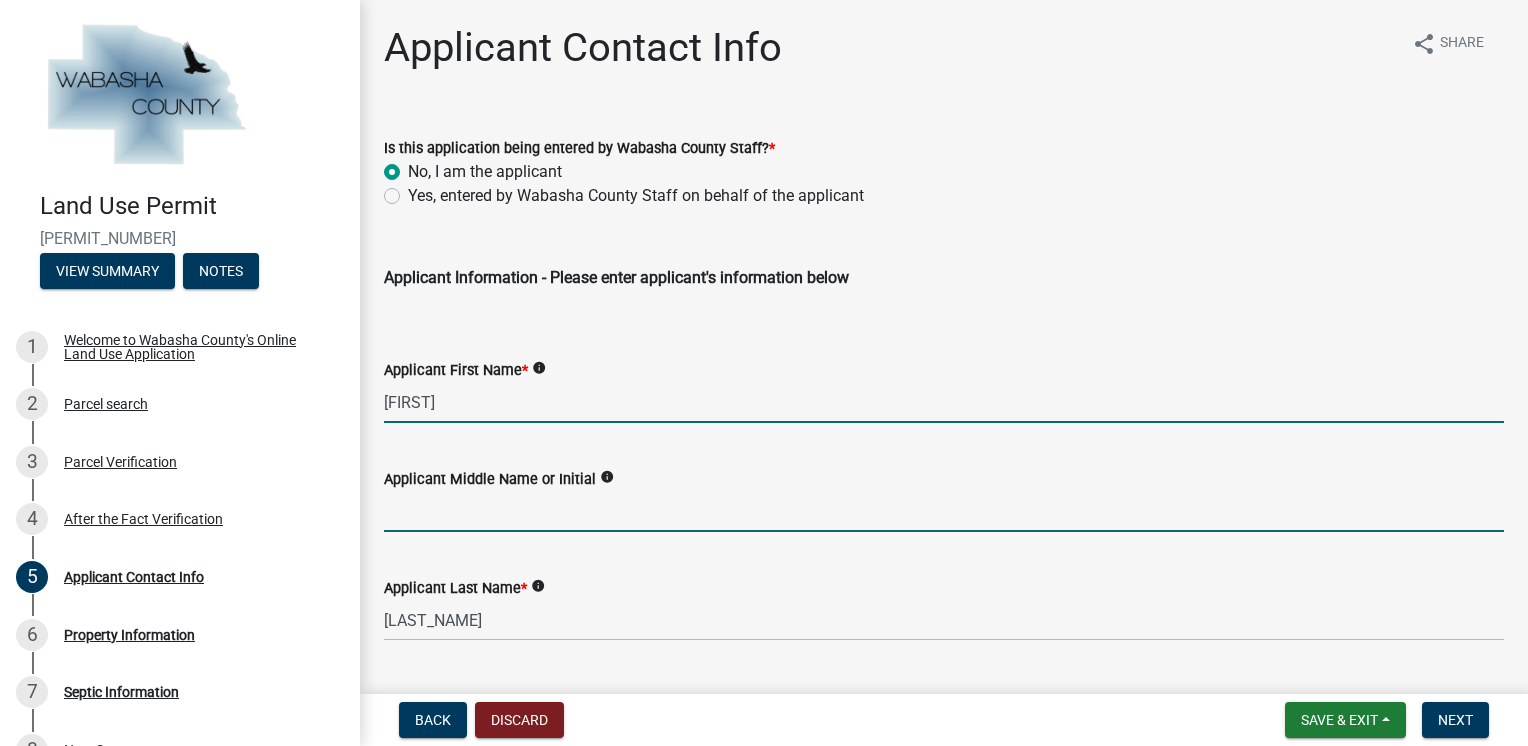 type on "A" 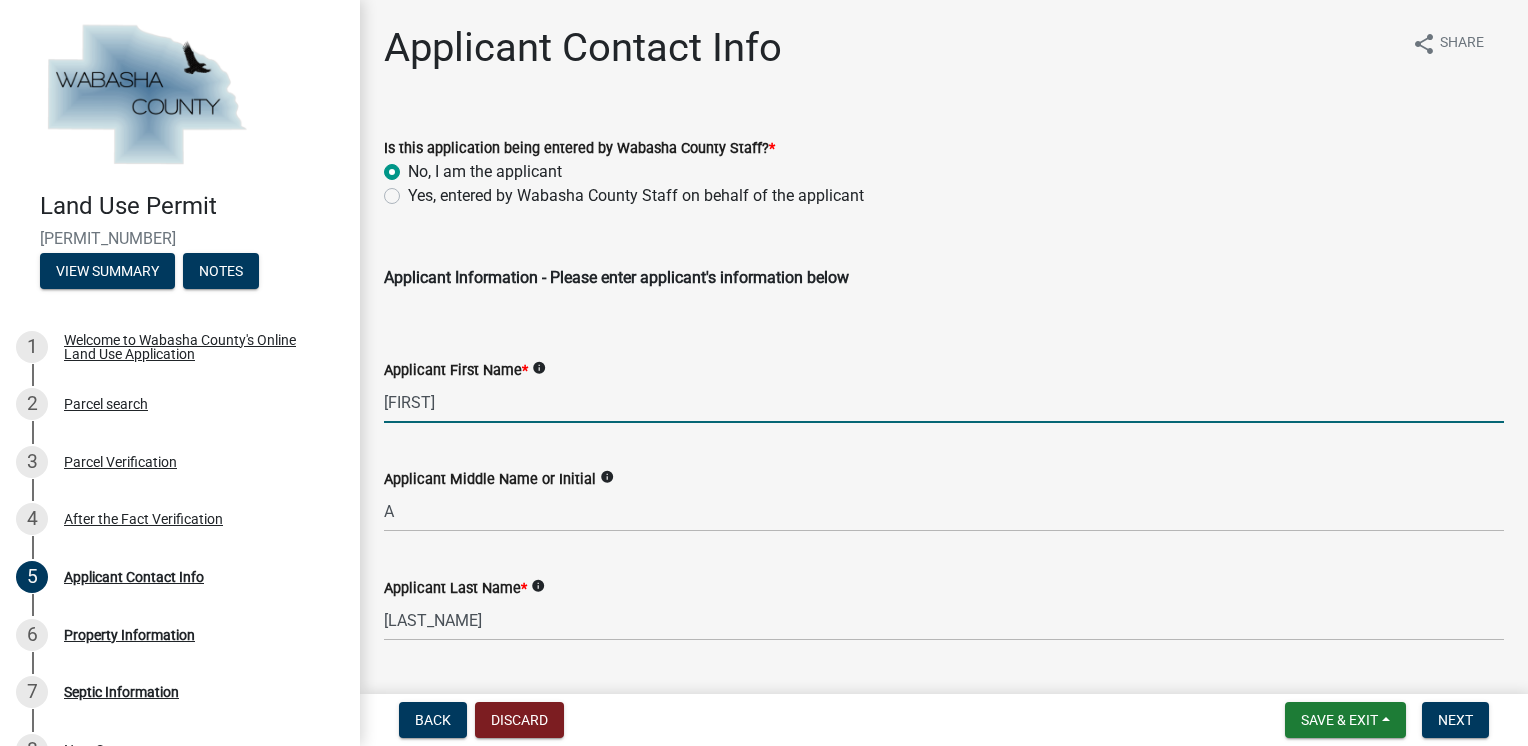 type on "Chuck & Diane" 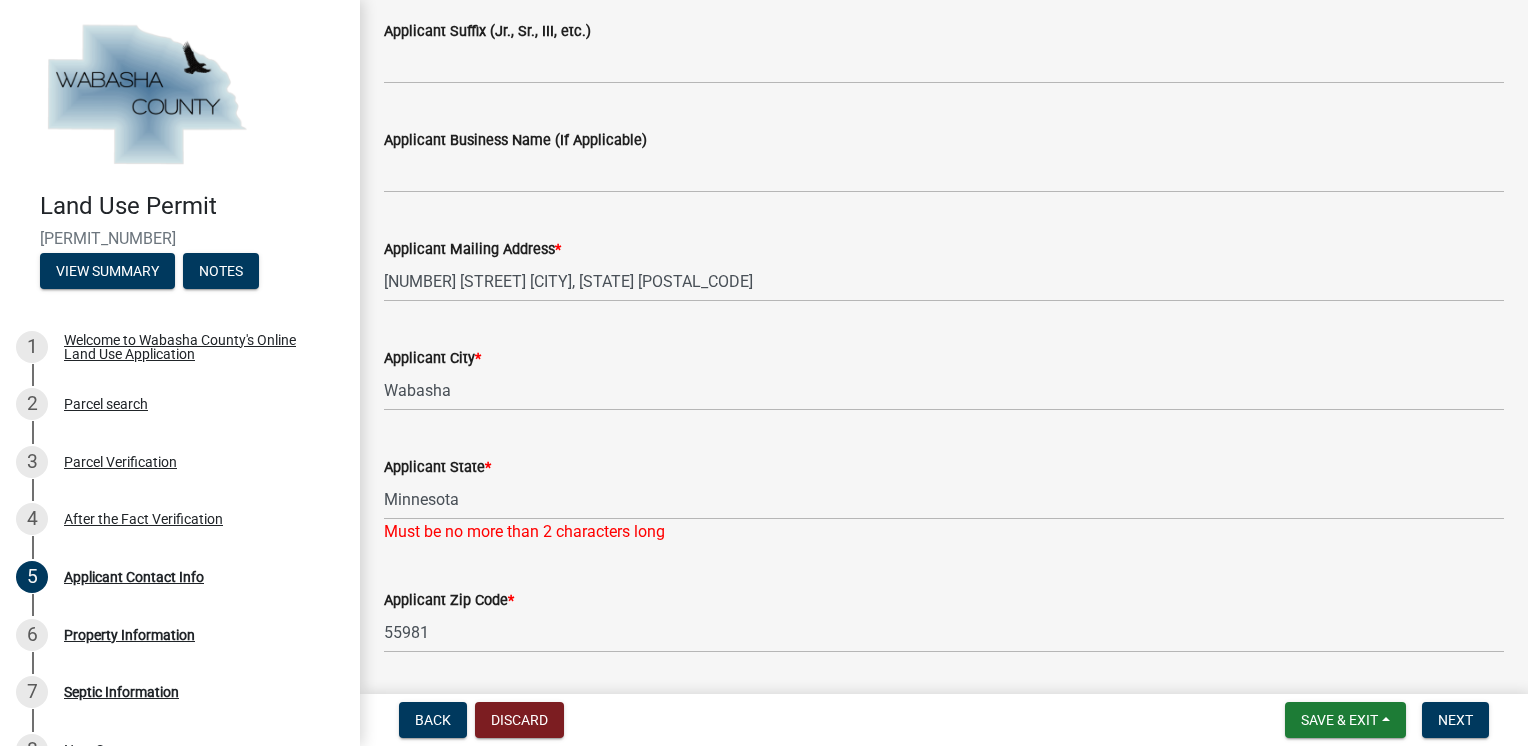 scroll, scrollTop: 700, scrollLeft: 0, axis: vertical 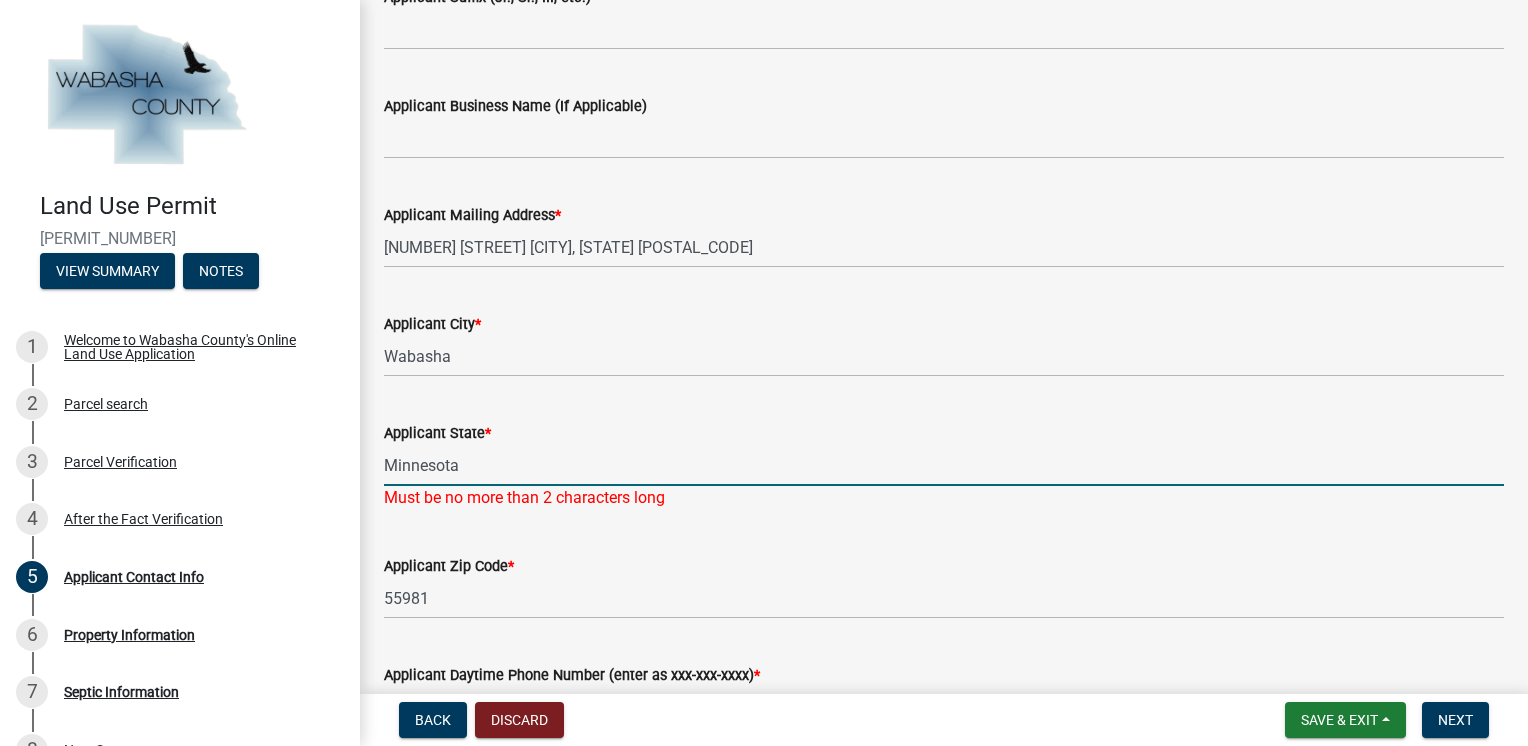 click on "Minnesota" at bounding box center [944, 465] 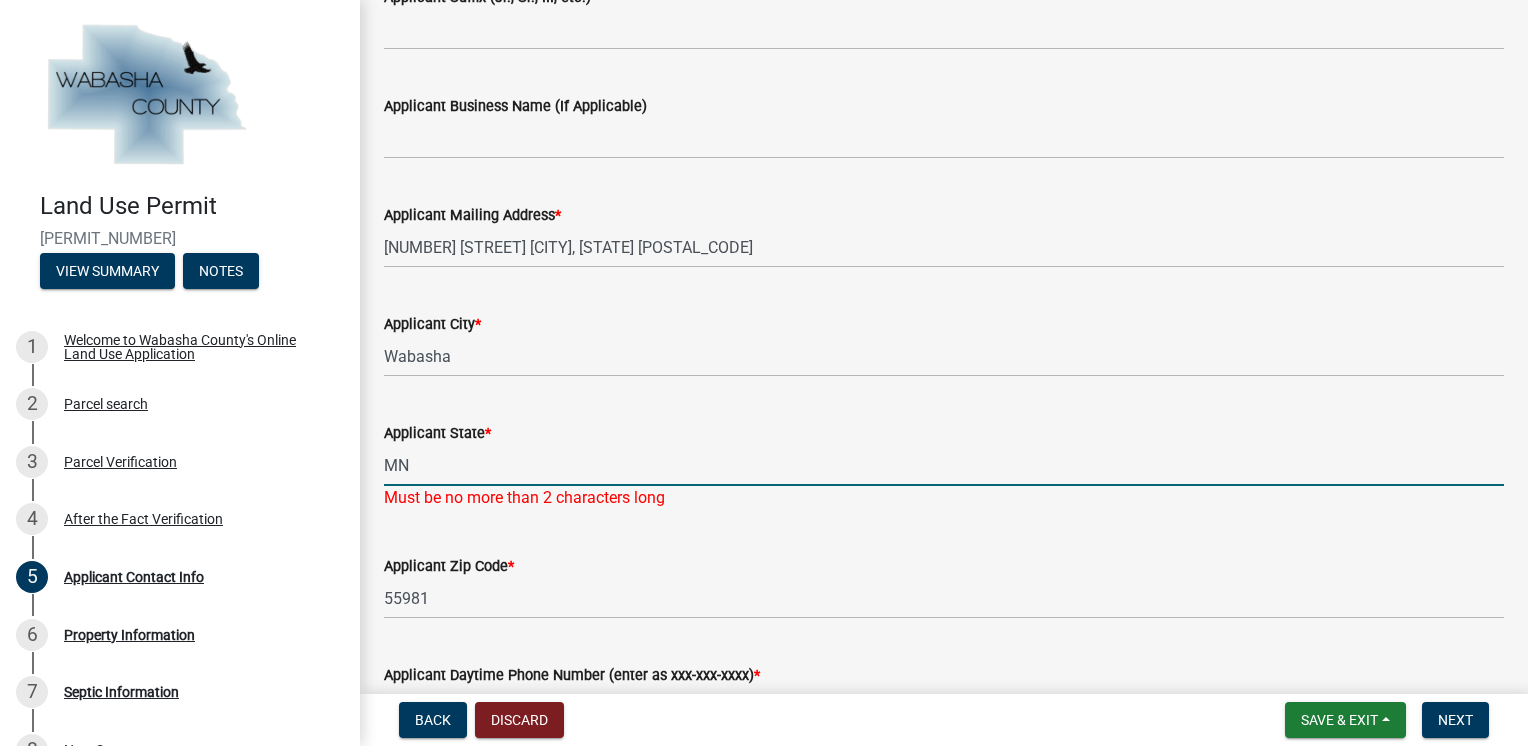 type on "MN" 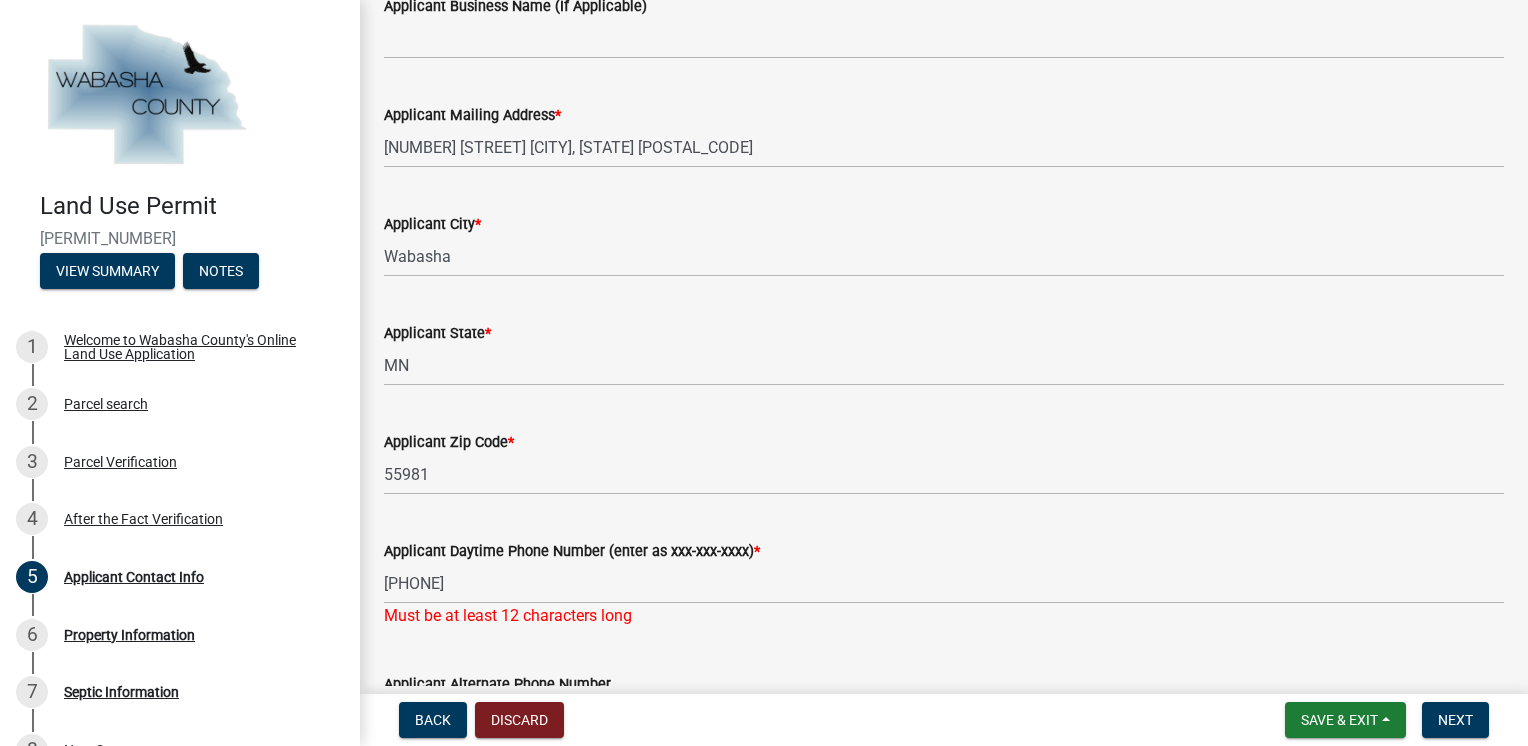 scroll, scrollTop: 900, scrollLeft: 0, axis: vertical 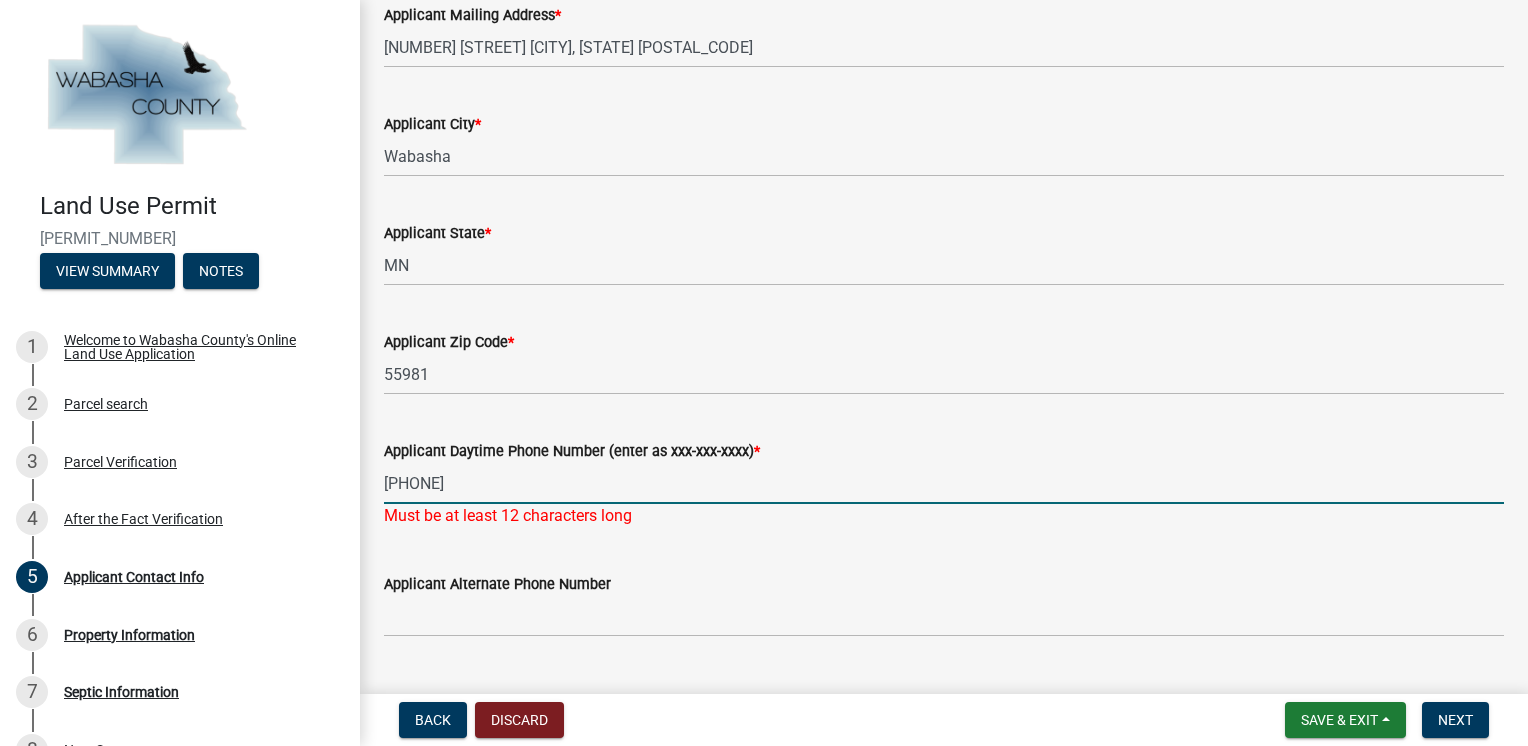 drag, startPoint x: 408, startPoint y: 483, endPoint x: 402, endPoint y: 493, distance: 11.661903 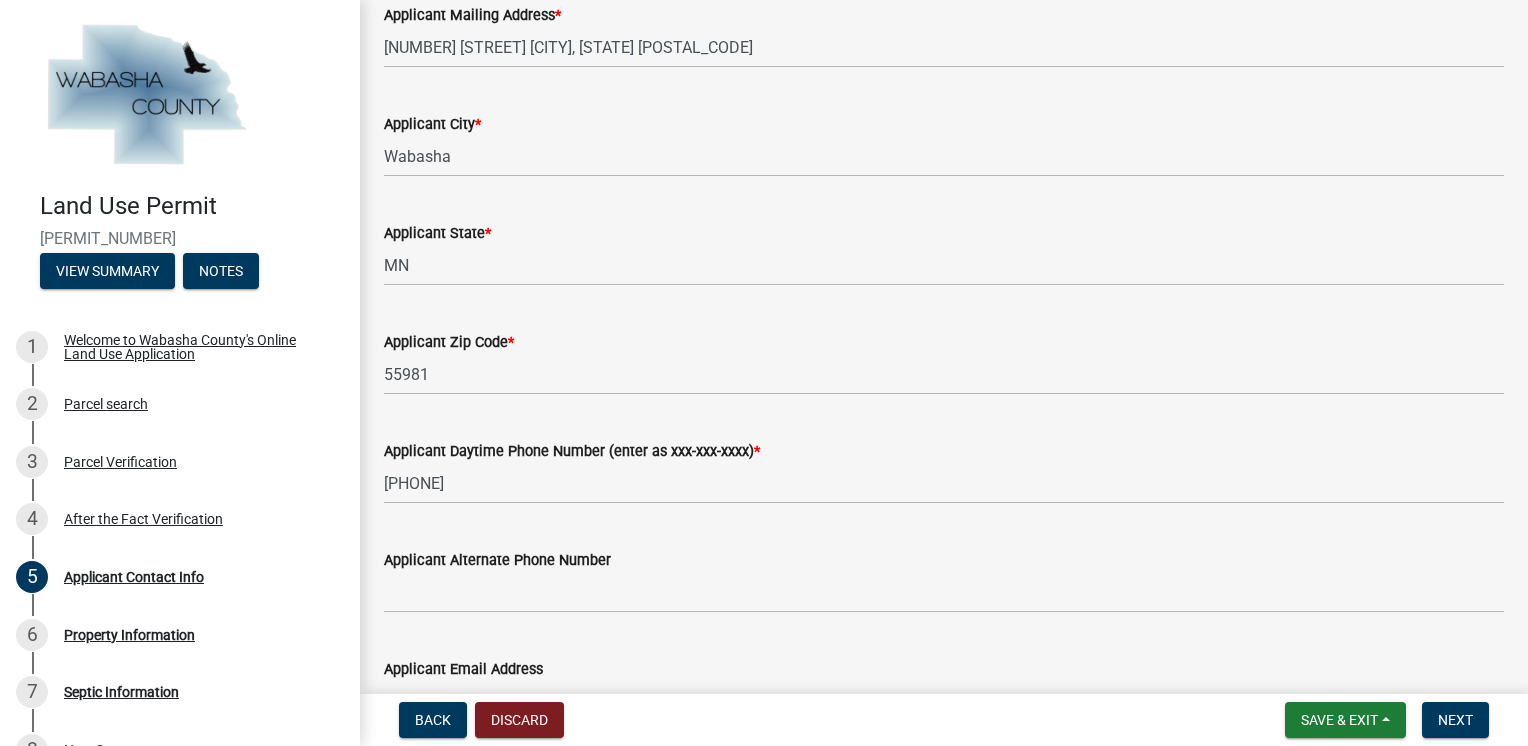 click on "Applicant Alternate Phone Number" 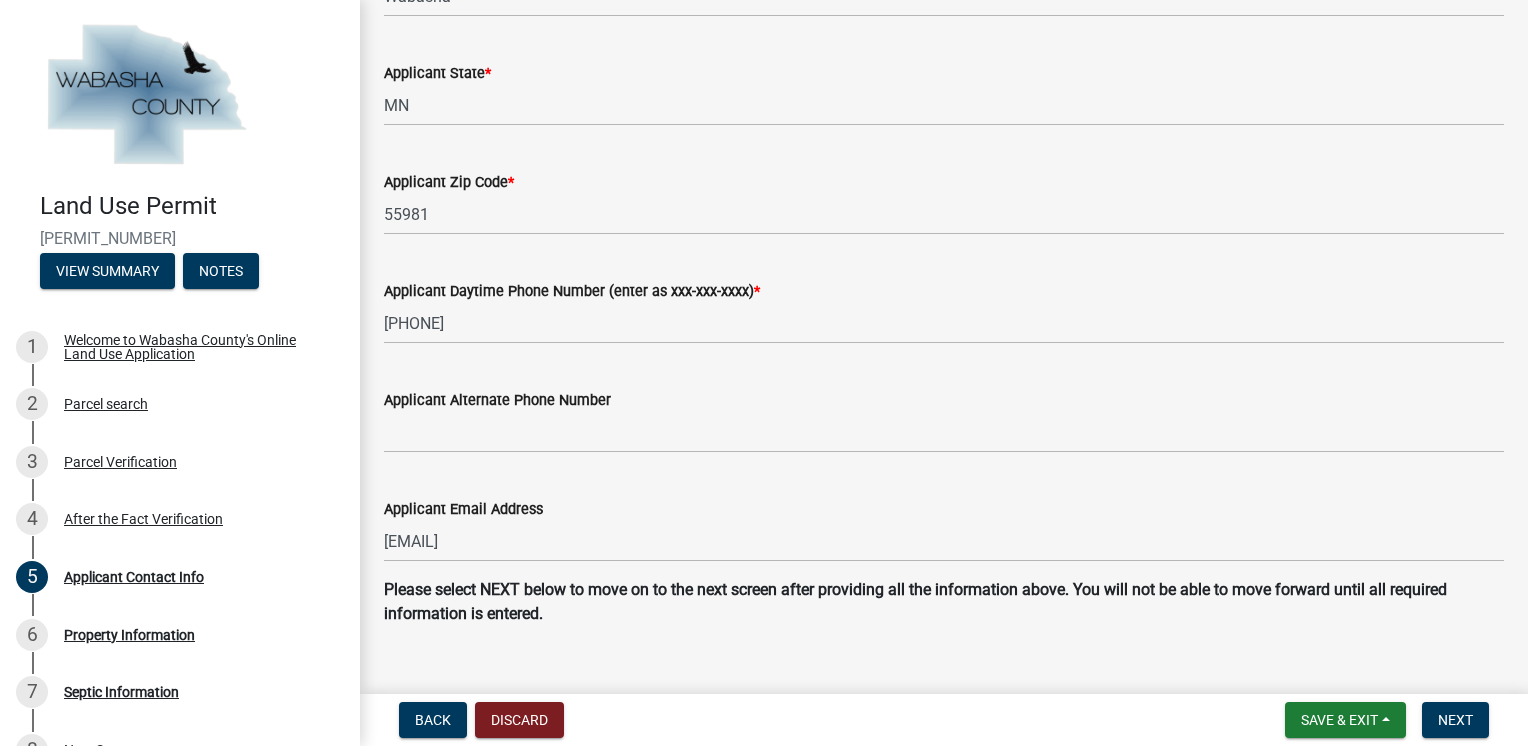 scroll, scrollTop: 1093, scrollLeft: 0, axis: vertical 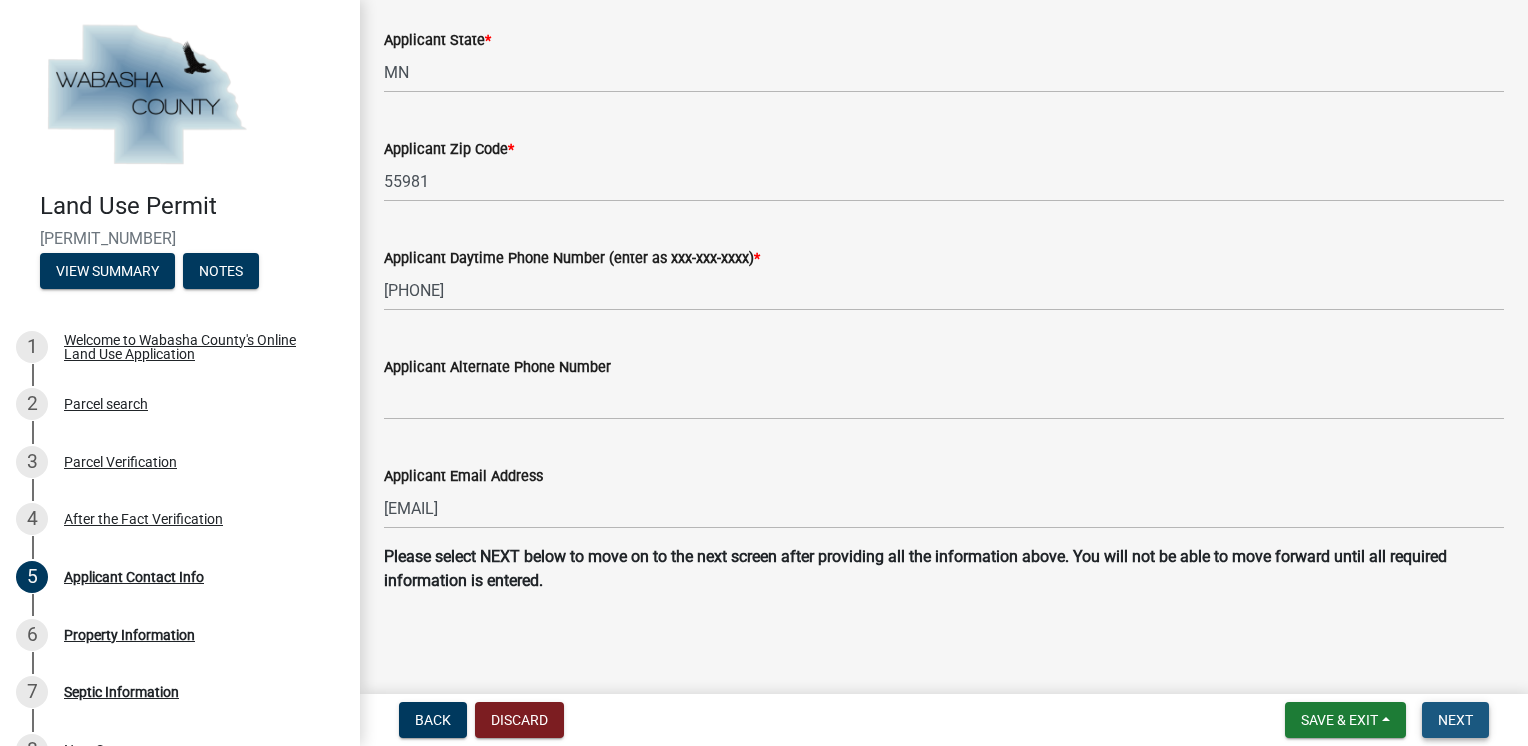 click on "Next" at bounding box center (1455, 720) 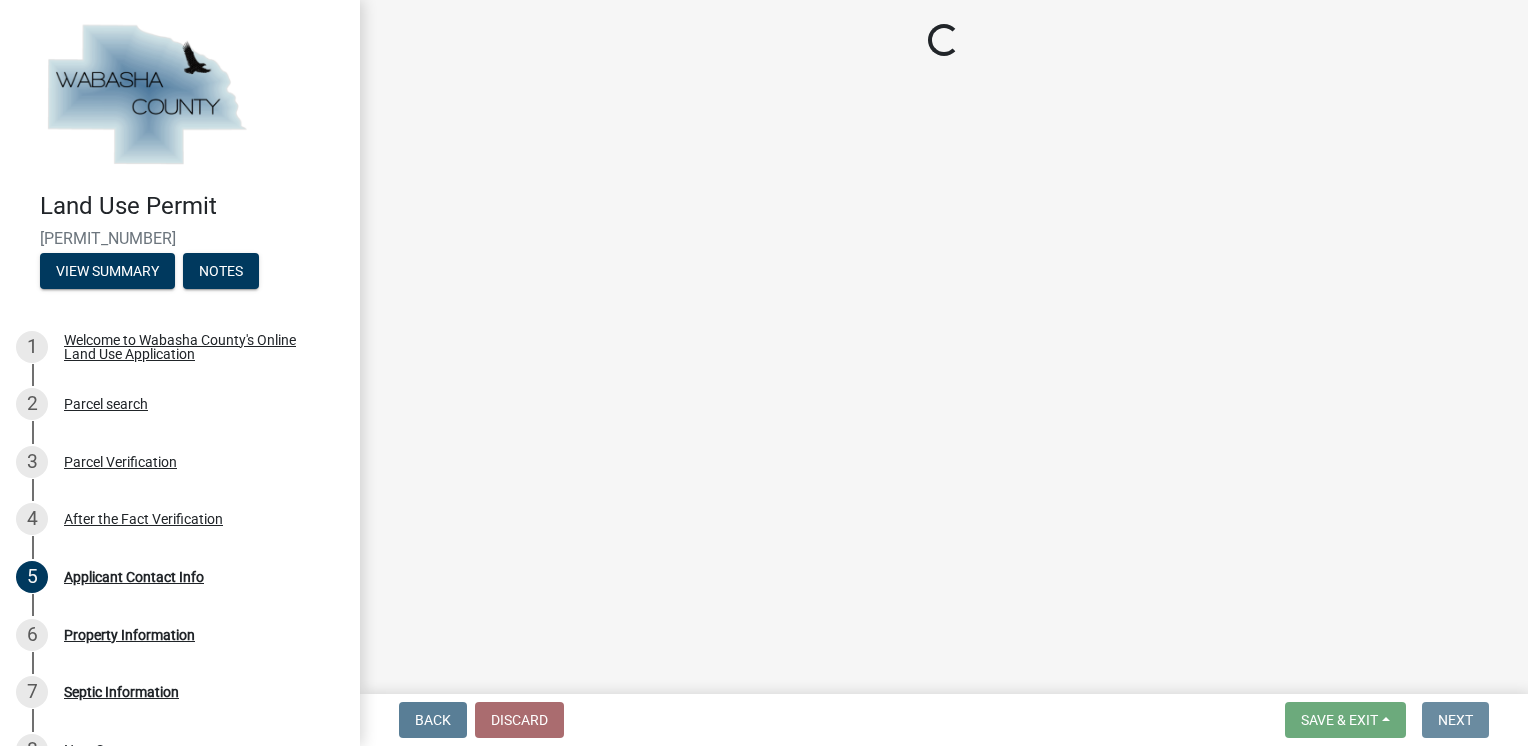 scroll, scrollTop: 0, scrollLeft: 0, axis: both 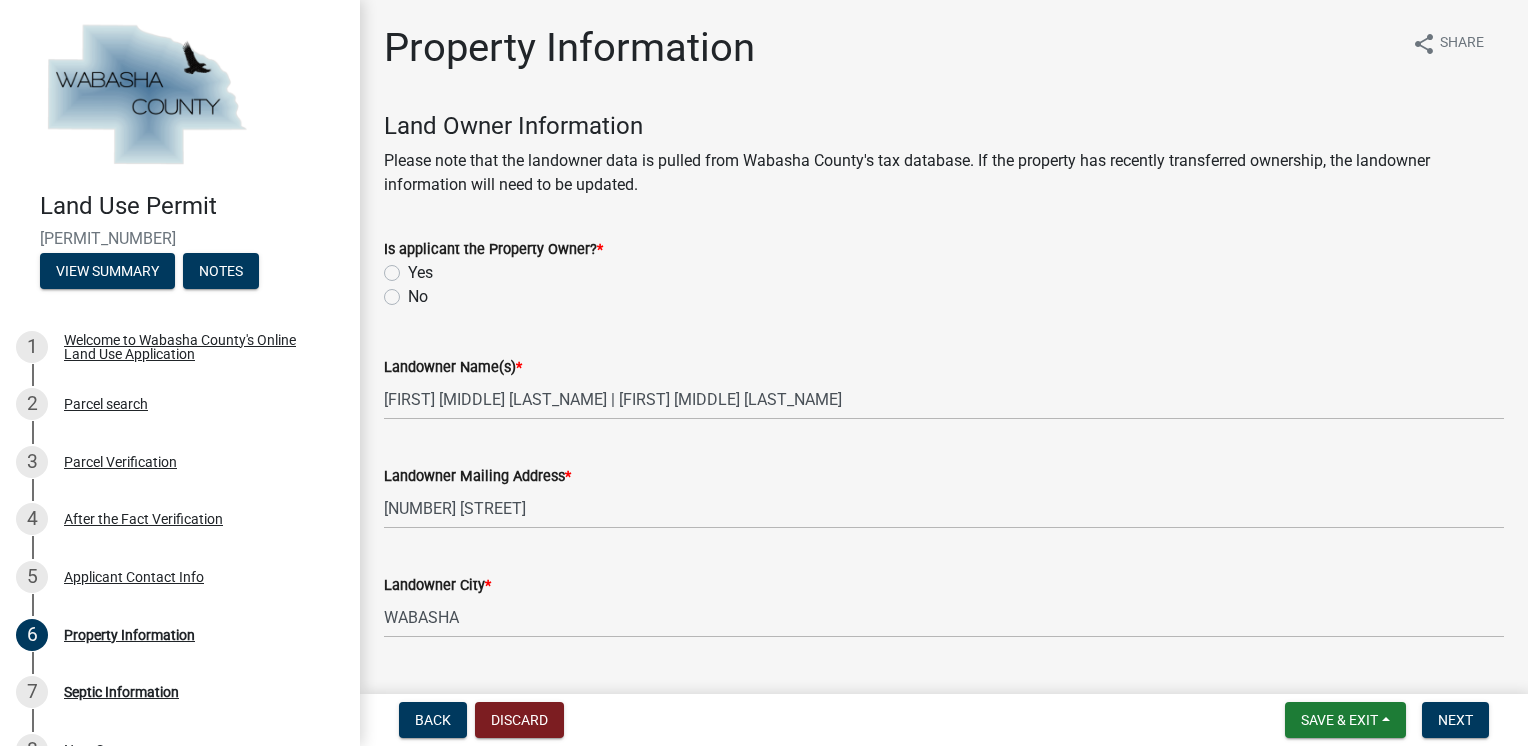 click on "Yes" 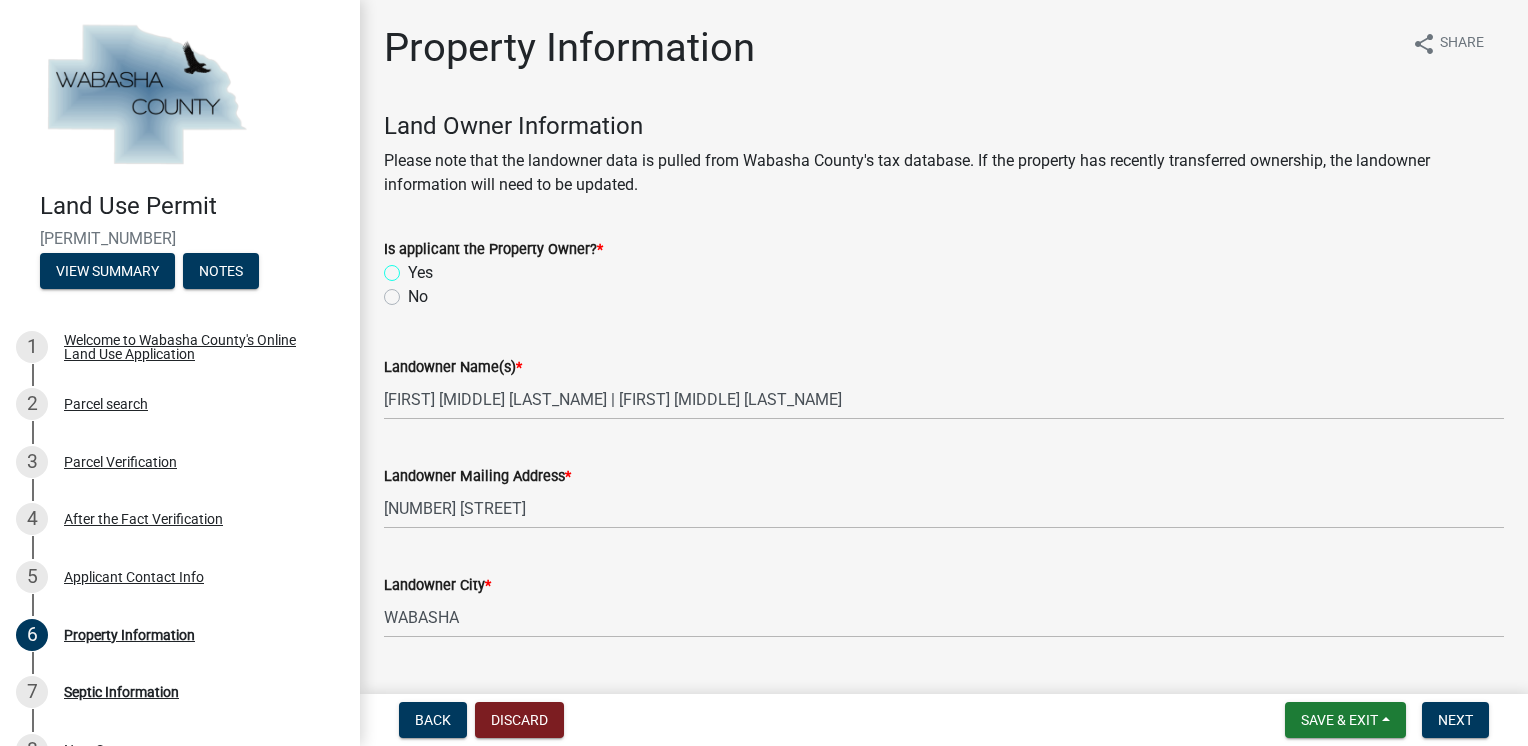 click on "Yes" at bounding box center (414, 267) 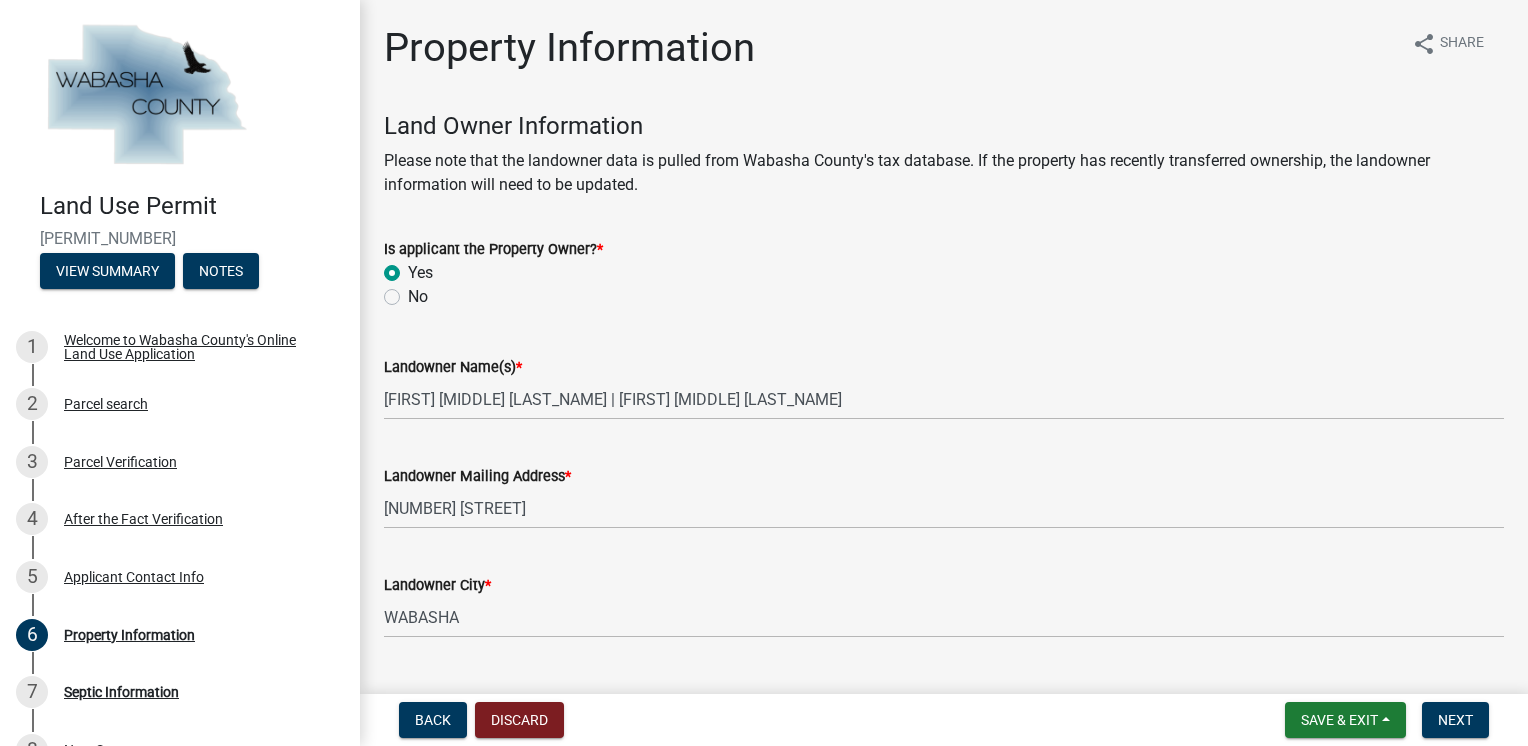 radio on "true" 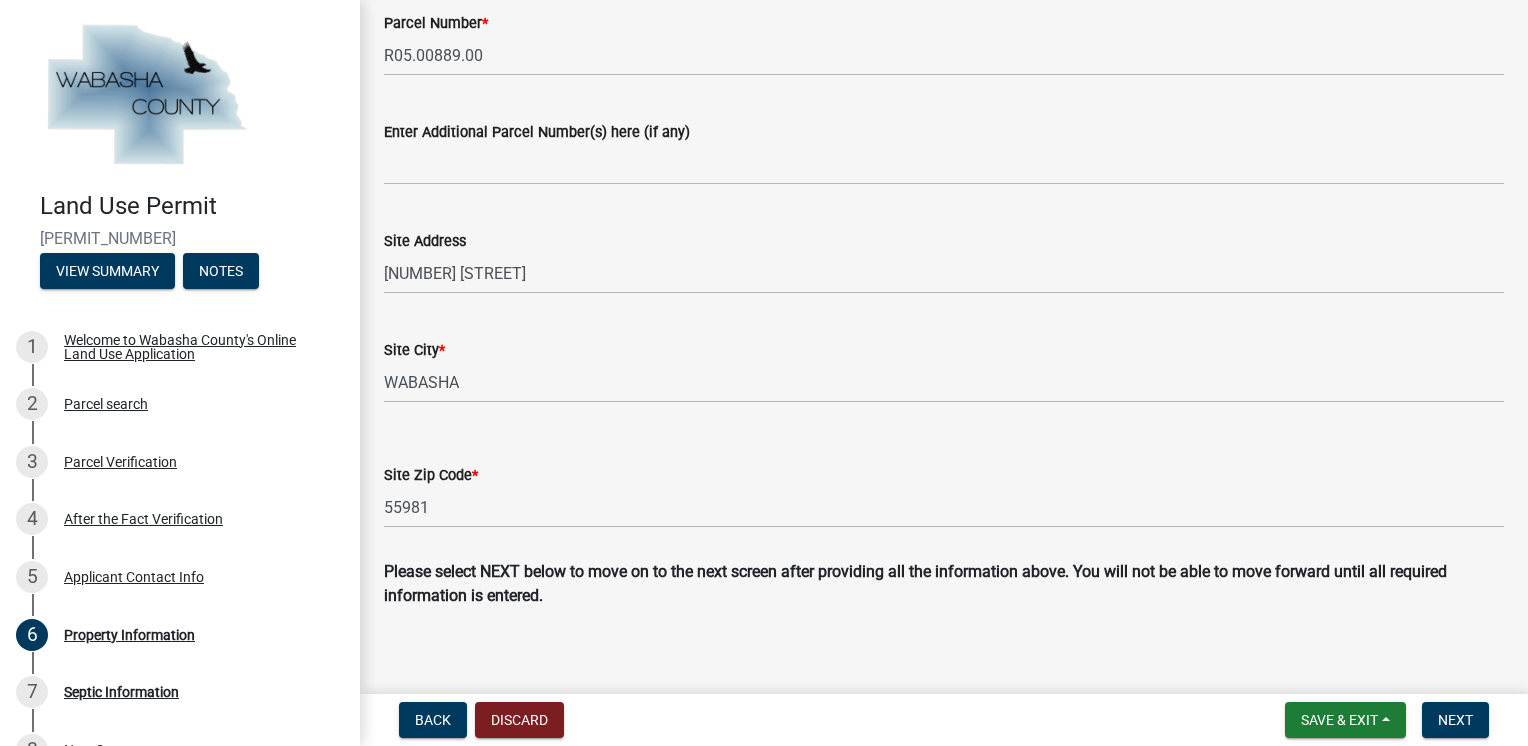 scroll, scrollTop: 1015, scrollLeft: 0, axis: vertical 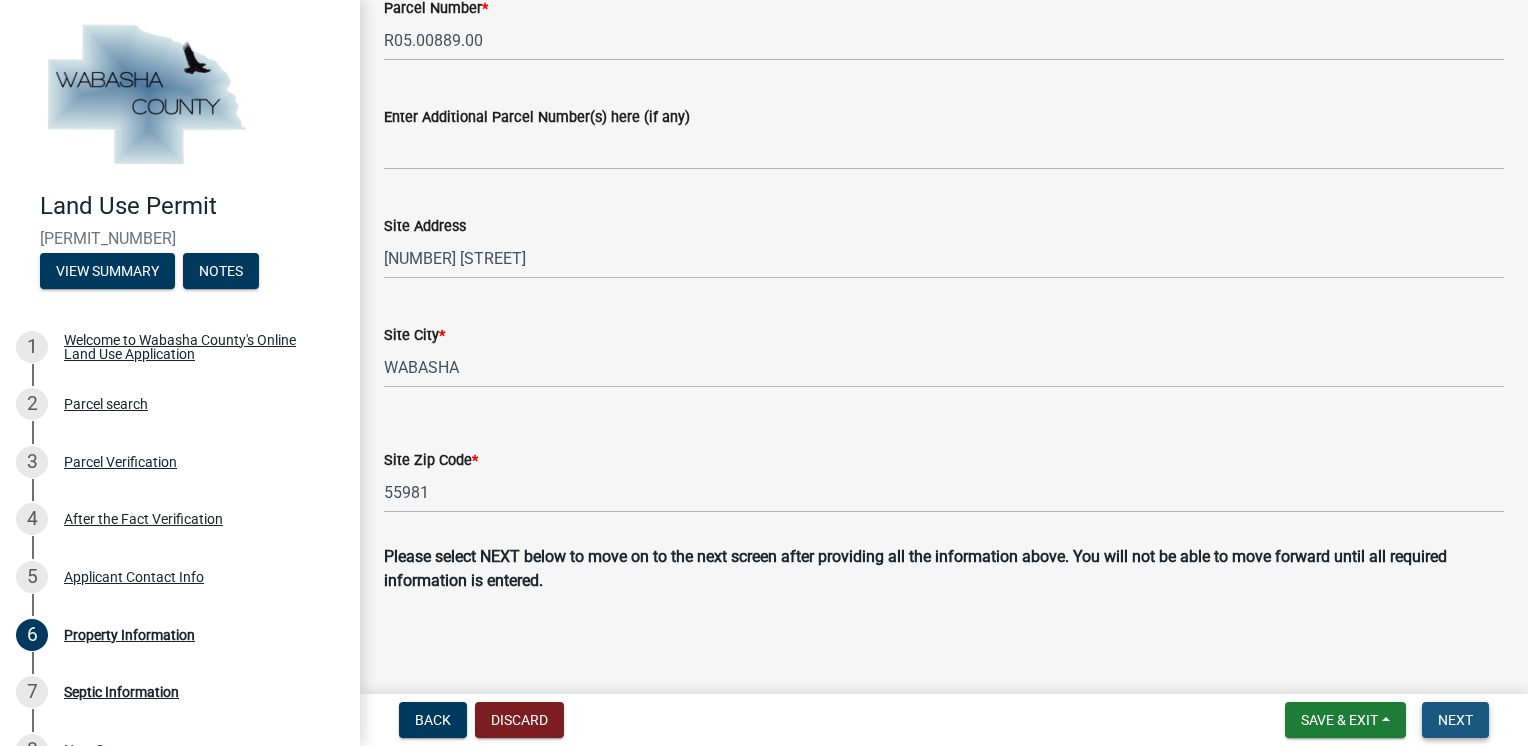 click on "Next" at bounding box center [1455, 720] 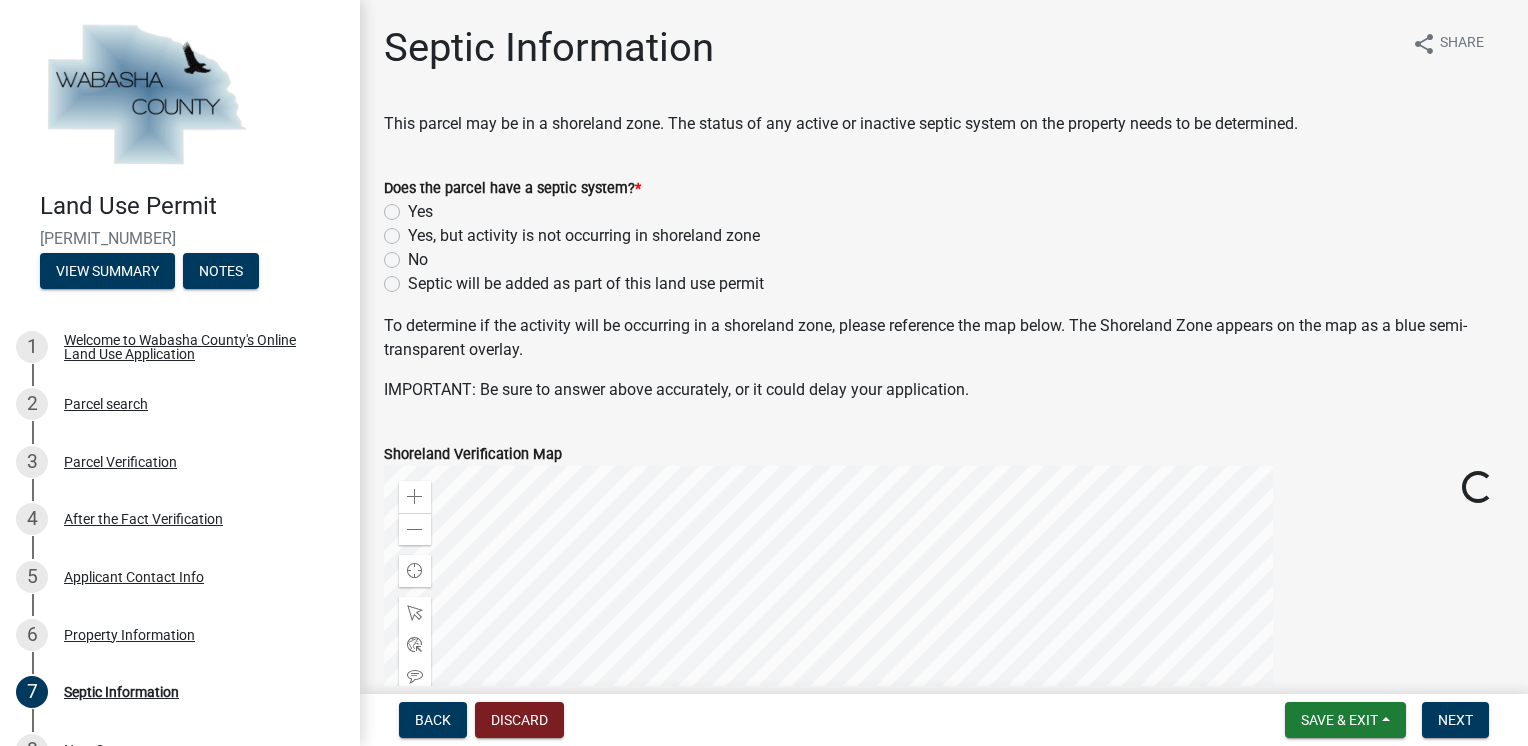click on "Yes" 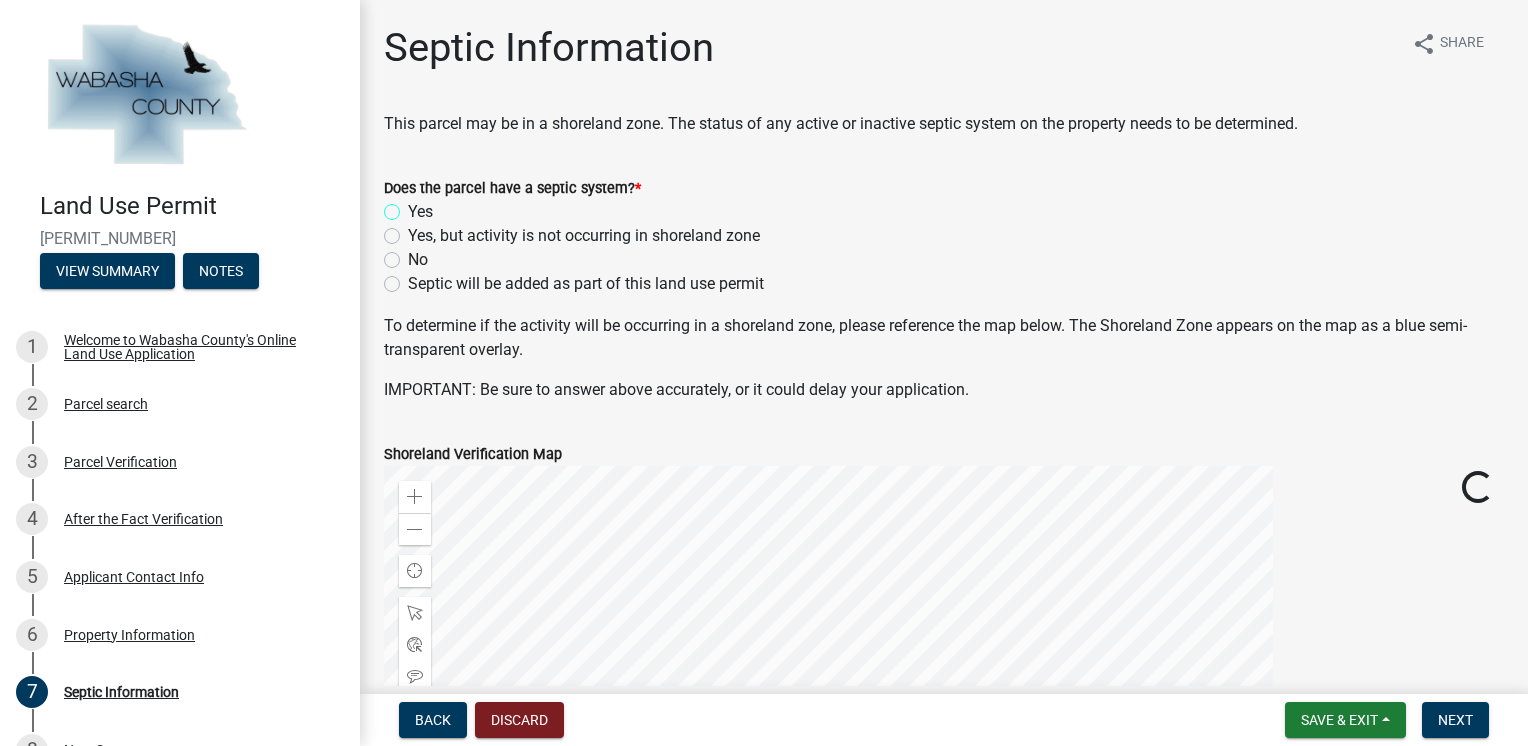 click on "Yes" at bounding box center (414, 206) 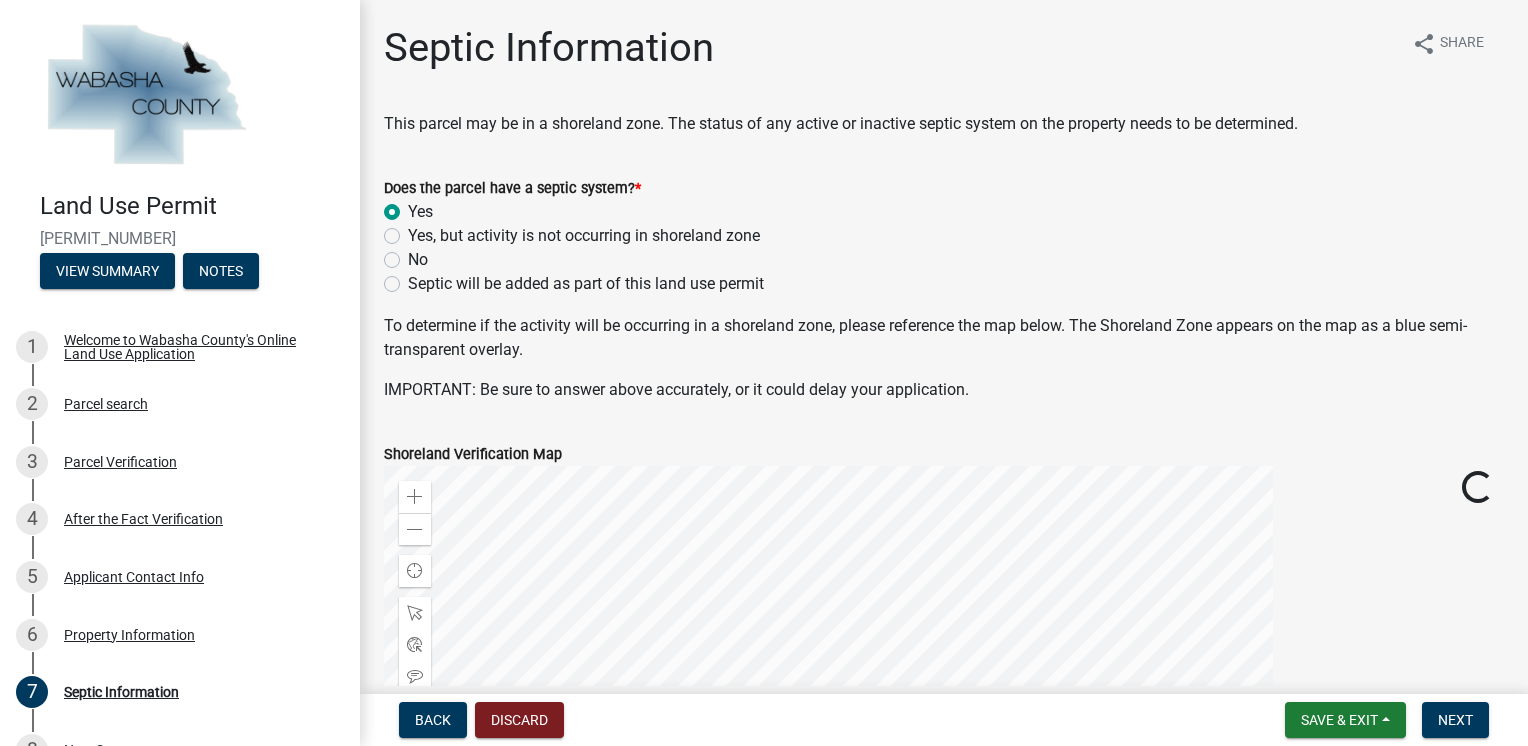 radio on "true" 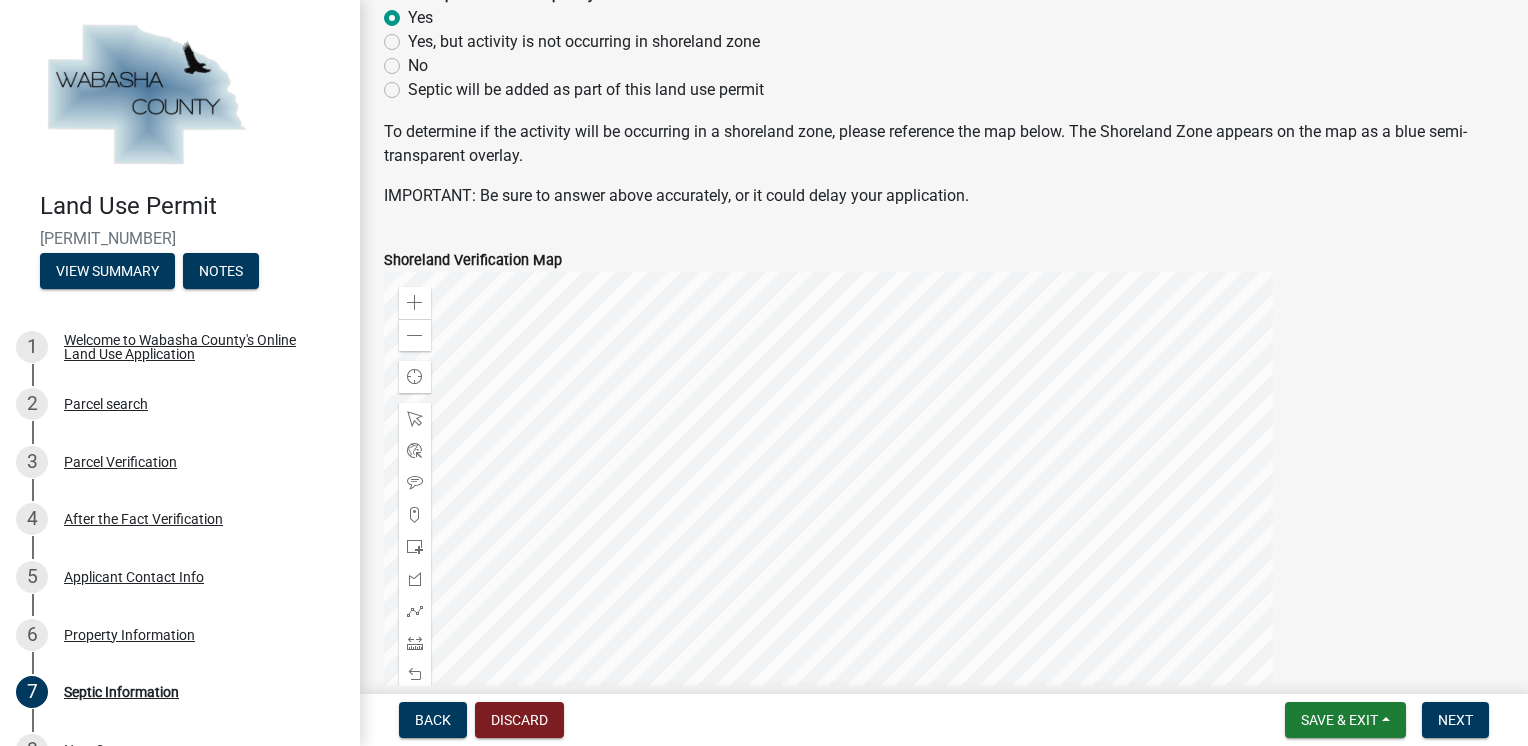 scroll, scrollTop: 340, scrollLeft: 0, axis: vertical 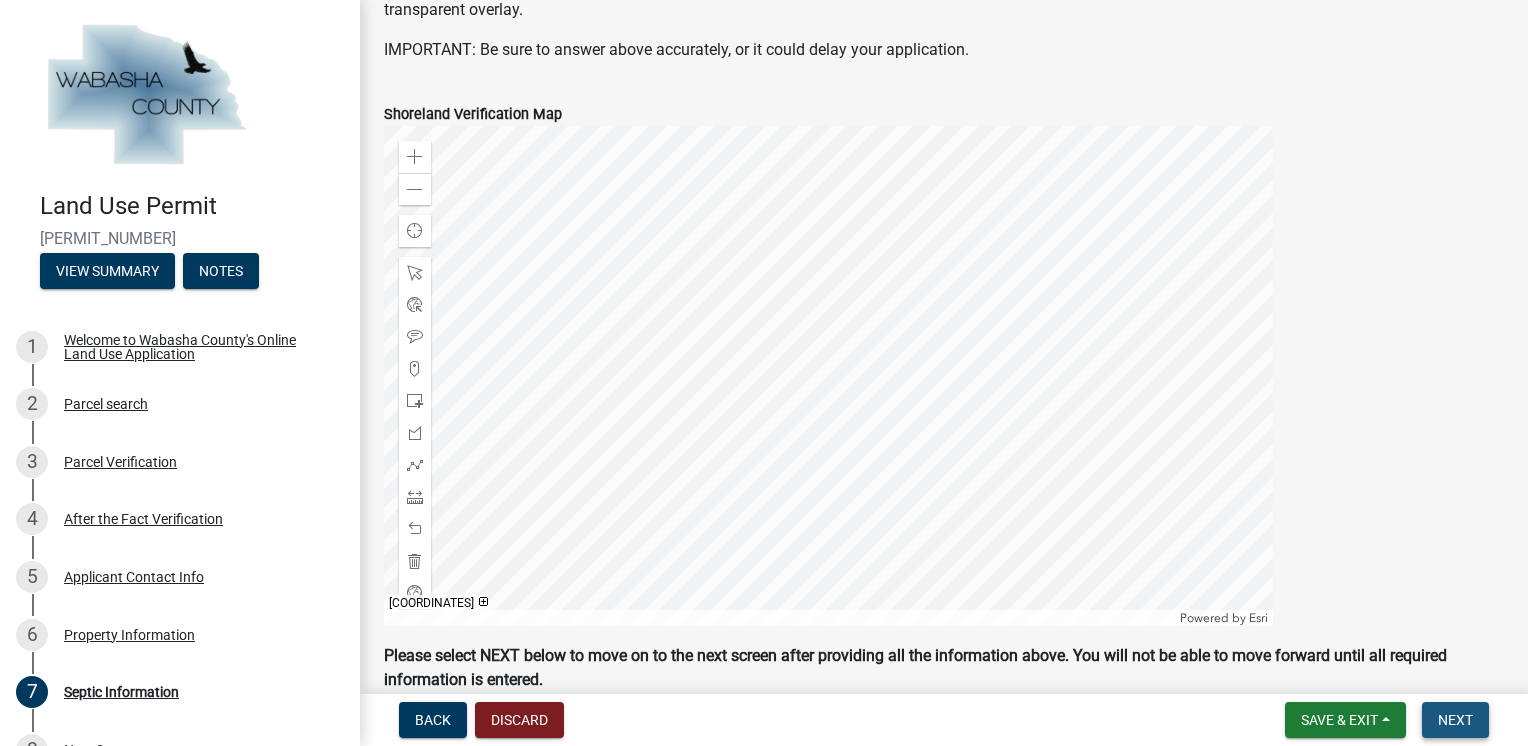 drag, startPoint x: 1452, startPoint y: 711, endPoint x: 1359, endPoint y: 692, distance: 94.92102 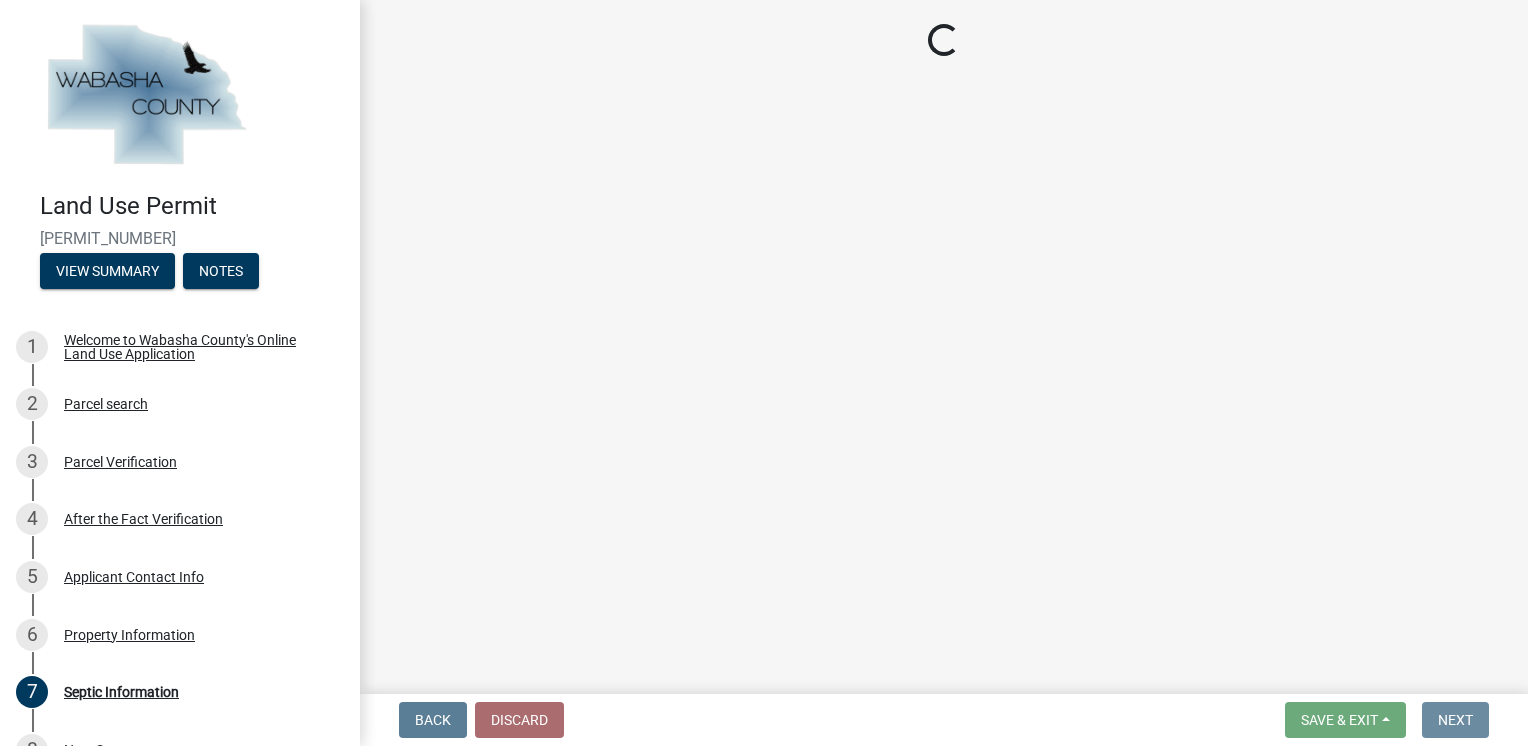 scroll, scrollTop: 0, scrollLeft: 0, axis: both 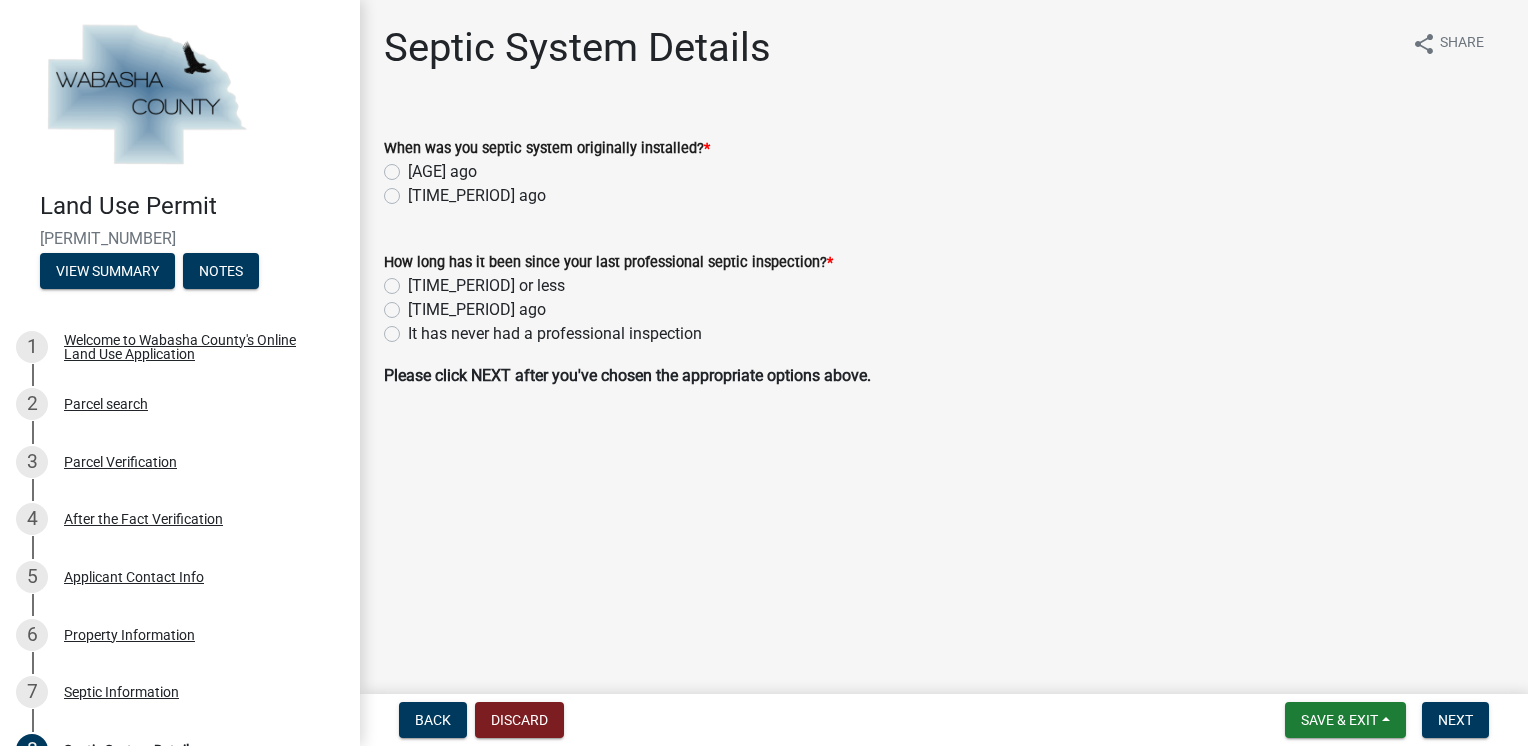 click on "[TIME_PERIOD] ago" 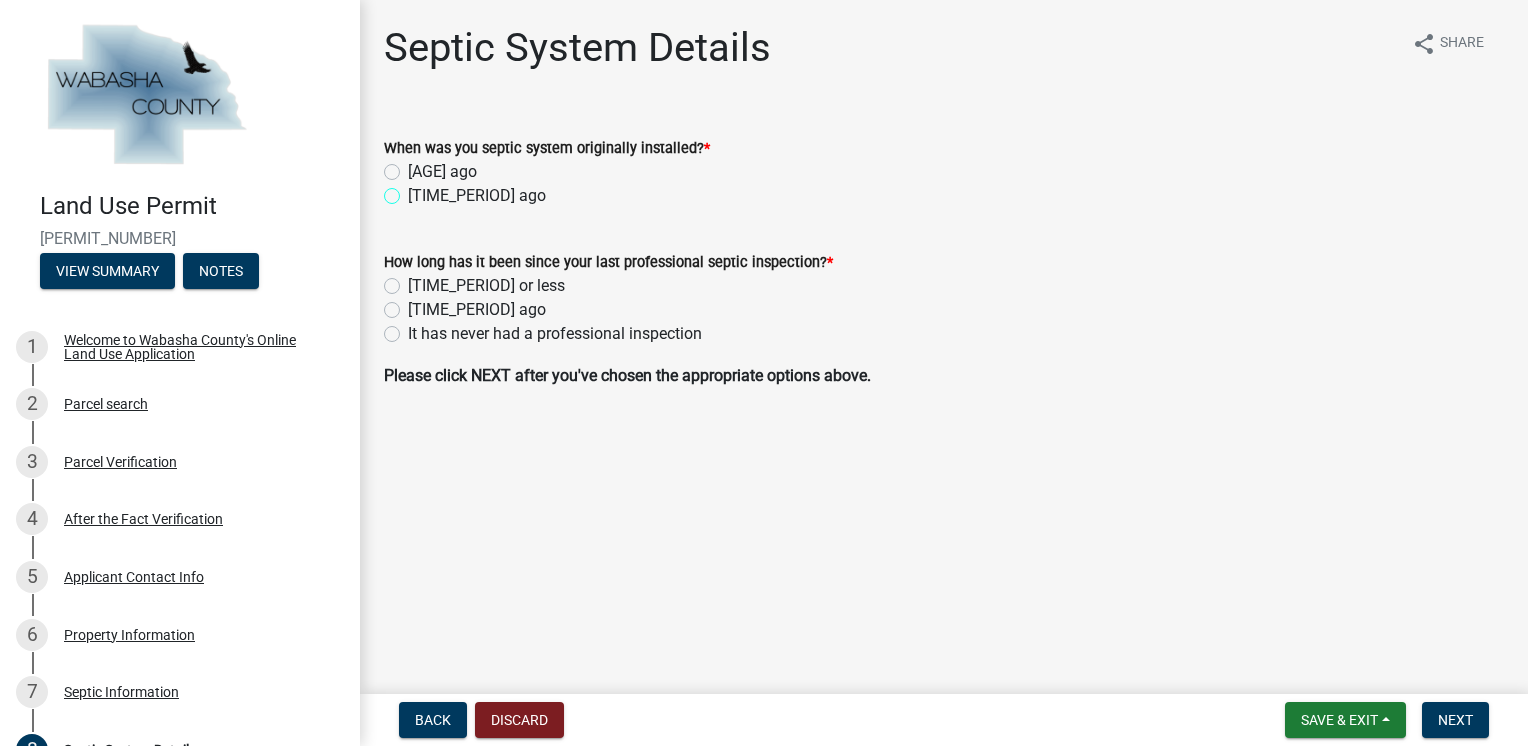 click on "[TIME_PERIOD] ago" at bounding box center [414, 190] 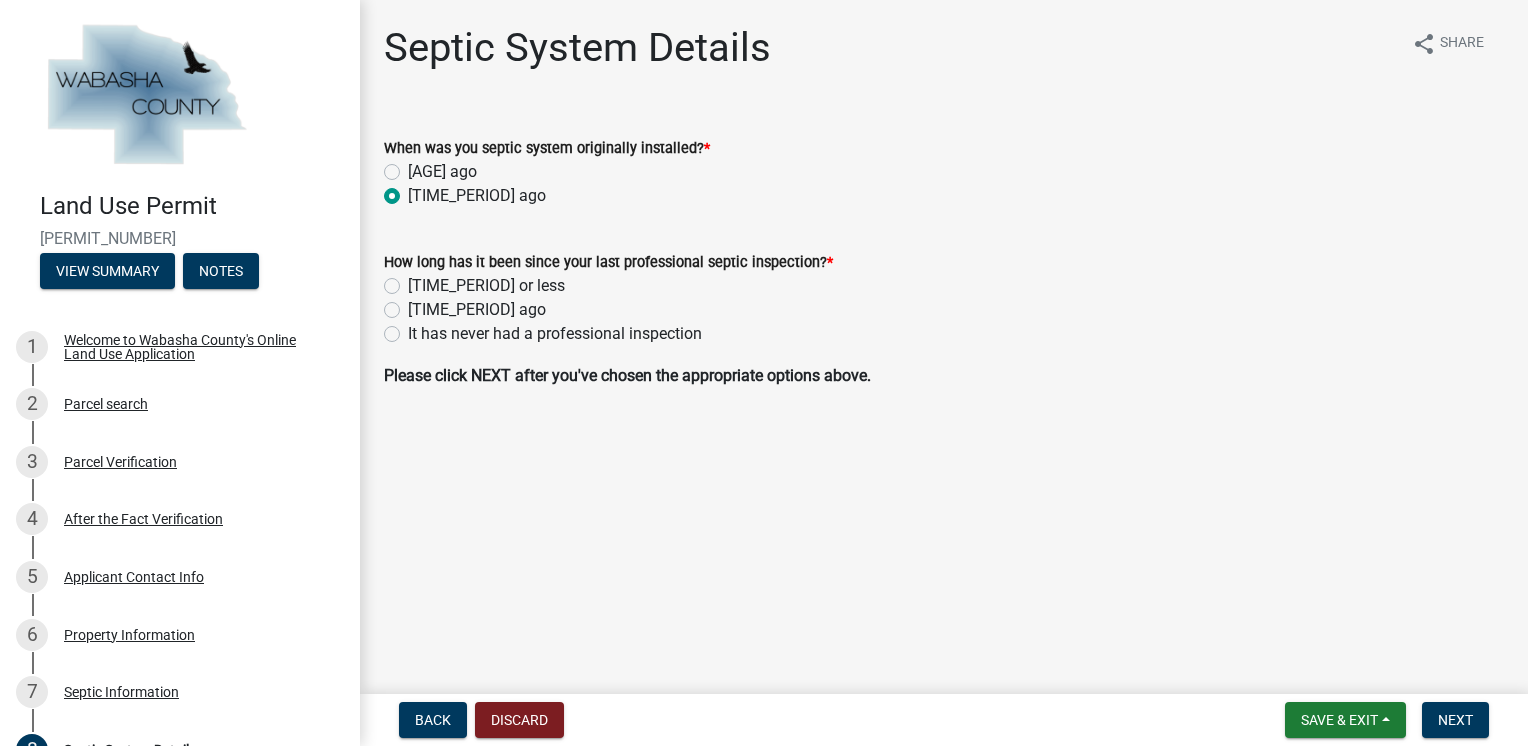radio on "true" 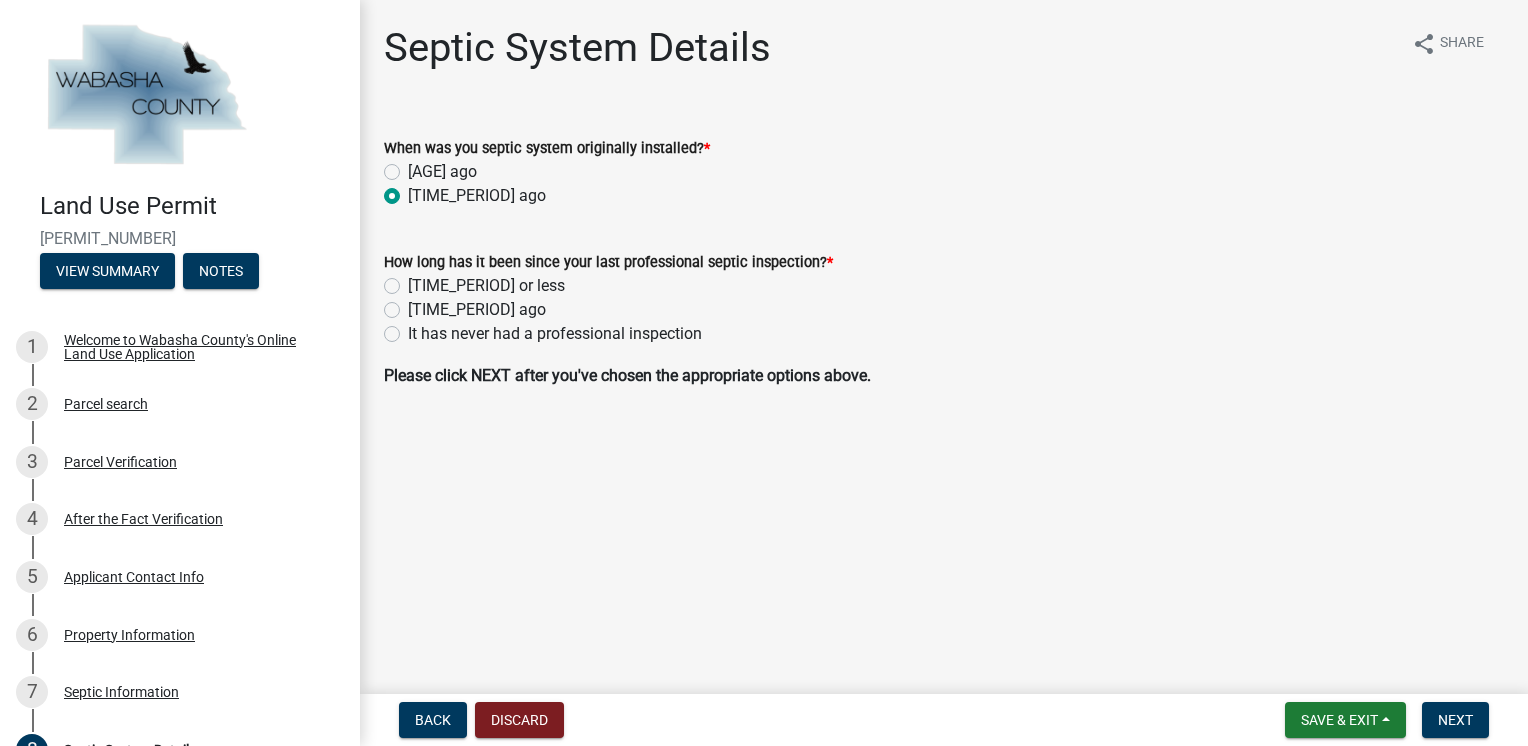 click on "[TIME_PERIOD] or less" 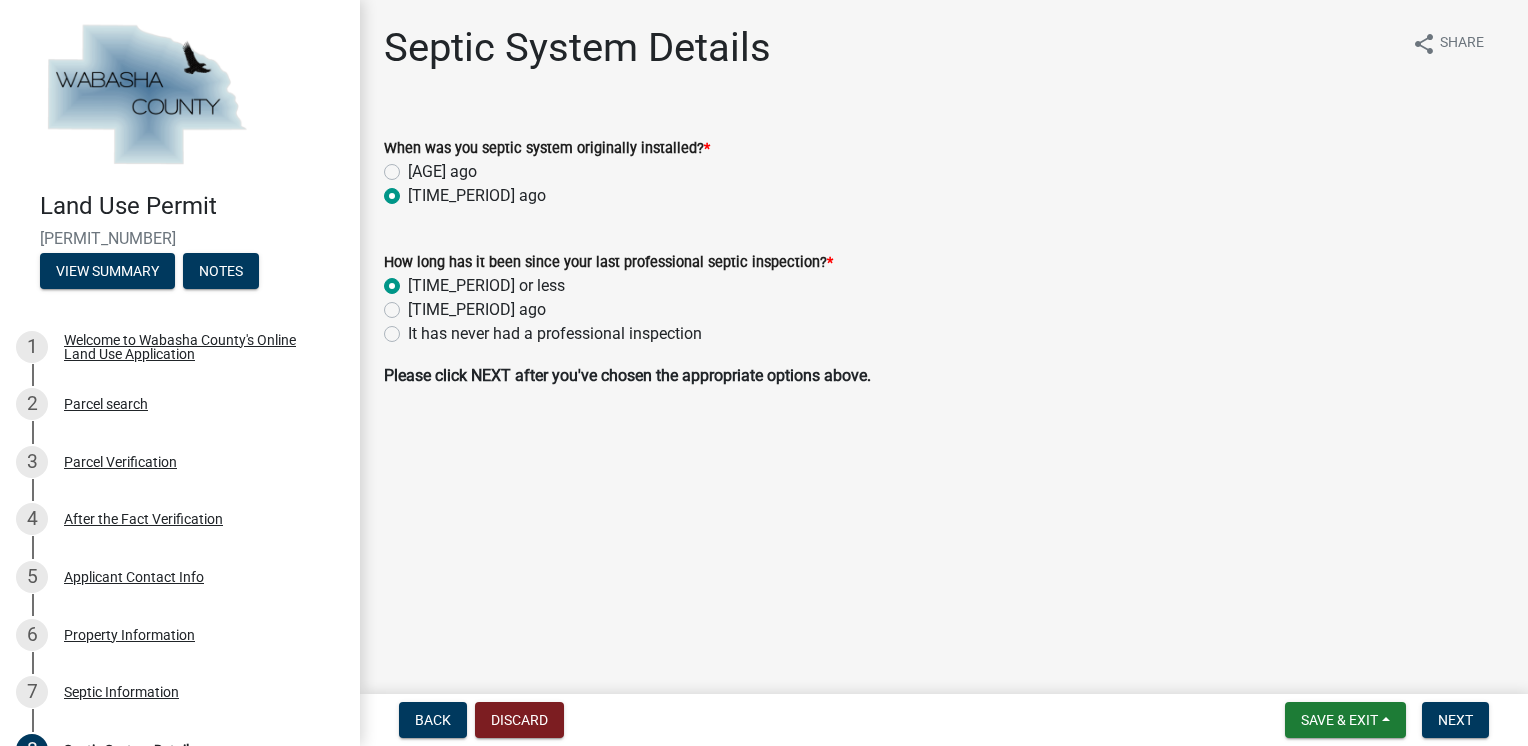 radio on "true" 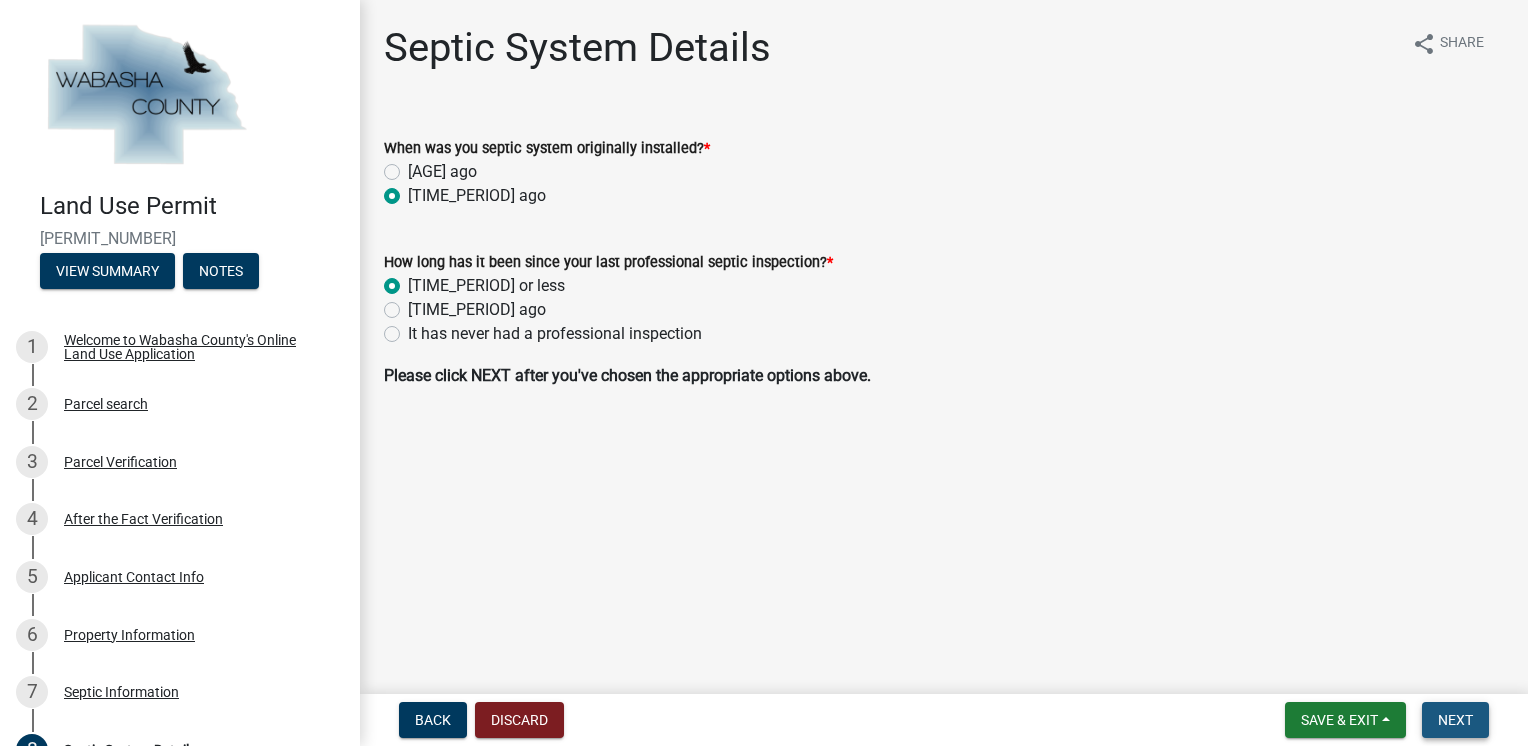 click on "Next" at bounding box center [1455, 720] 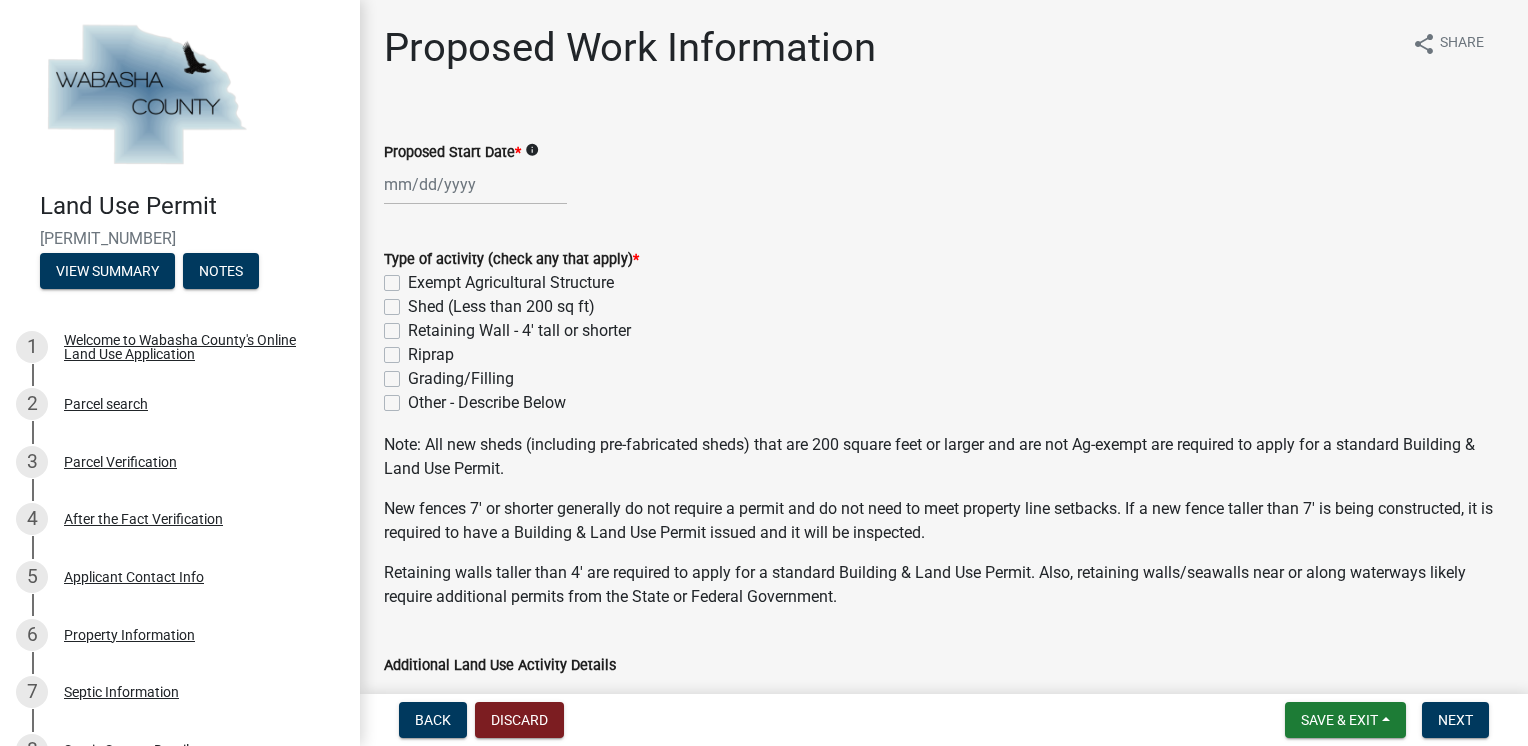 click on "Shed (Less than 200 sq ft)" 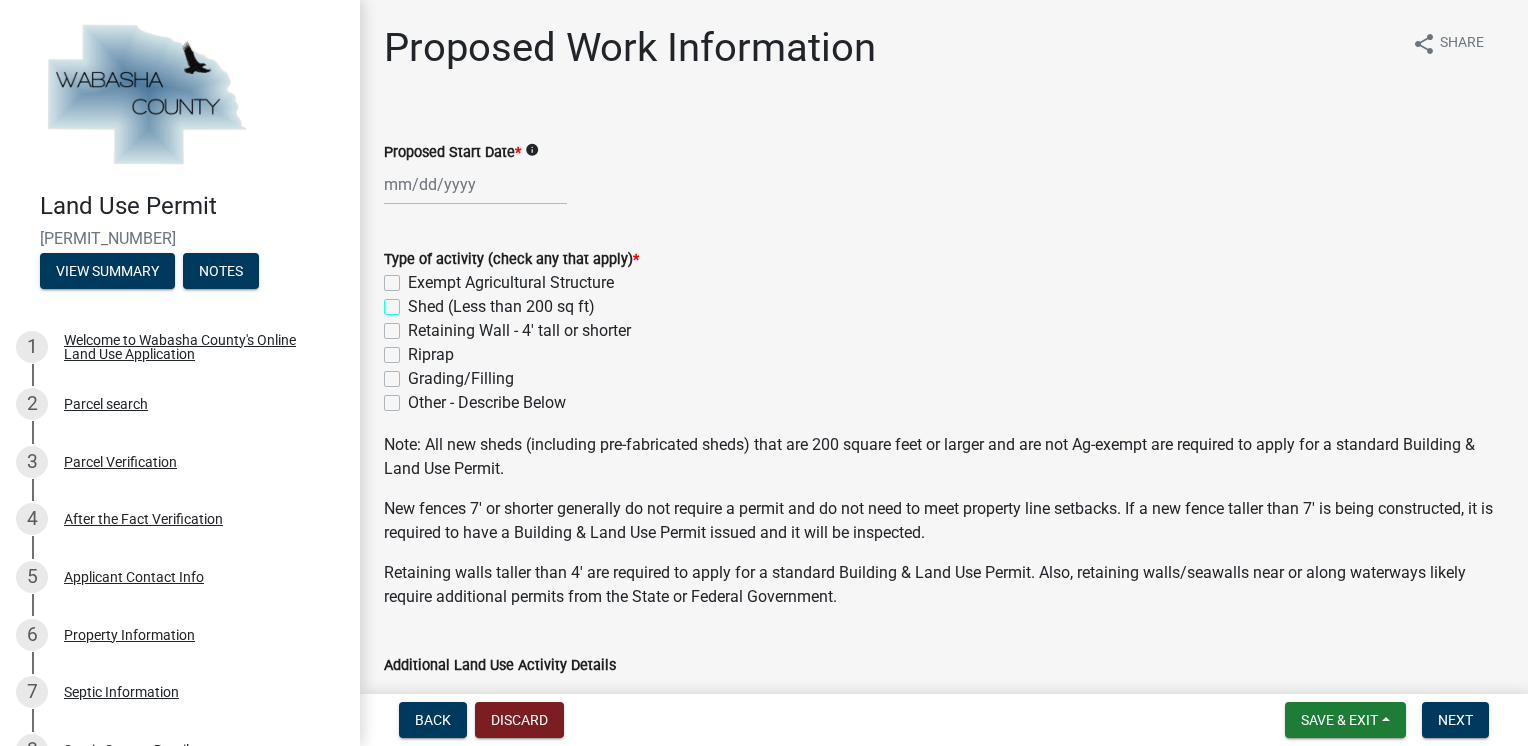 click on "Shed (Less than 200 sq ft)" at bounding box center [414, 301] 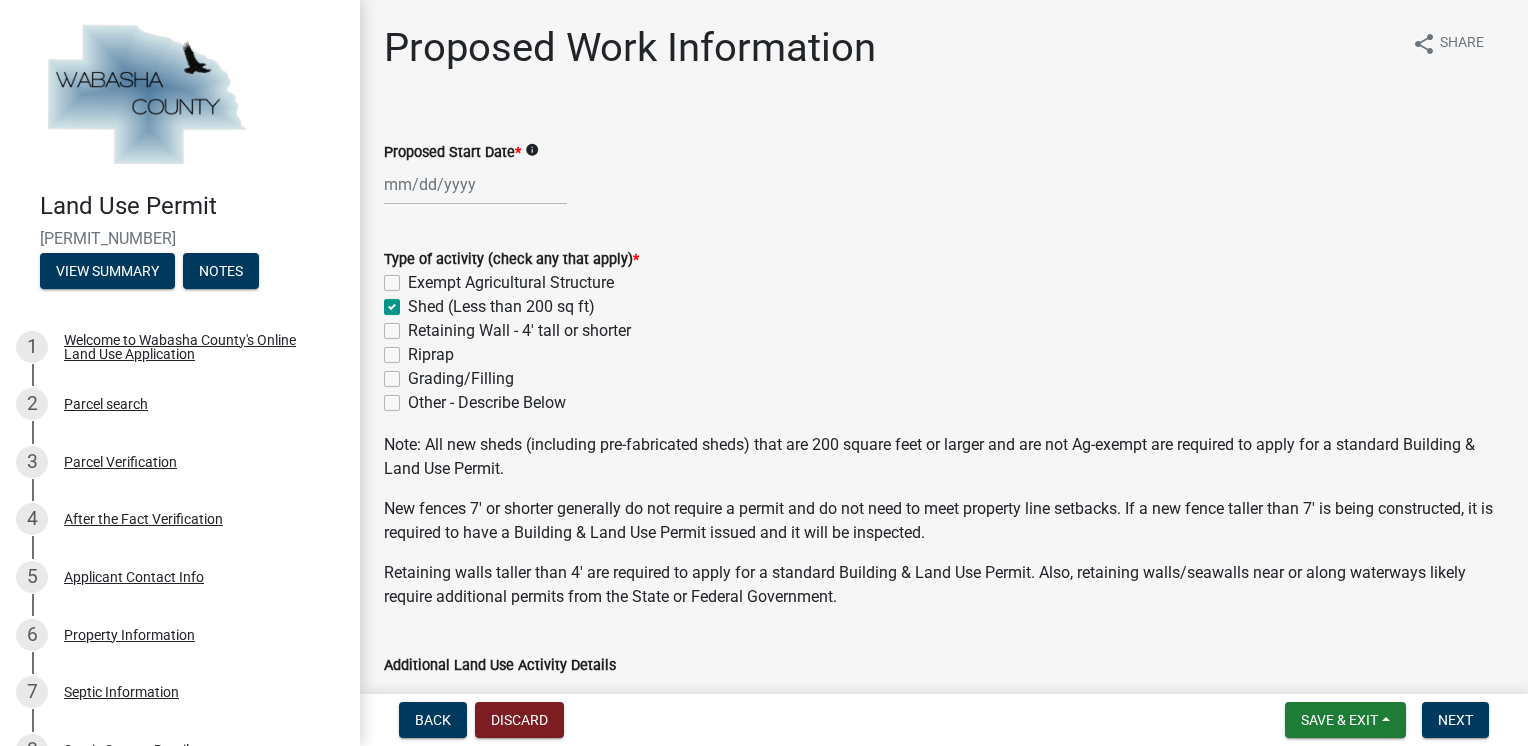 checkbox on "false" 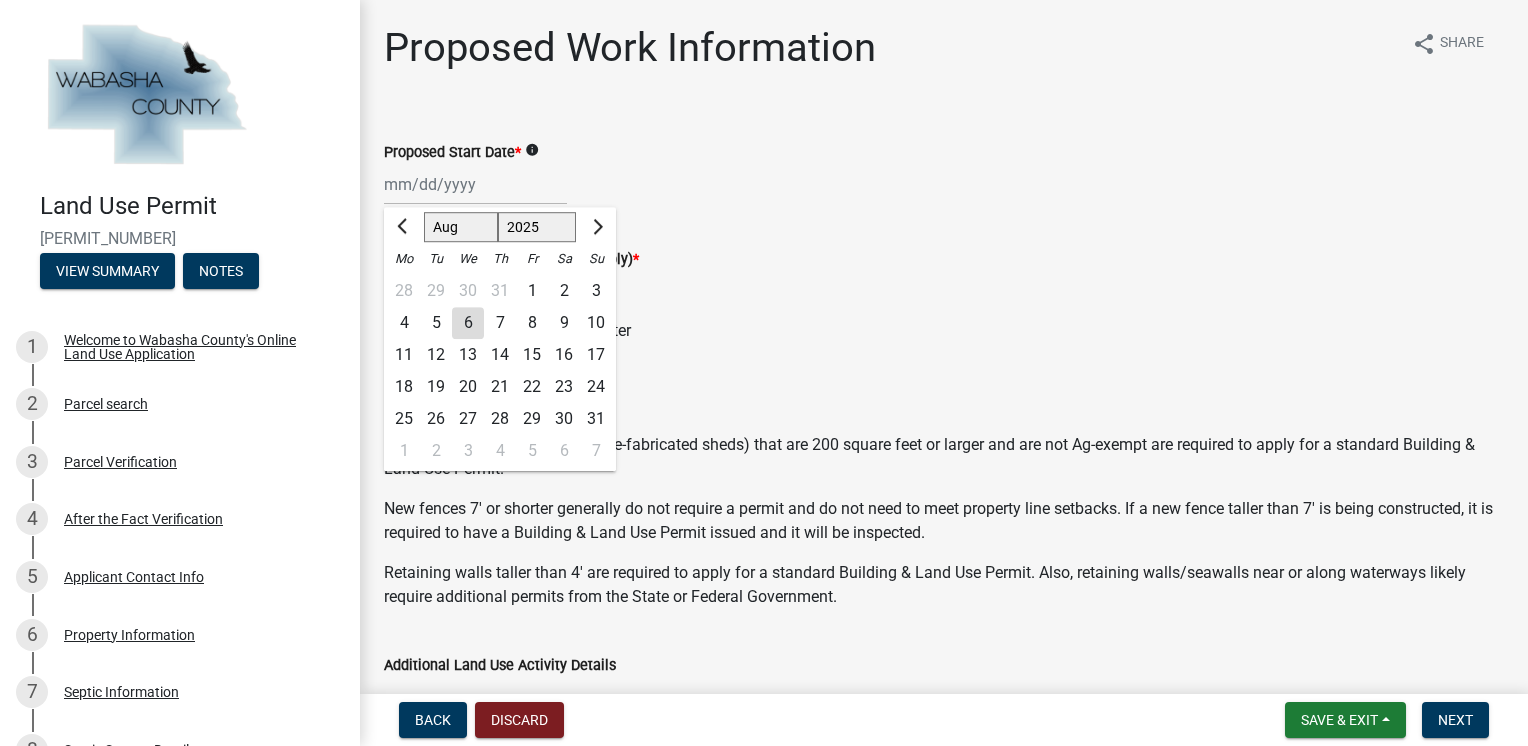 click on "Feb Mar Apr May Jun Jul Aug Sep Oct Nov Dec 2025 2026 Mo Tu We Th Fr Sa Su 28 29 30 31 1 2 3 4 5 6 7 8 9 10 11 12 13 14 15 16 17 18 19 20 21 22 23 24 25 26 27 28 29 30 31 1 2 3 4 5 6 7" 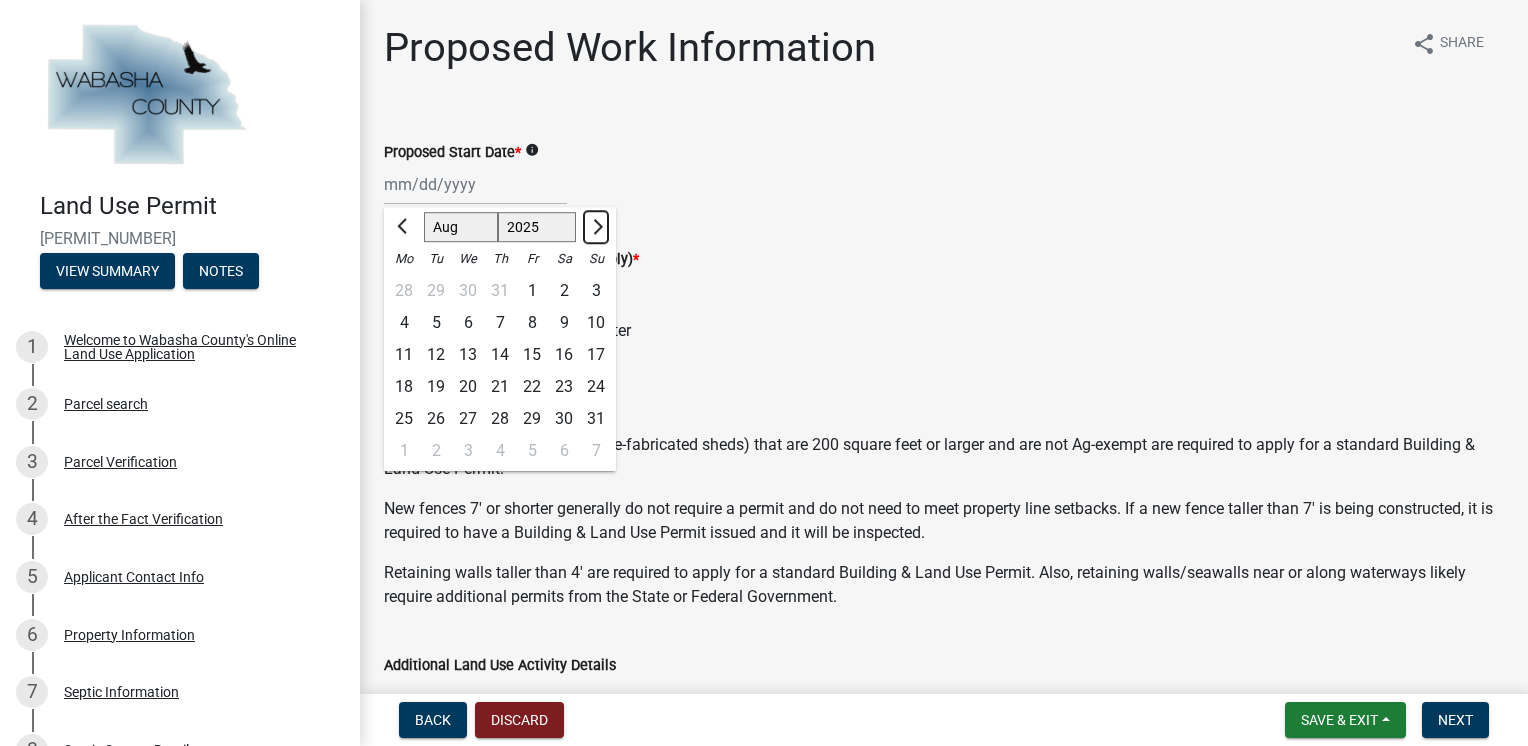 click 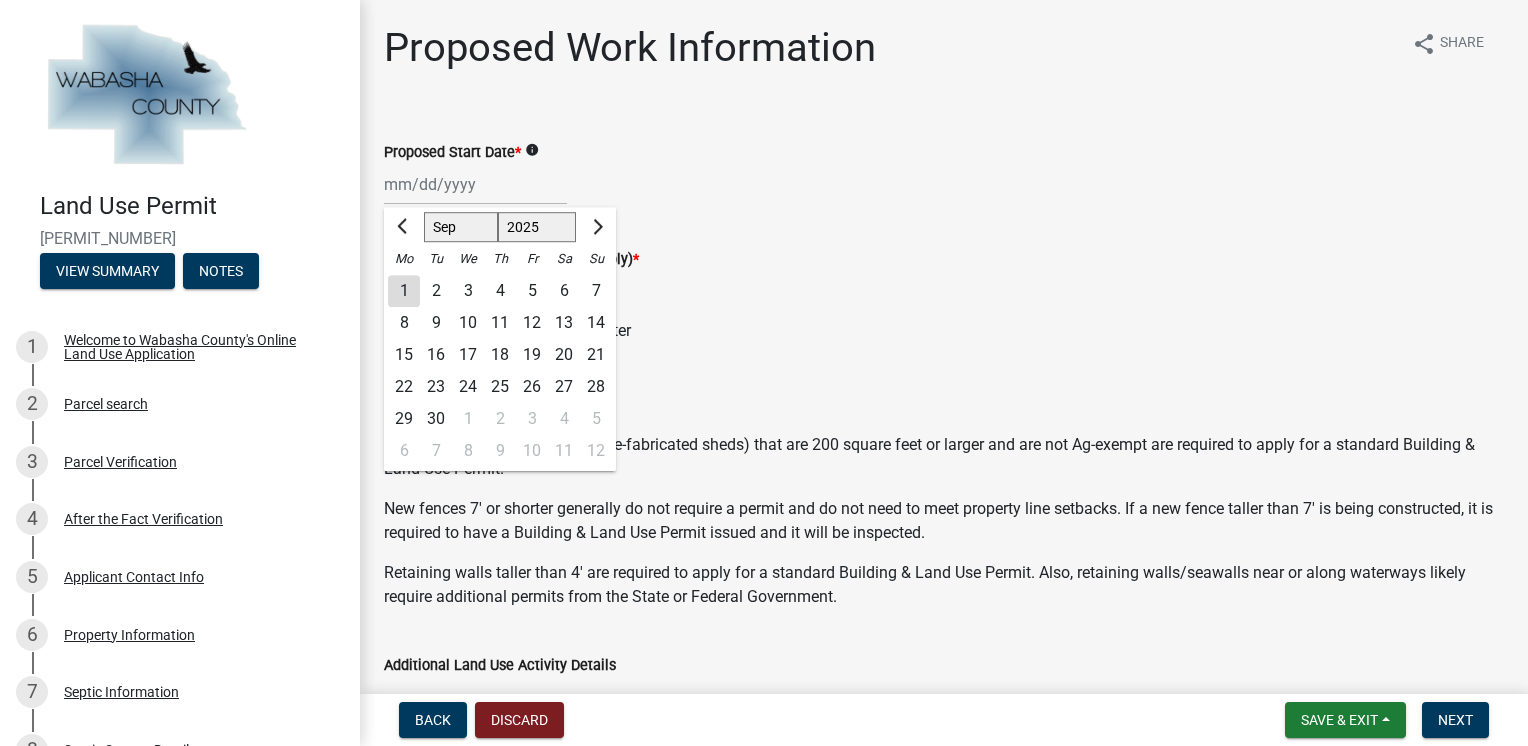 click on "1" 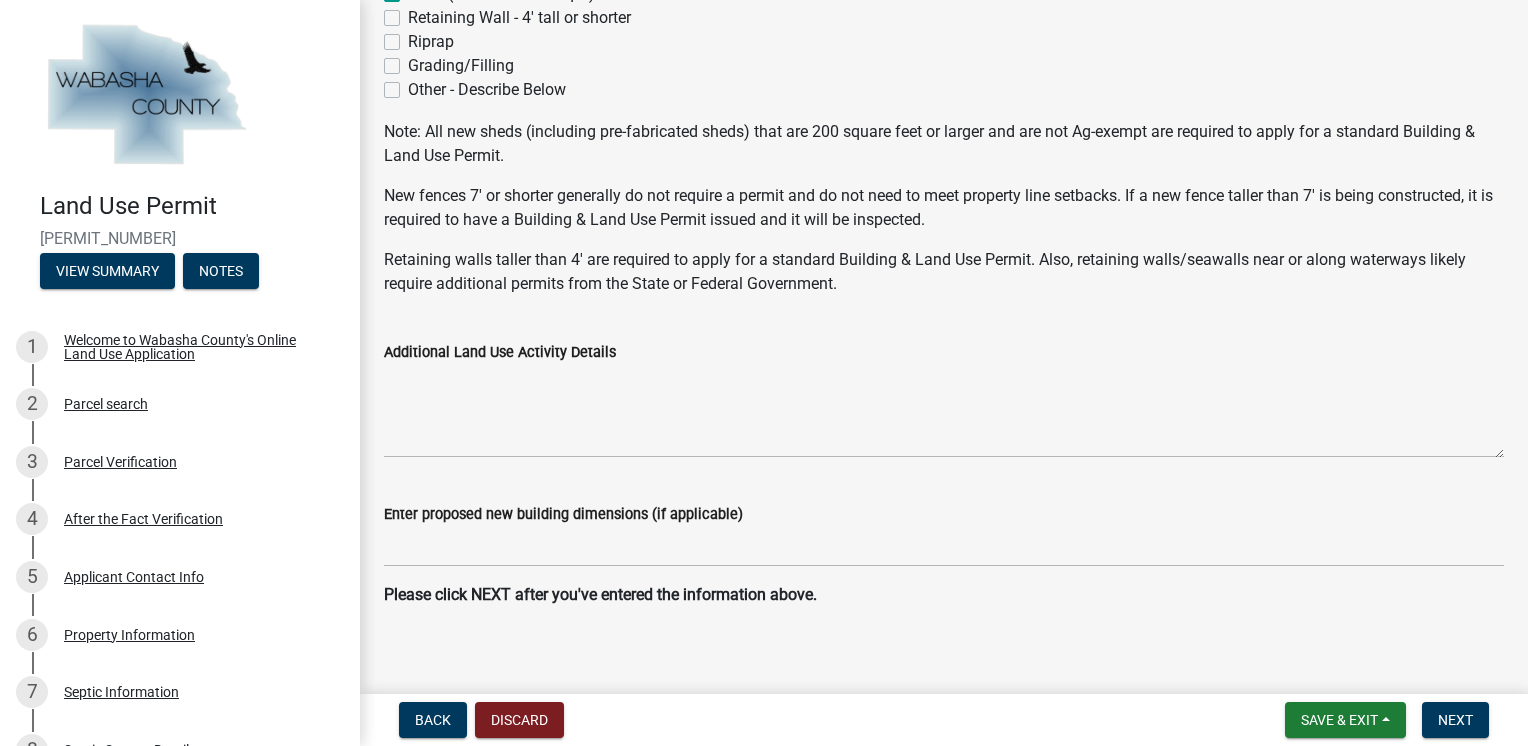 scroll, scrollTop: 328, scrollLeft: 0, axis: vertical 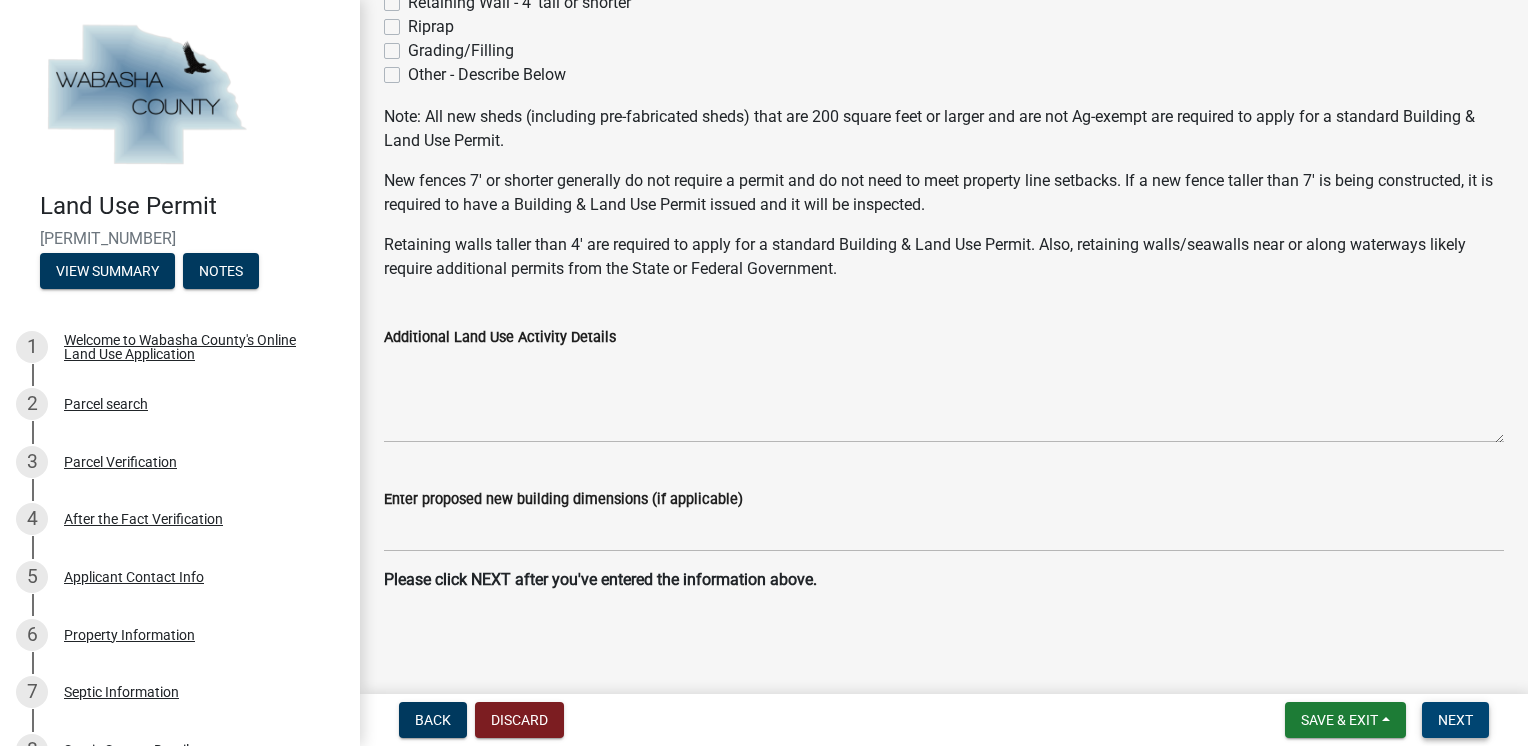 click on "Next" at bounding box center [1455, 720] 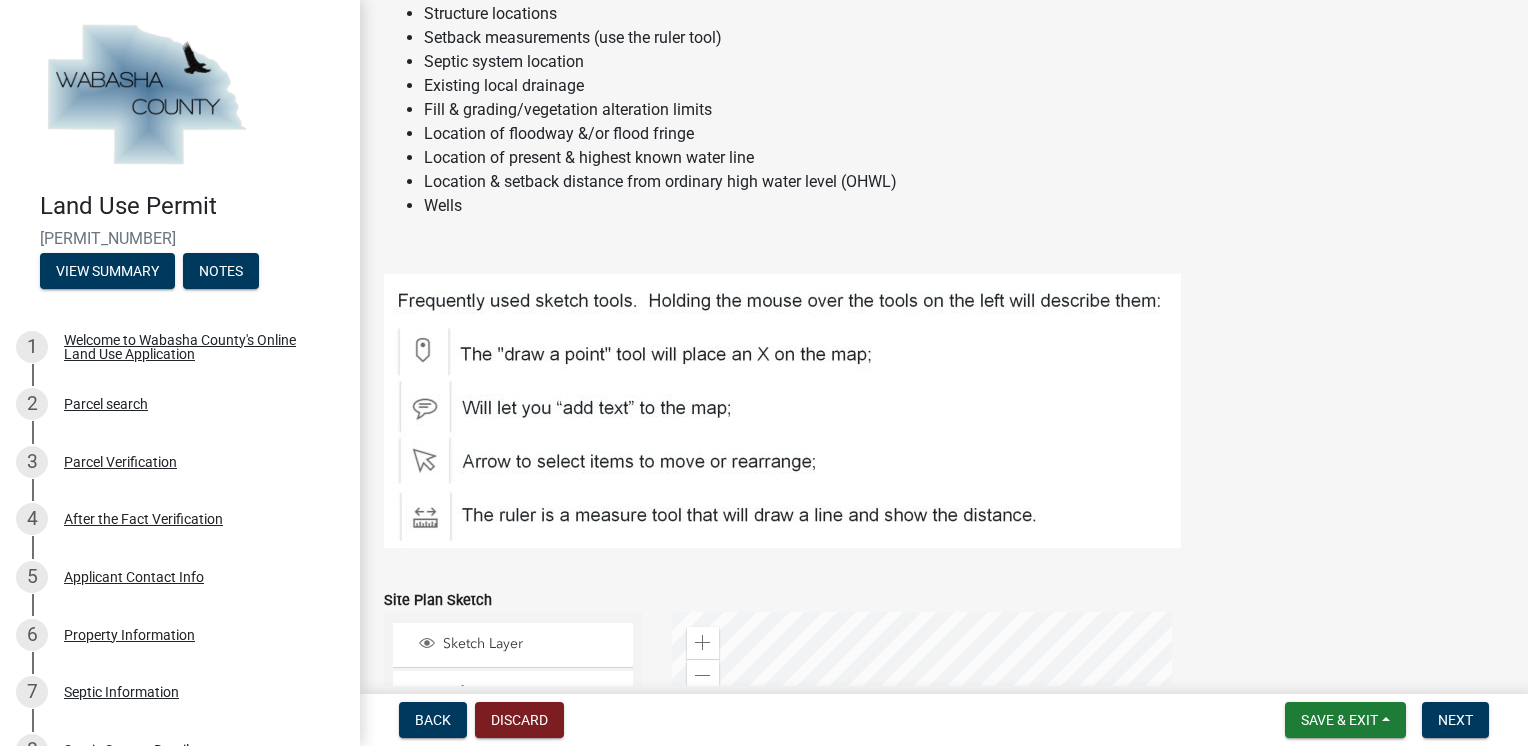 scroll, scrollTop: 90, scrollLeft: 0, axis: vertical 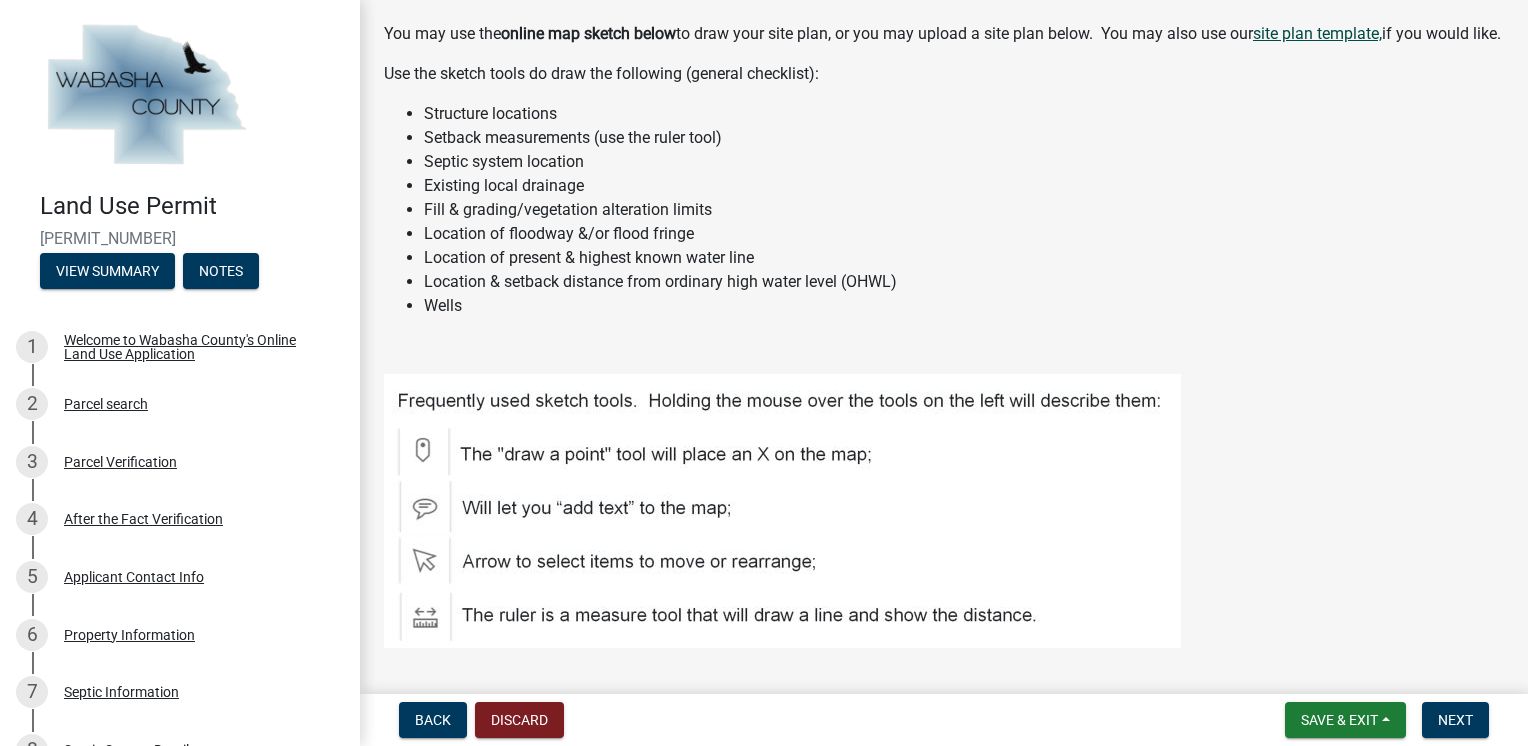 click on "site plan template," 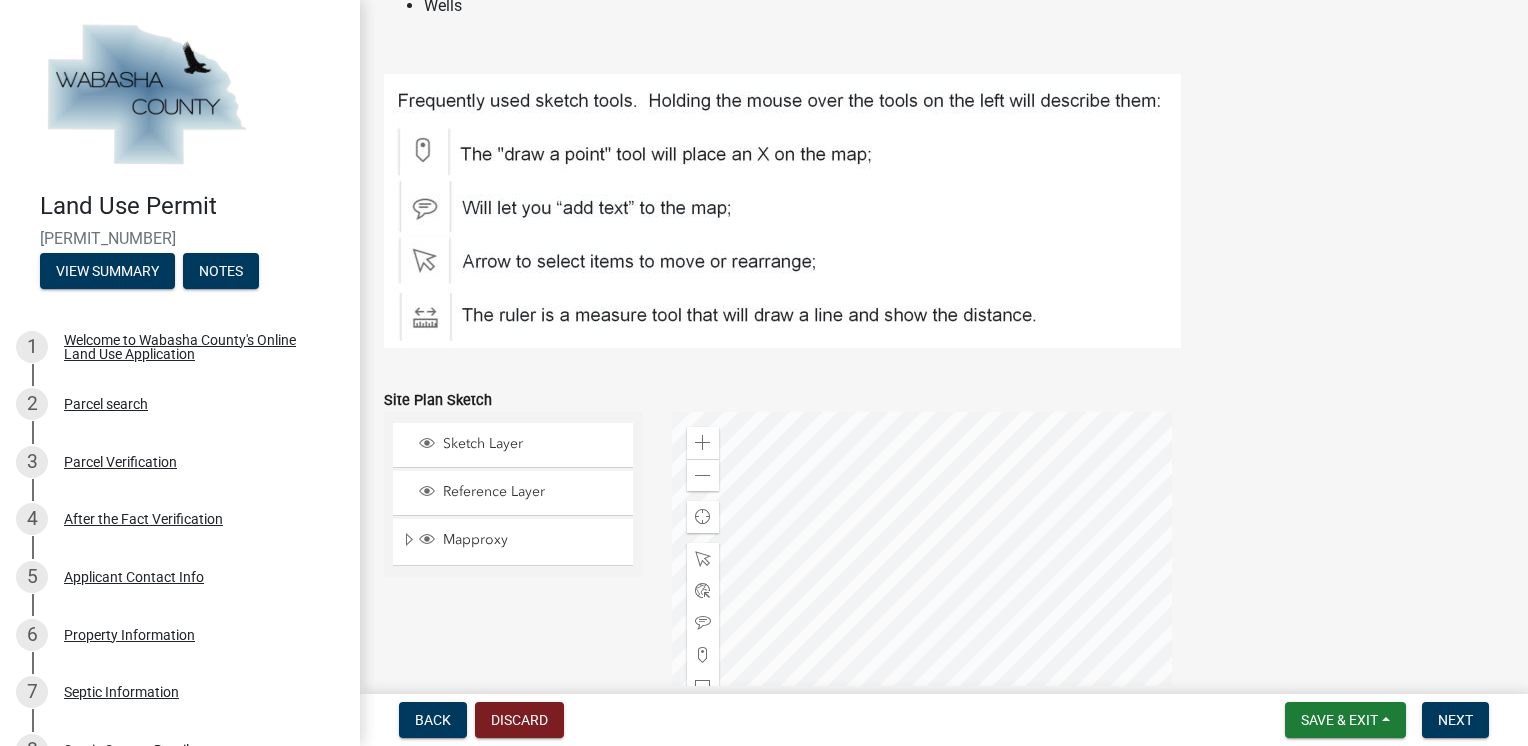 scroll, scrollTop: 490, scrollLeft: 0, axis: vertical 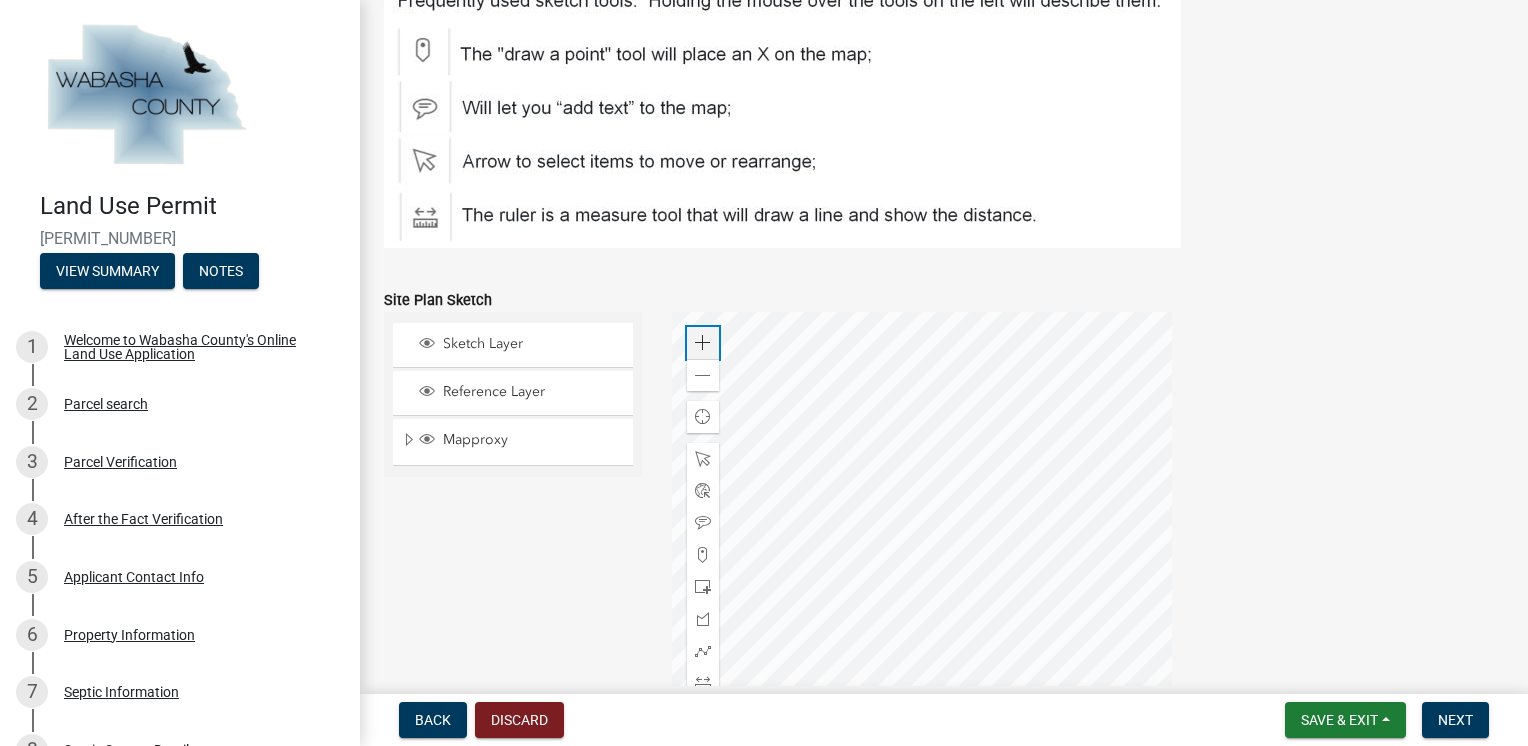click 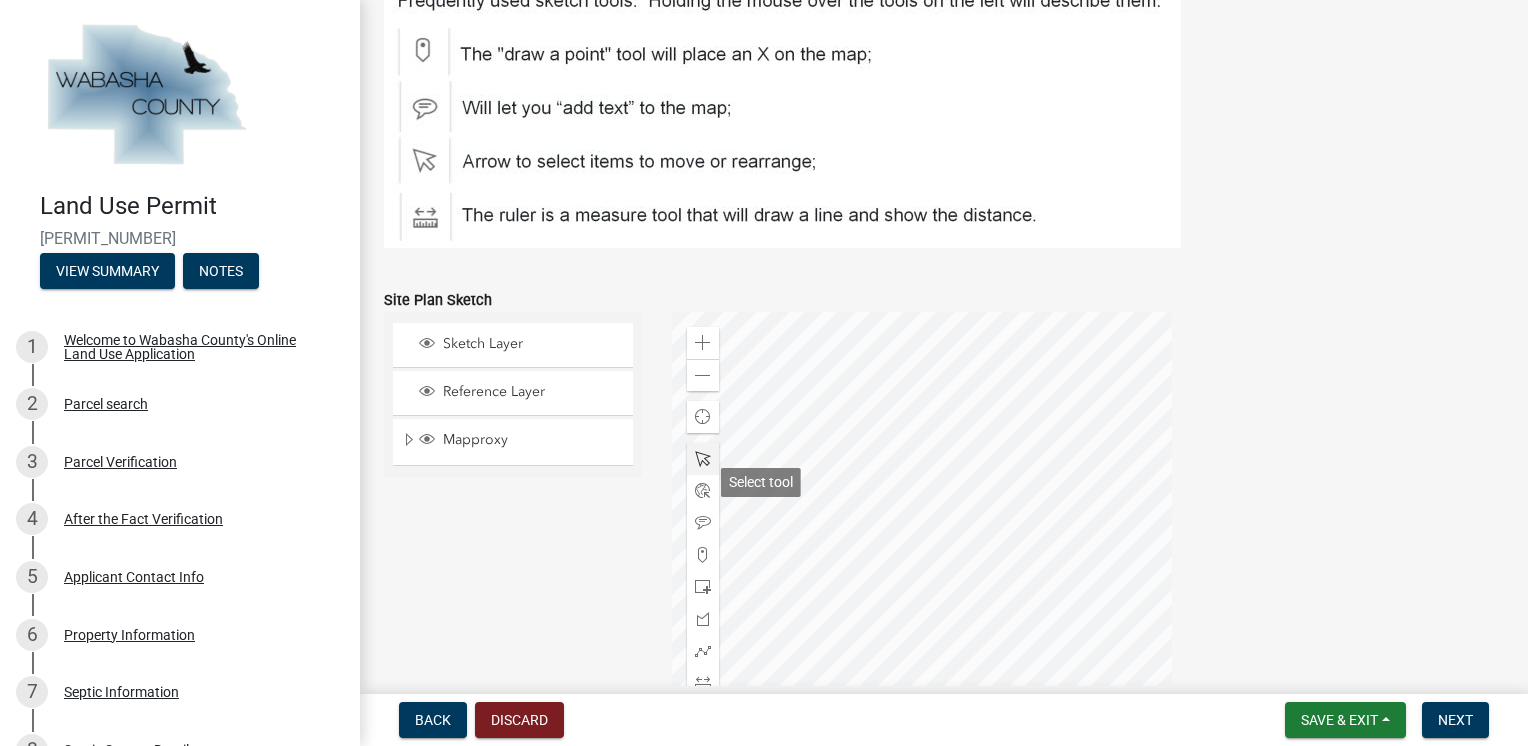 click 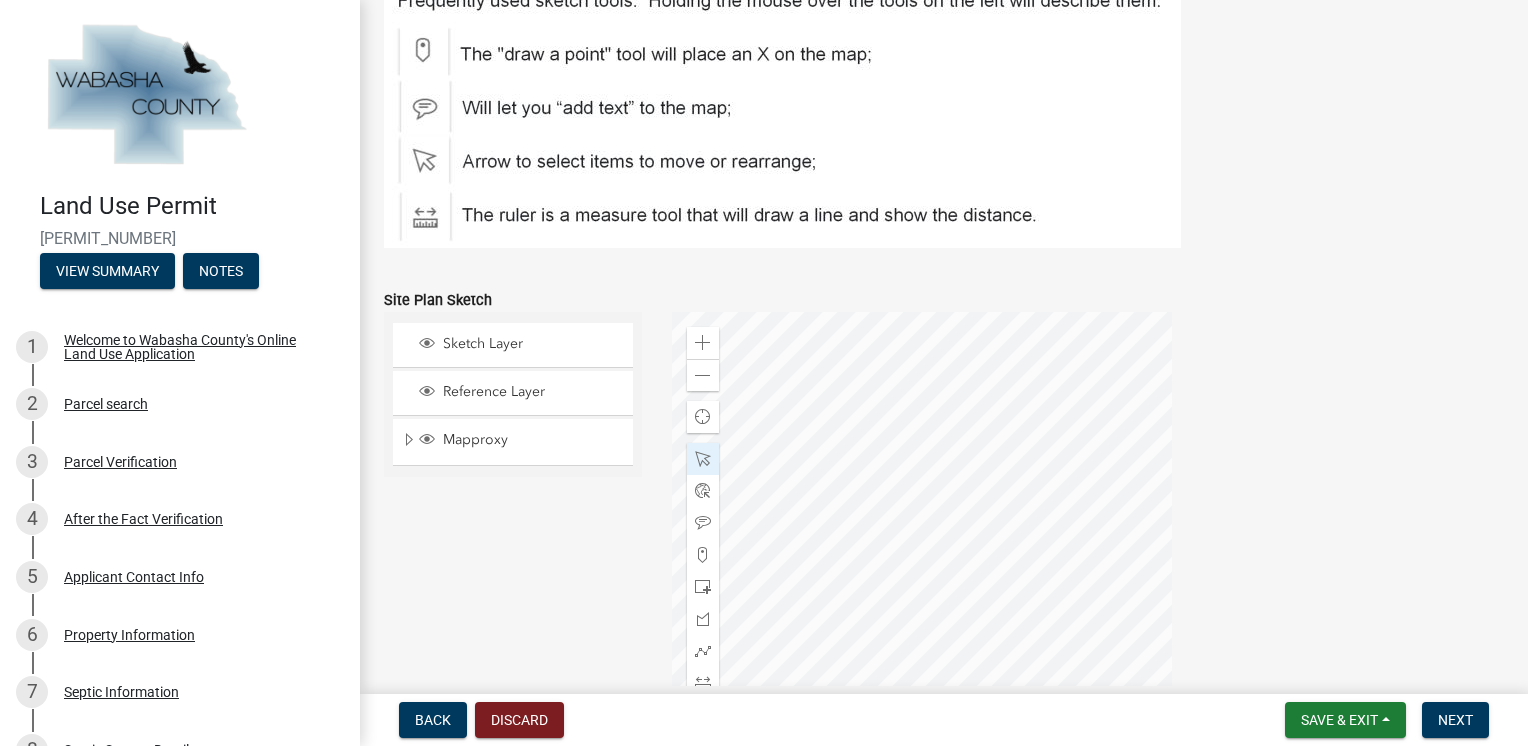 click 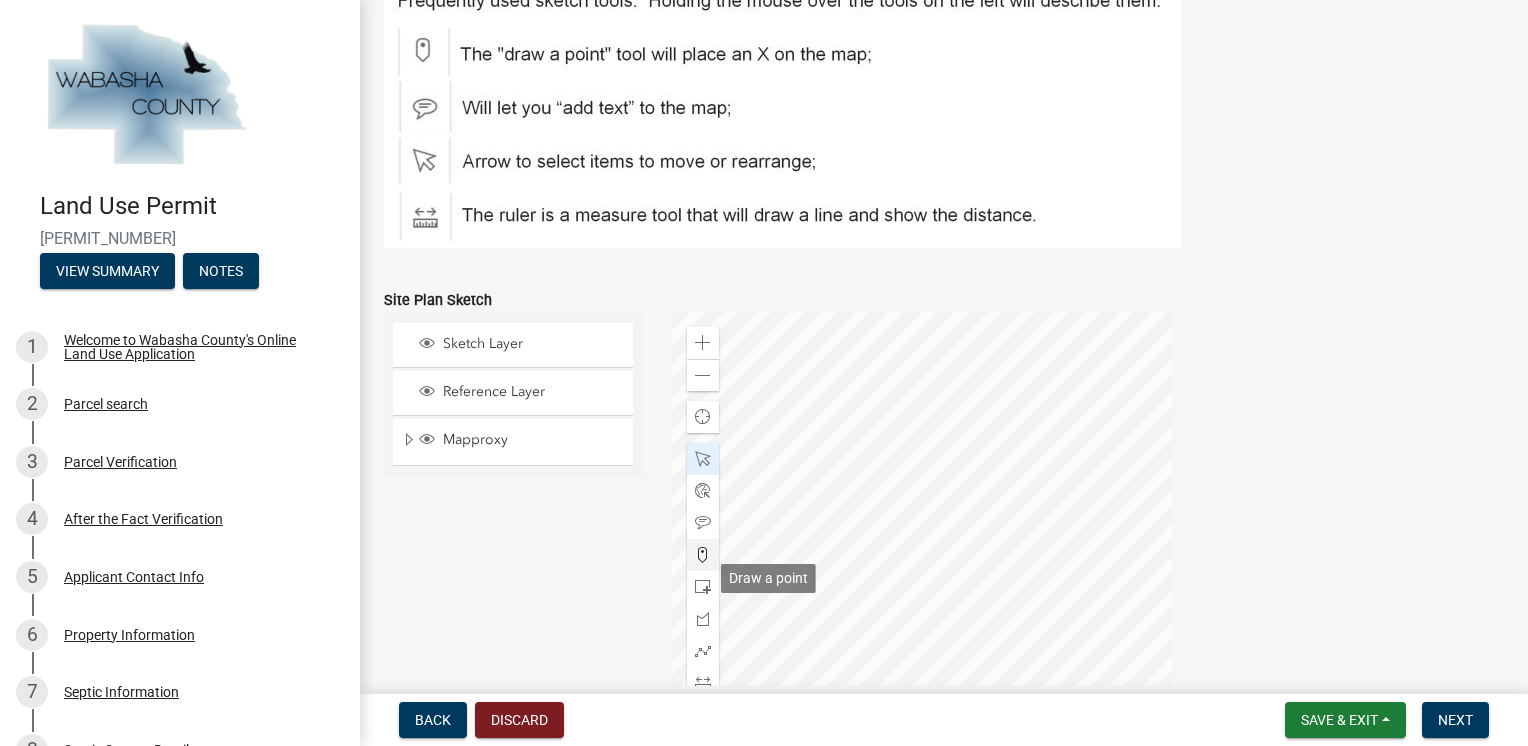 click 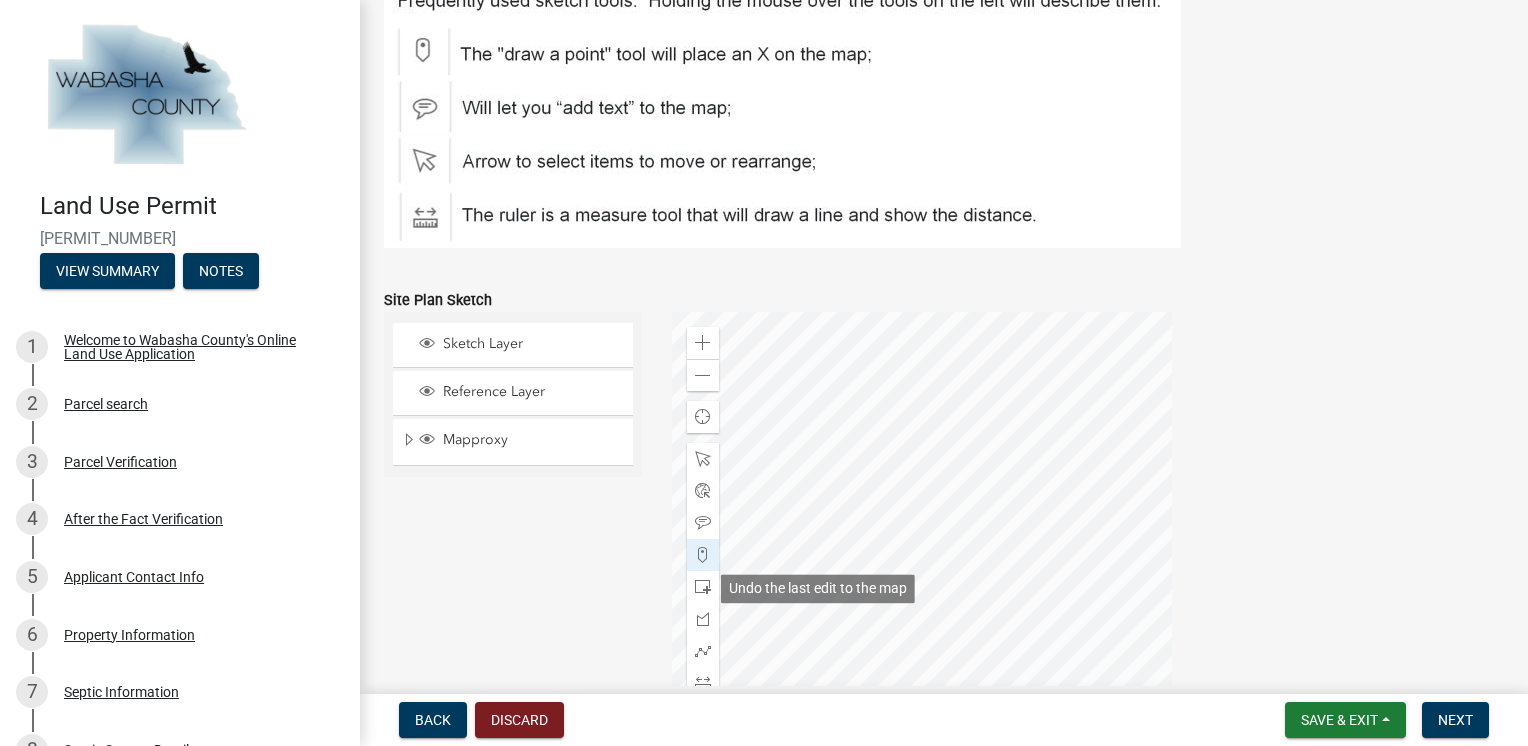 scroll, scrollTop: 640, scrollLeft: 0, axis: vertical 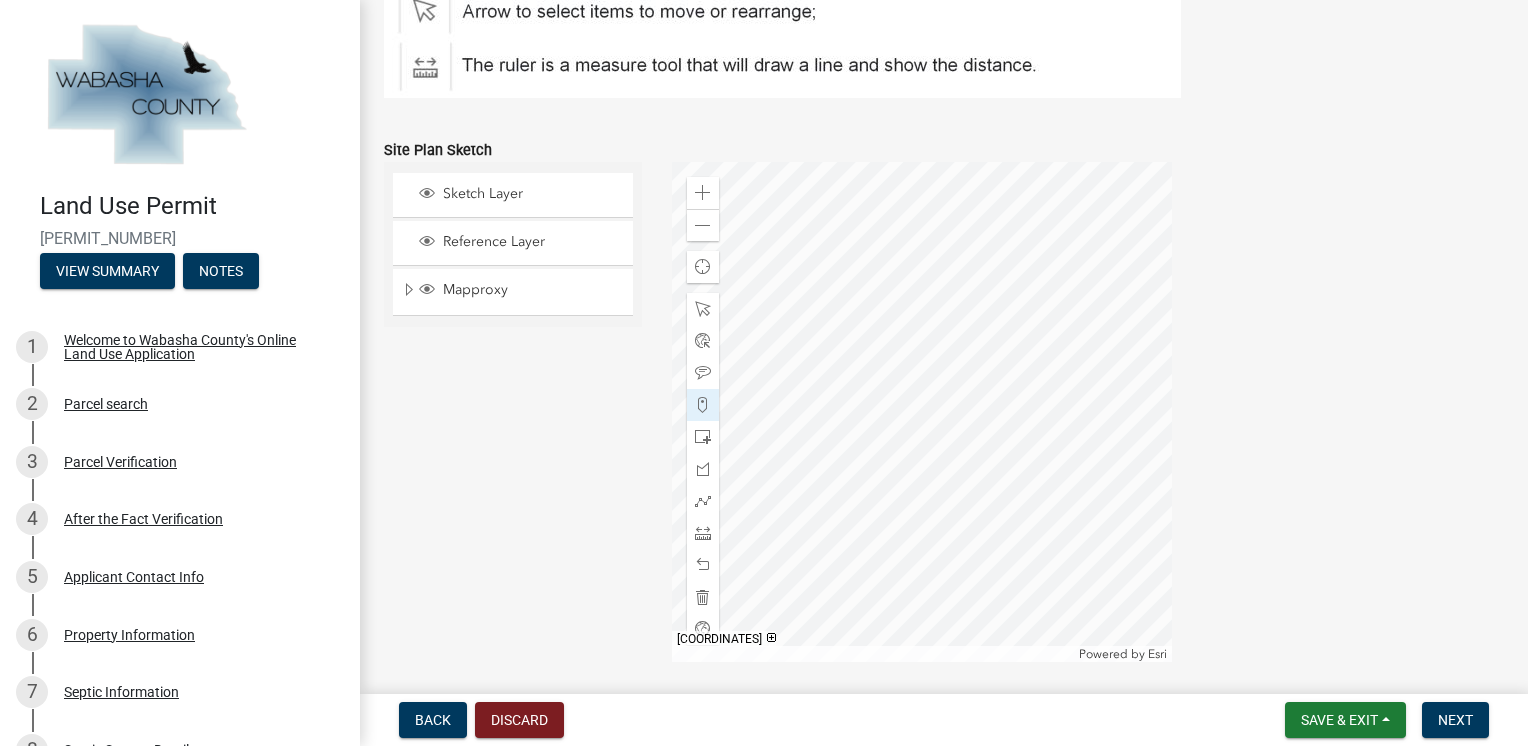click 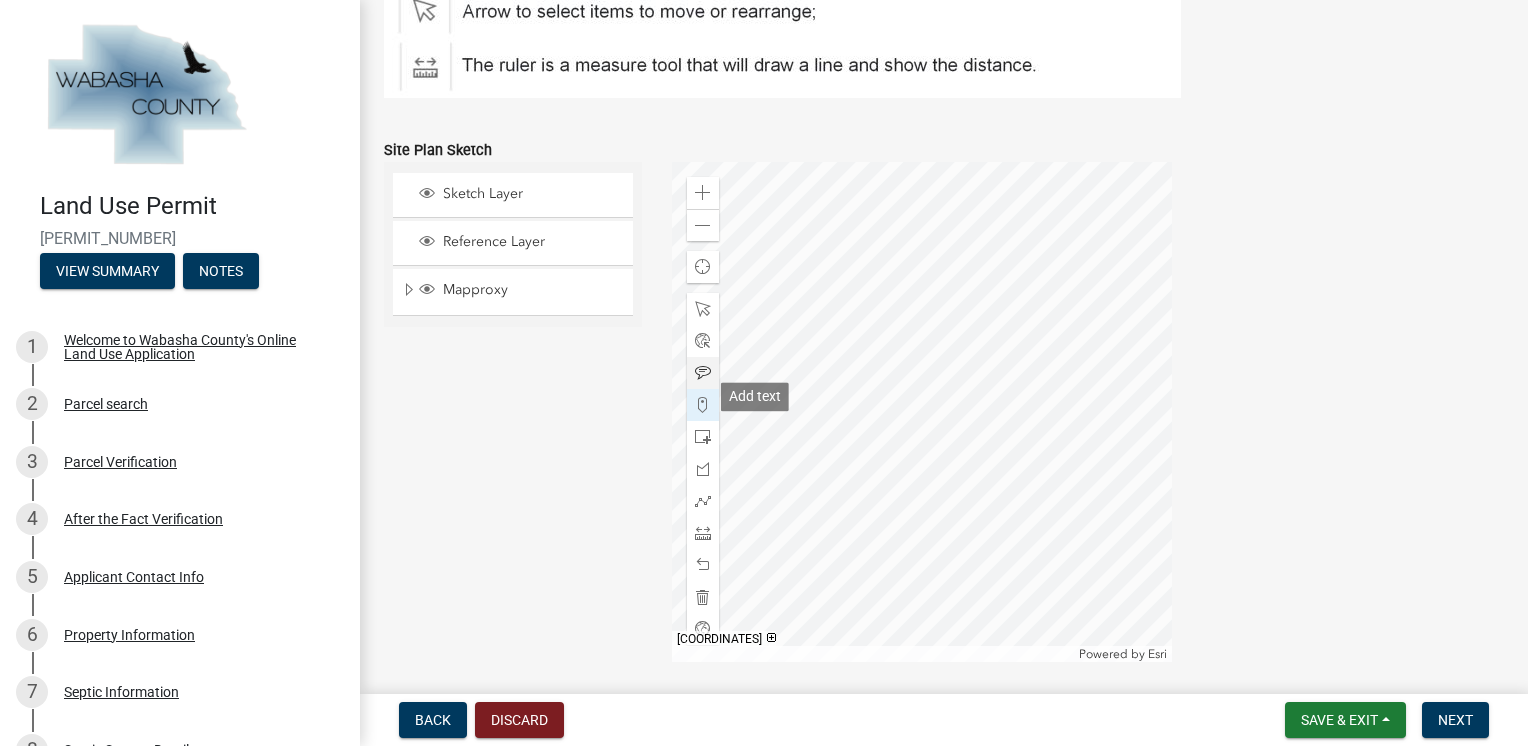 click 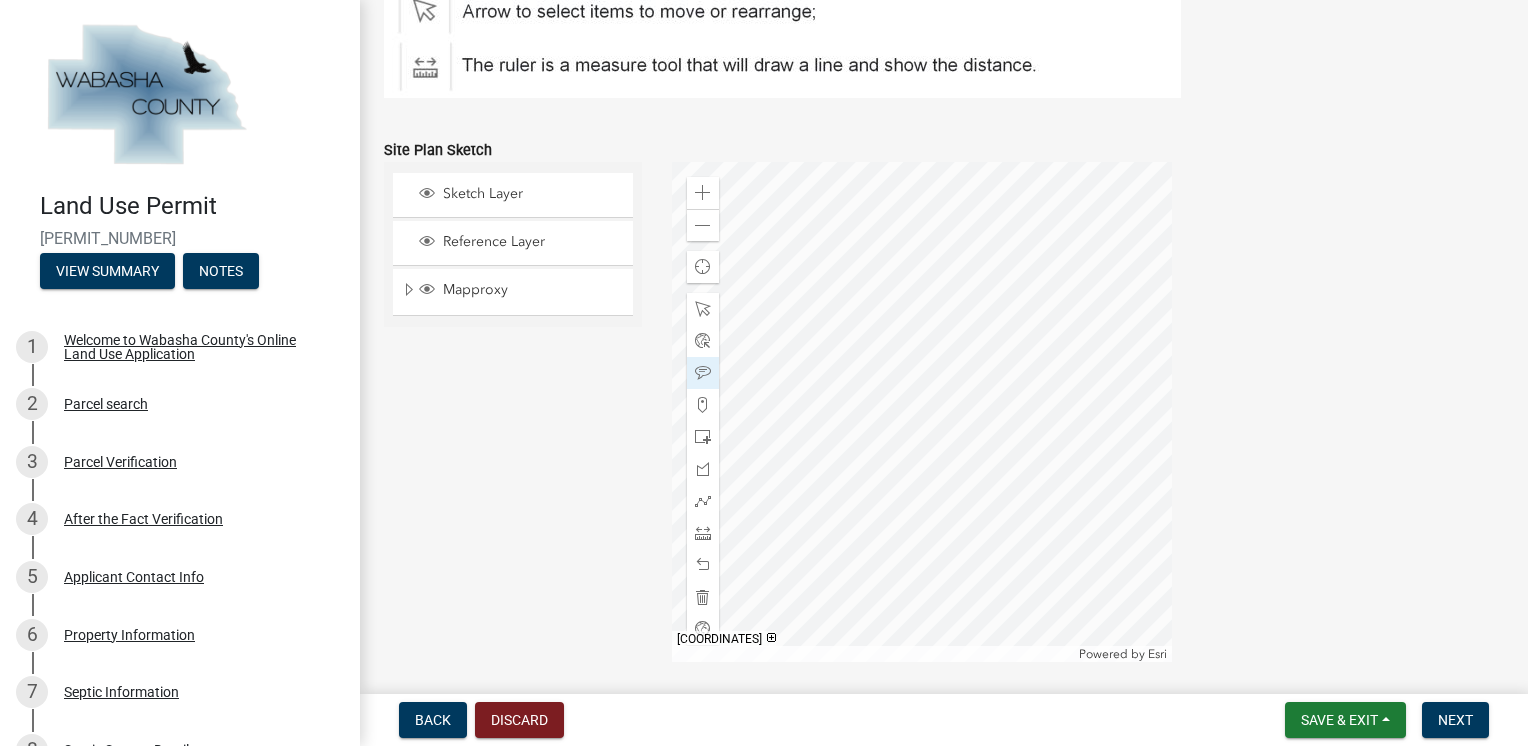 click 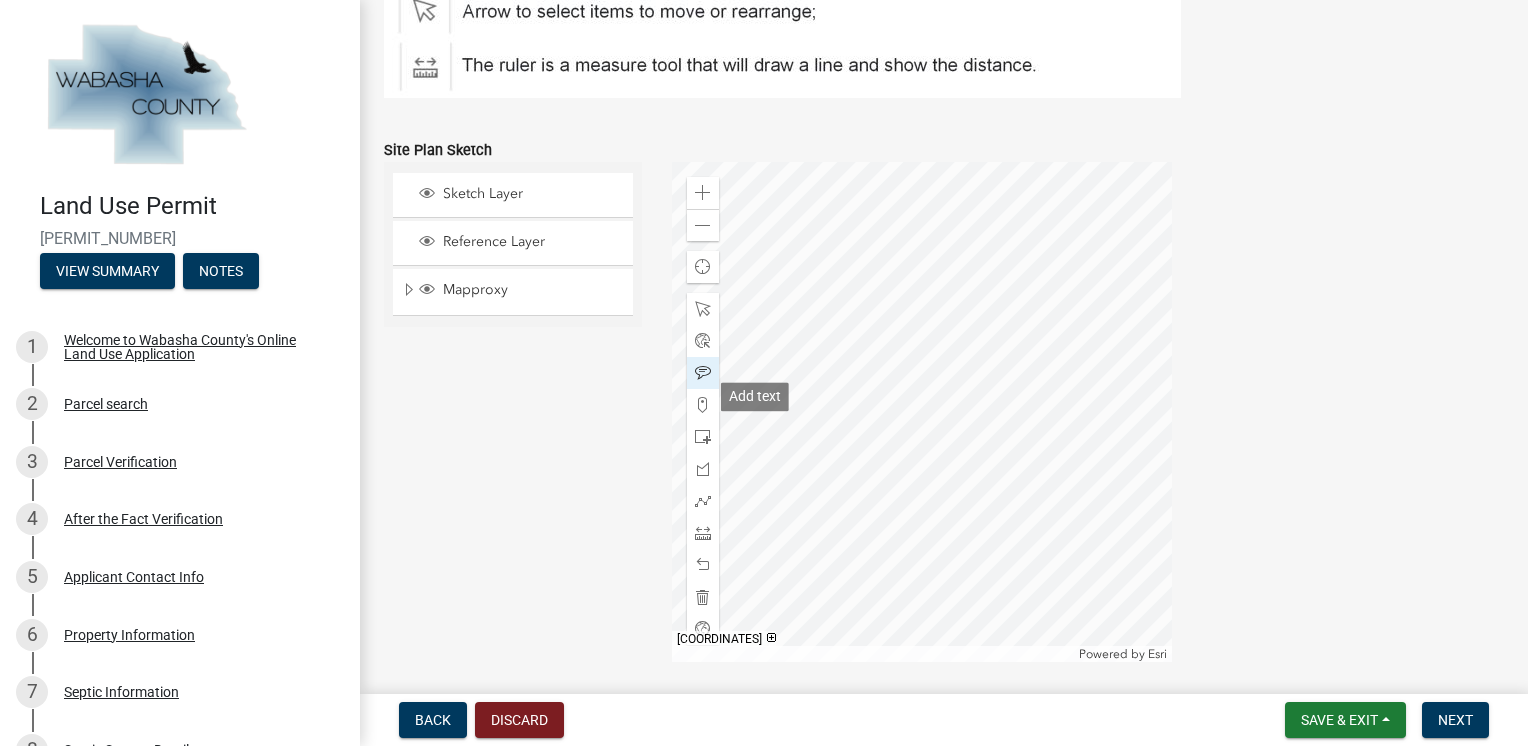 click 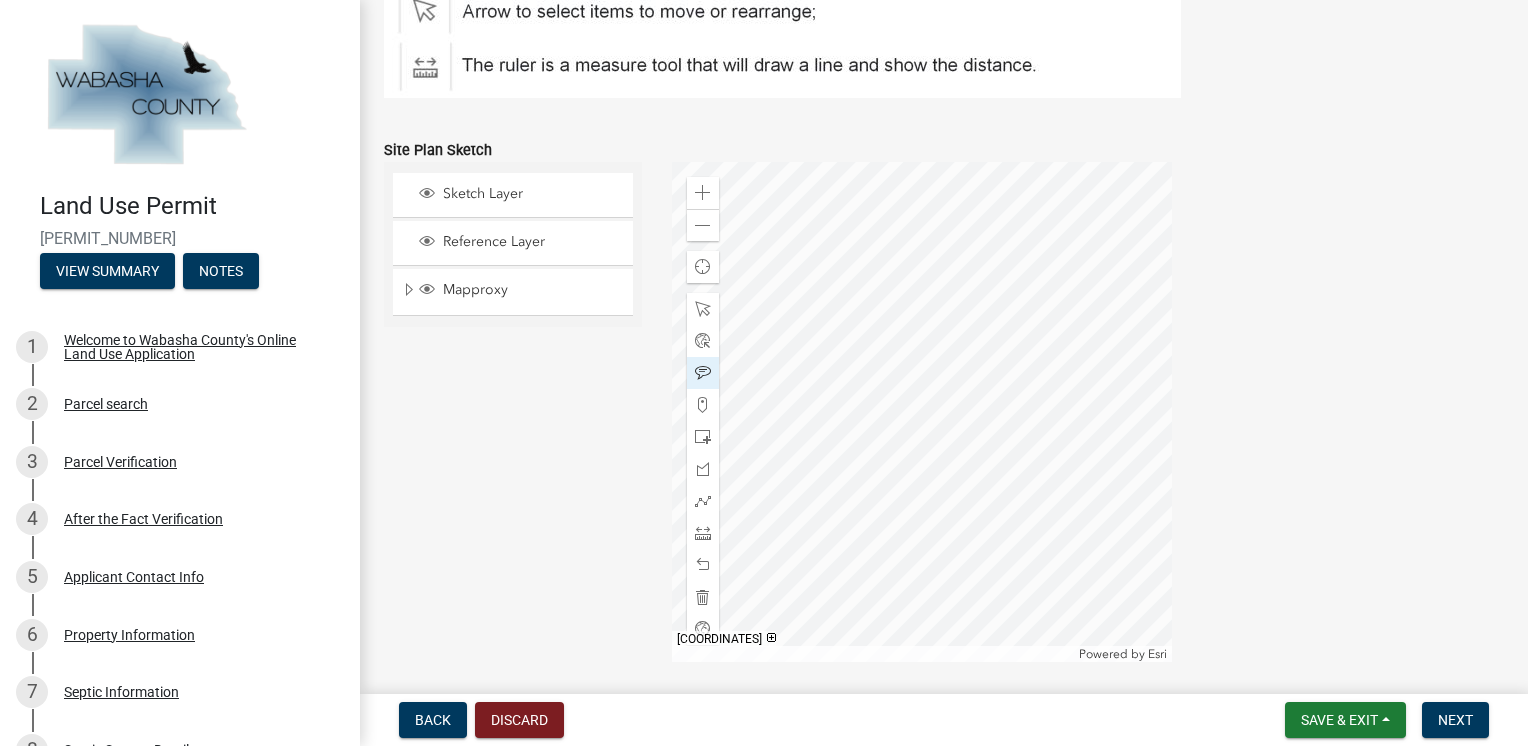 click 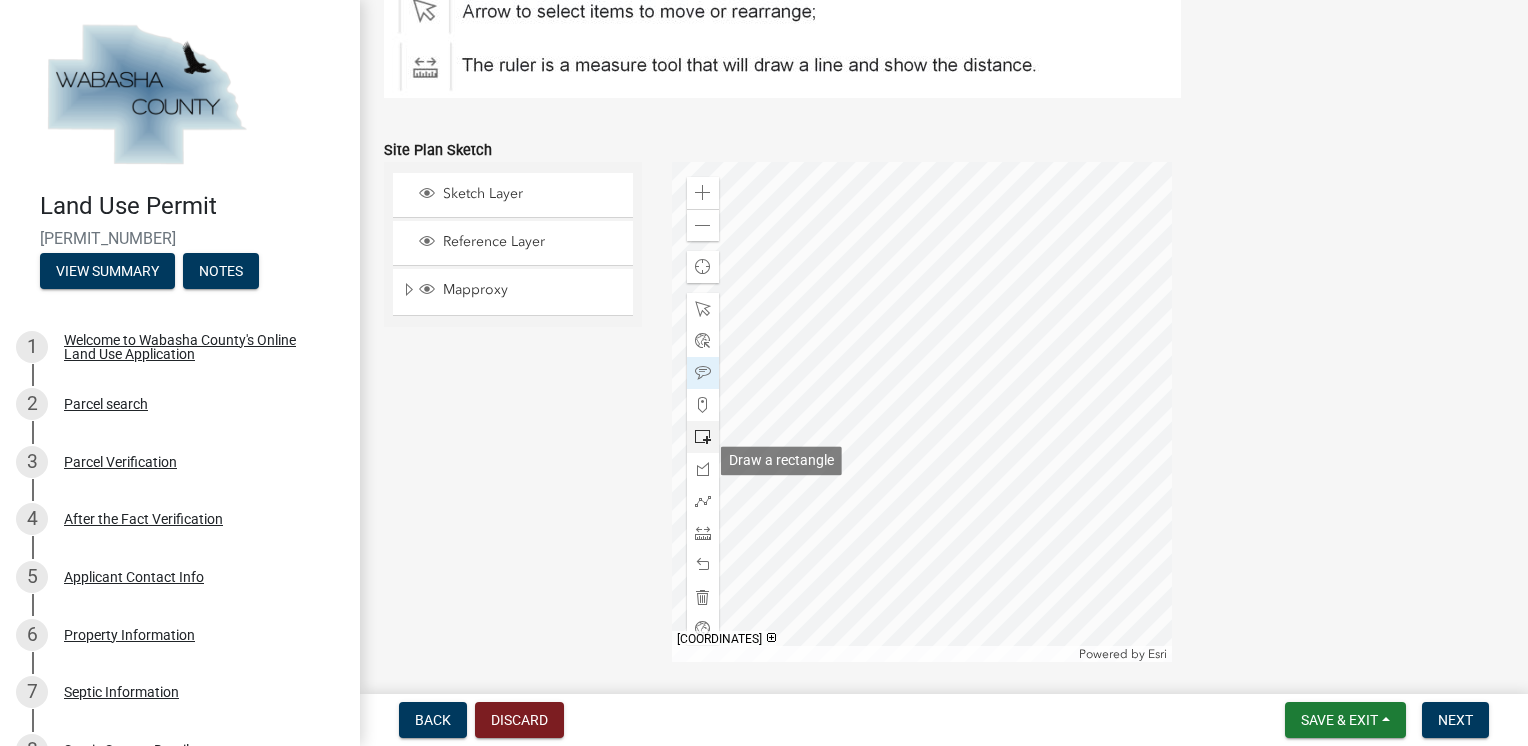 click 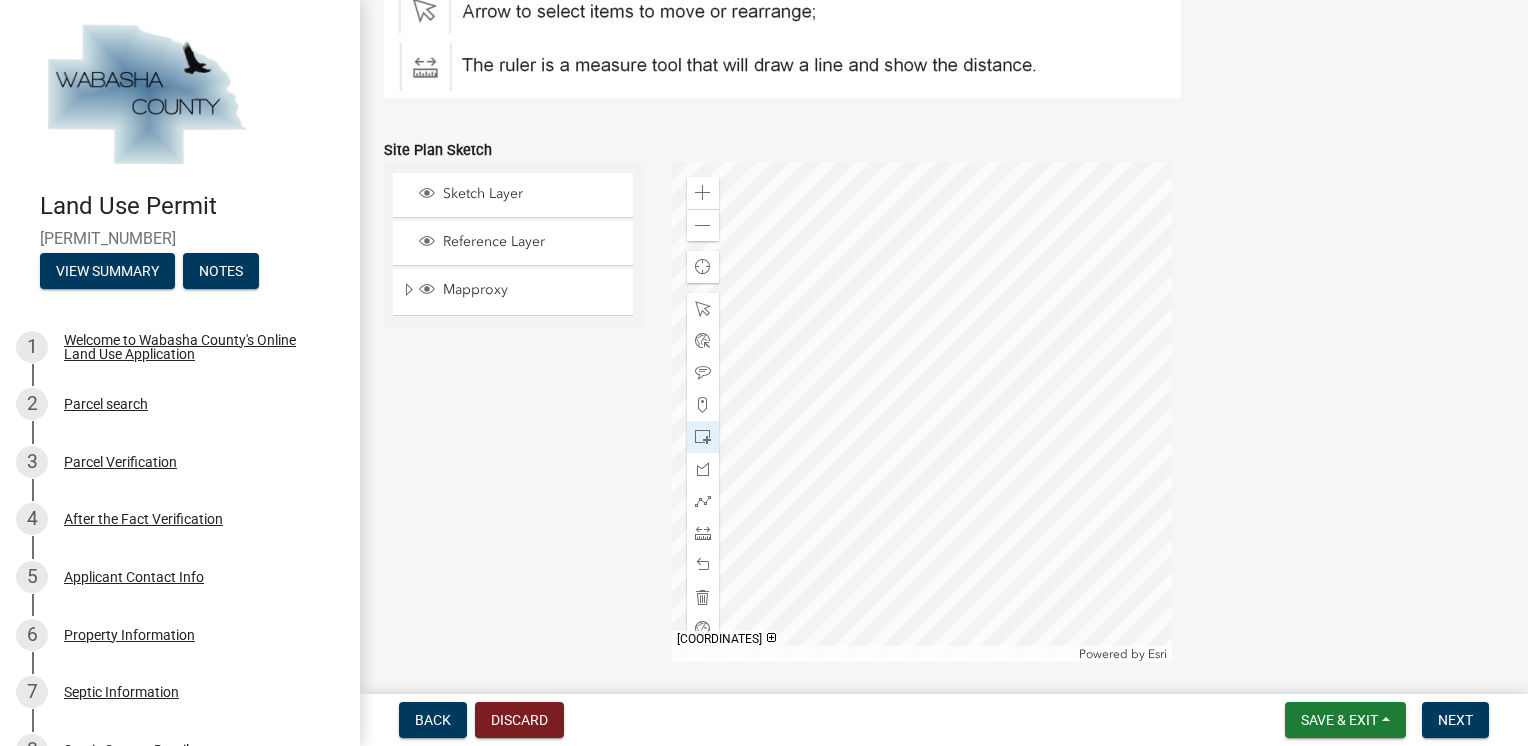 click 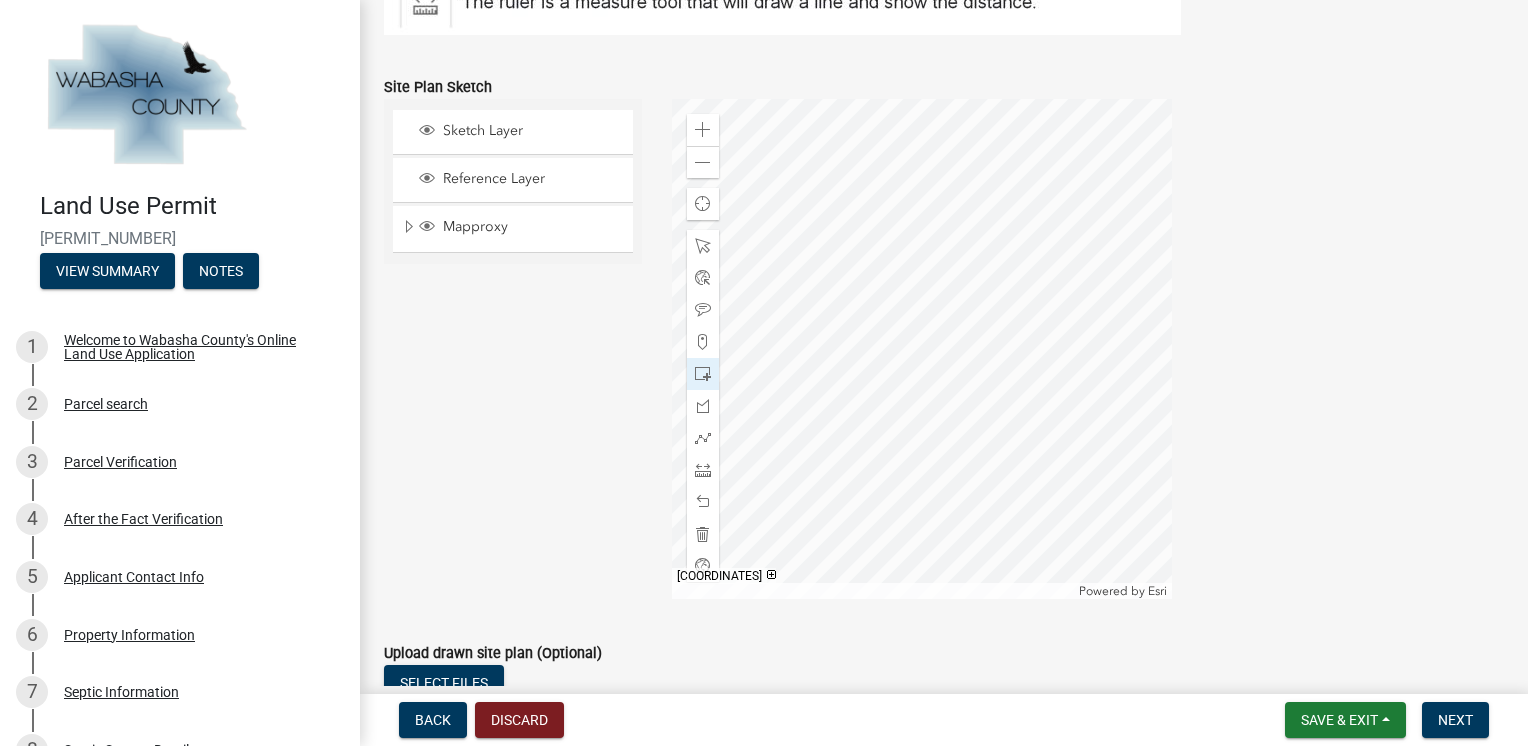 scroll, scrollTop: 690, scrollLeft: 0, axis: vertical 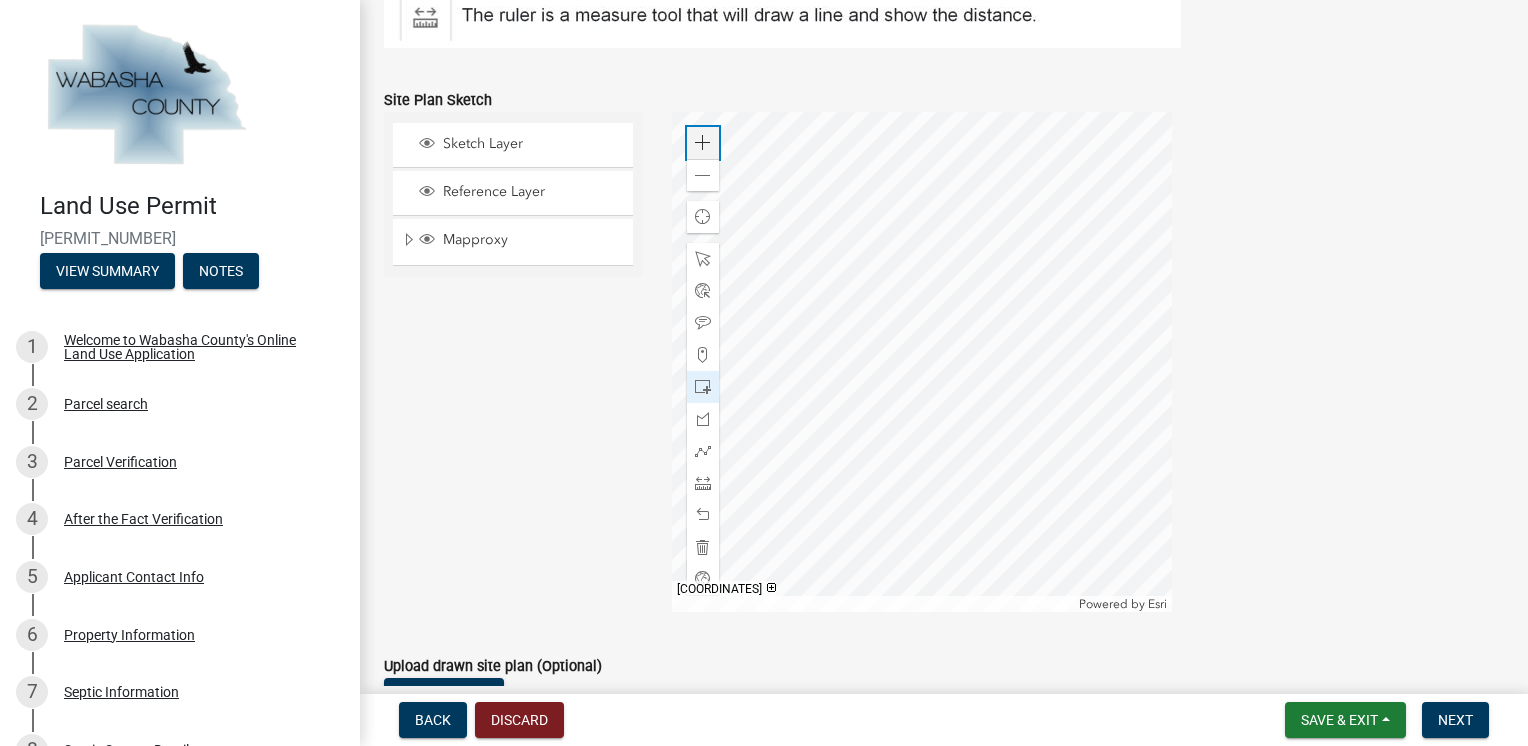 click 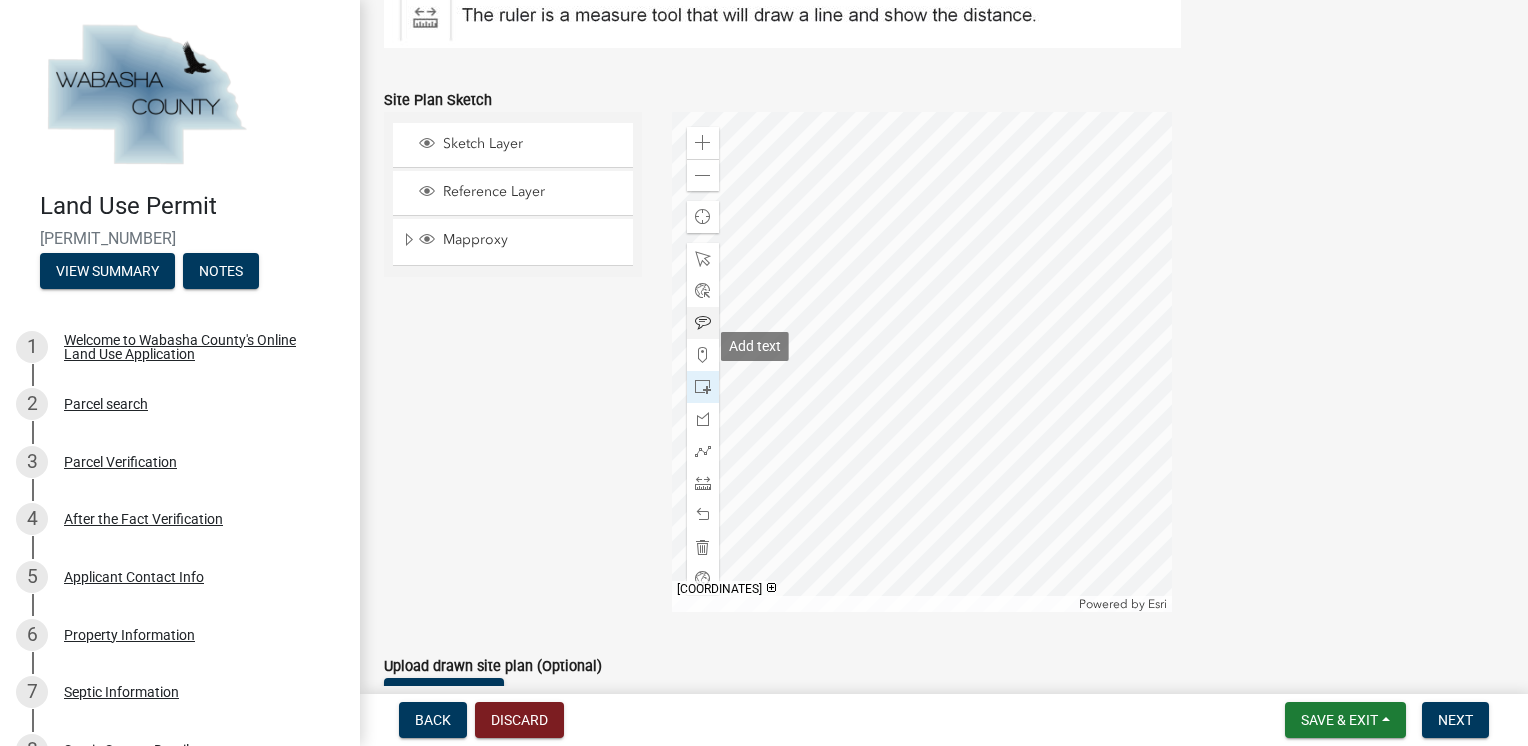 click 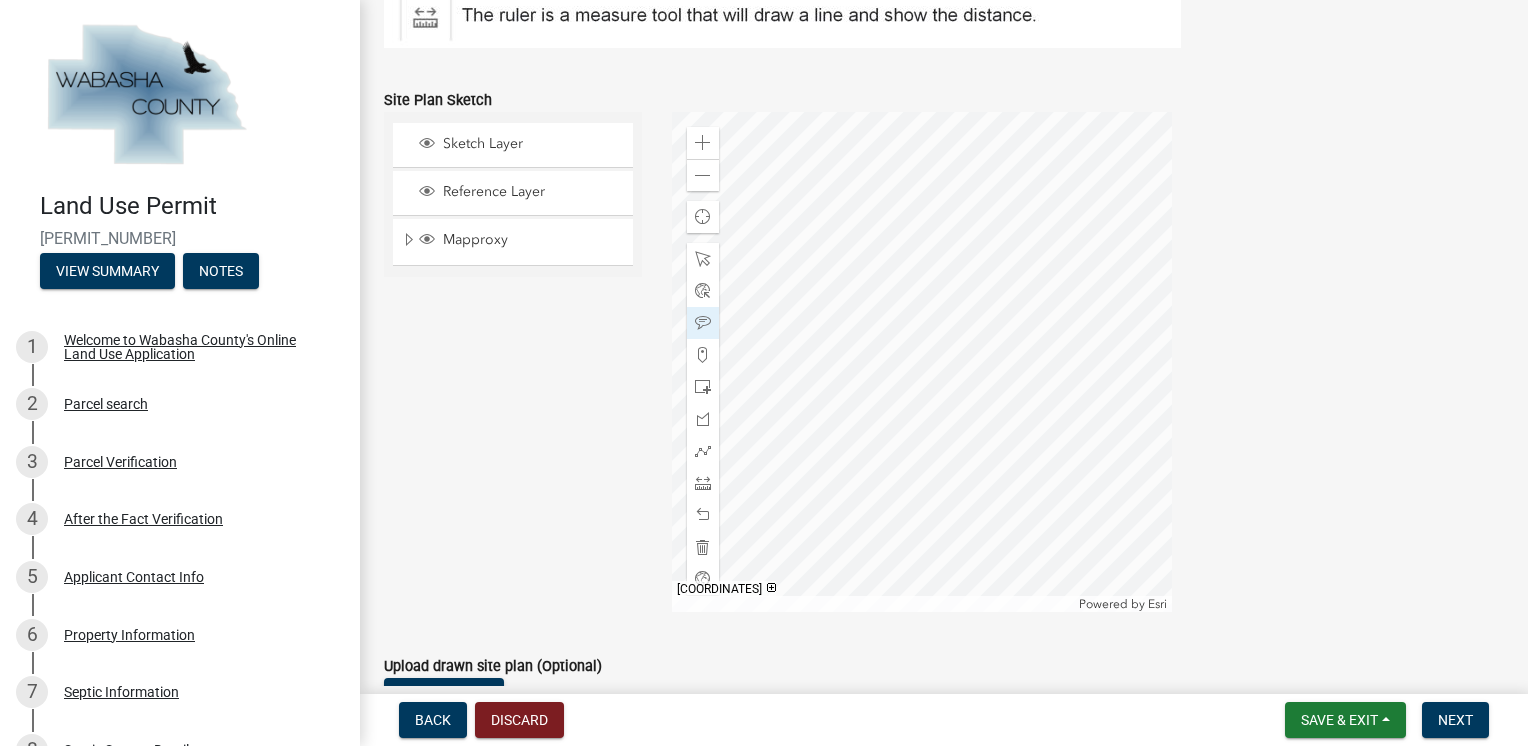 click 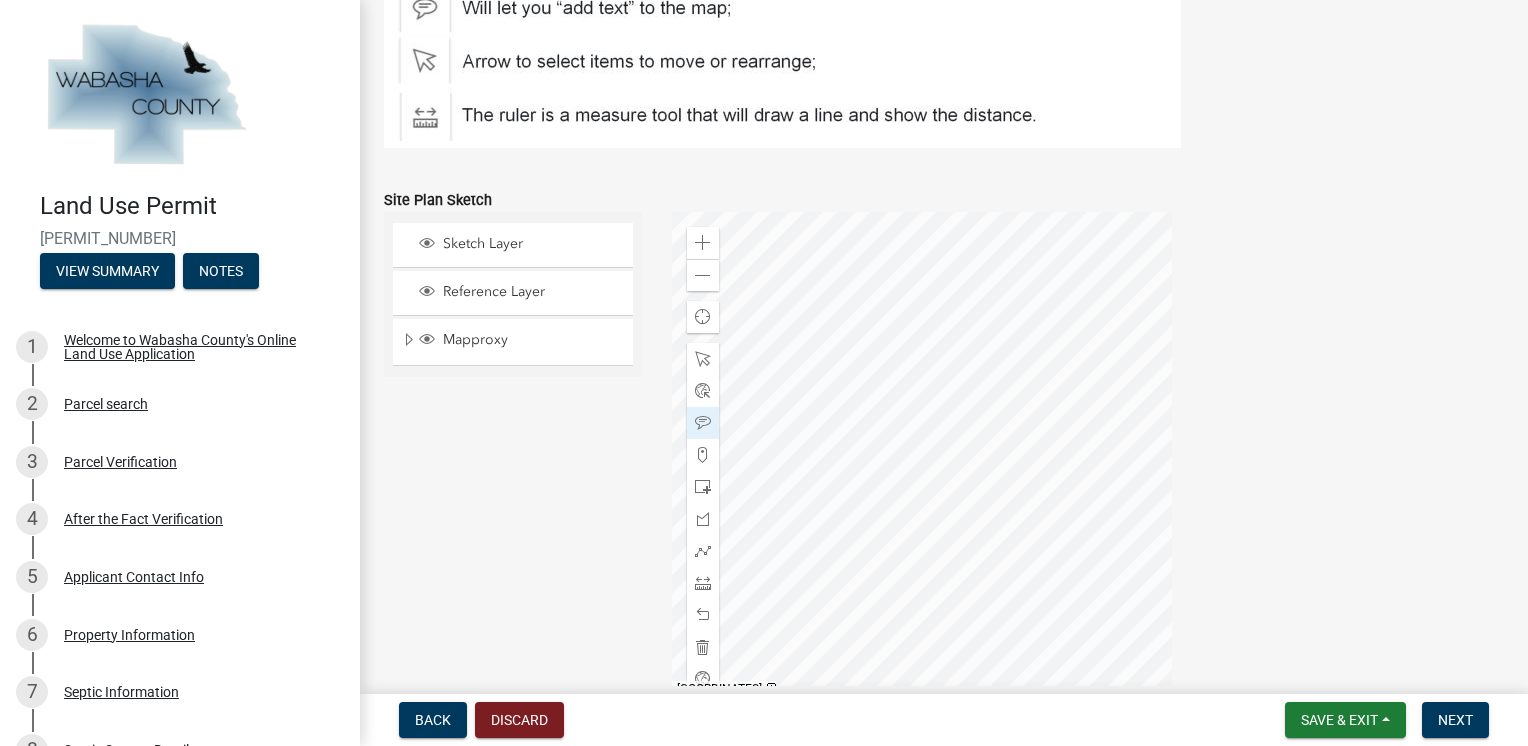 click 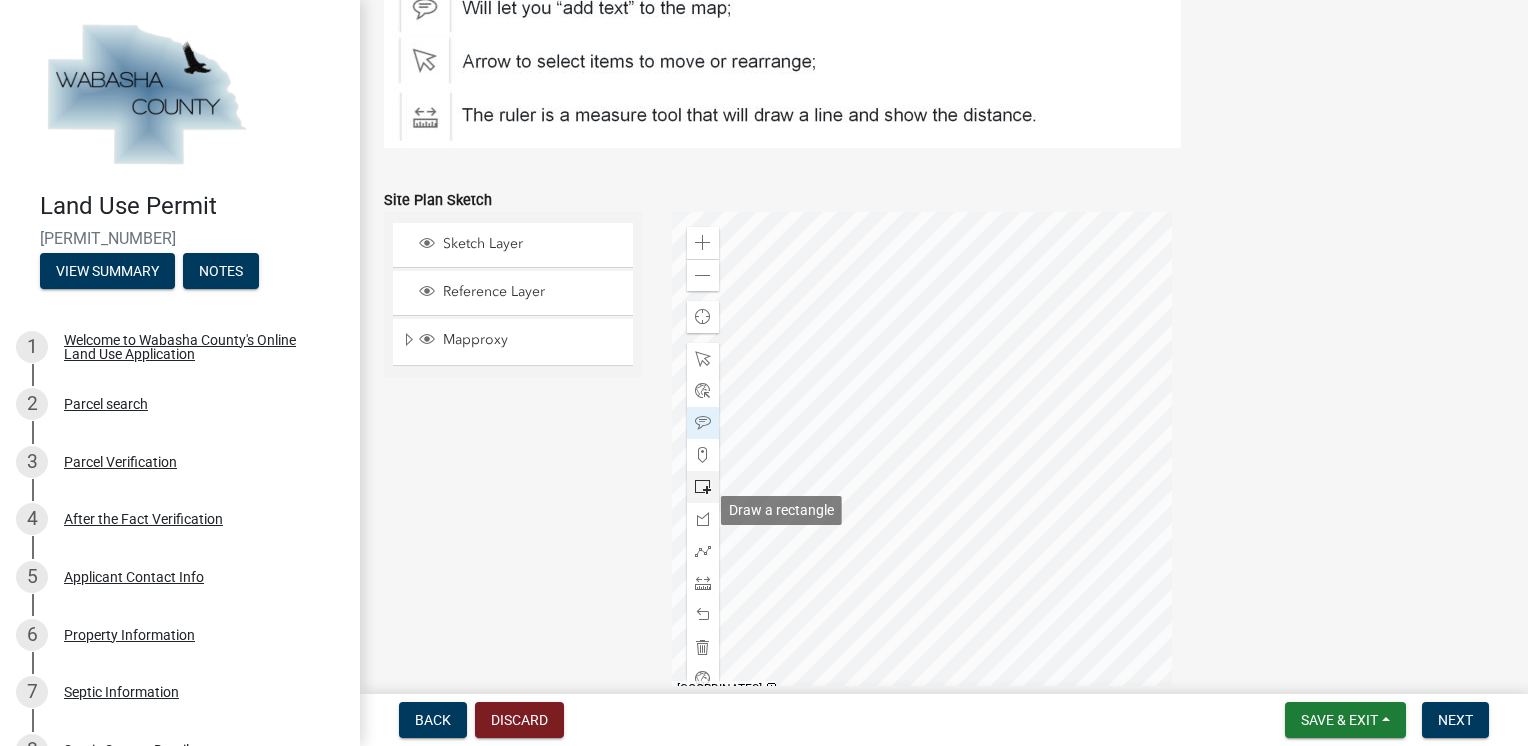 click 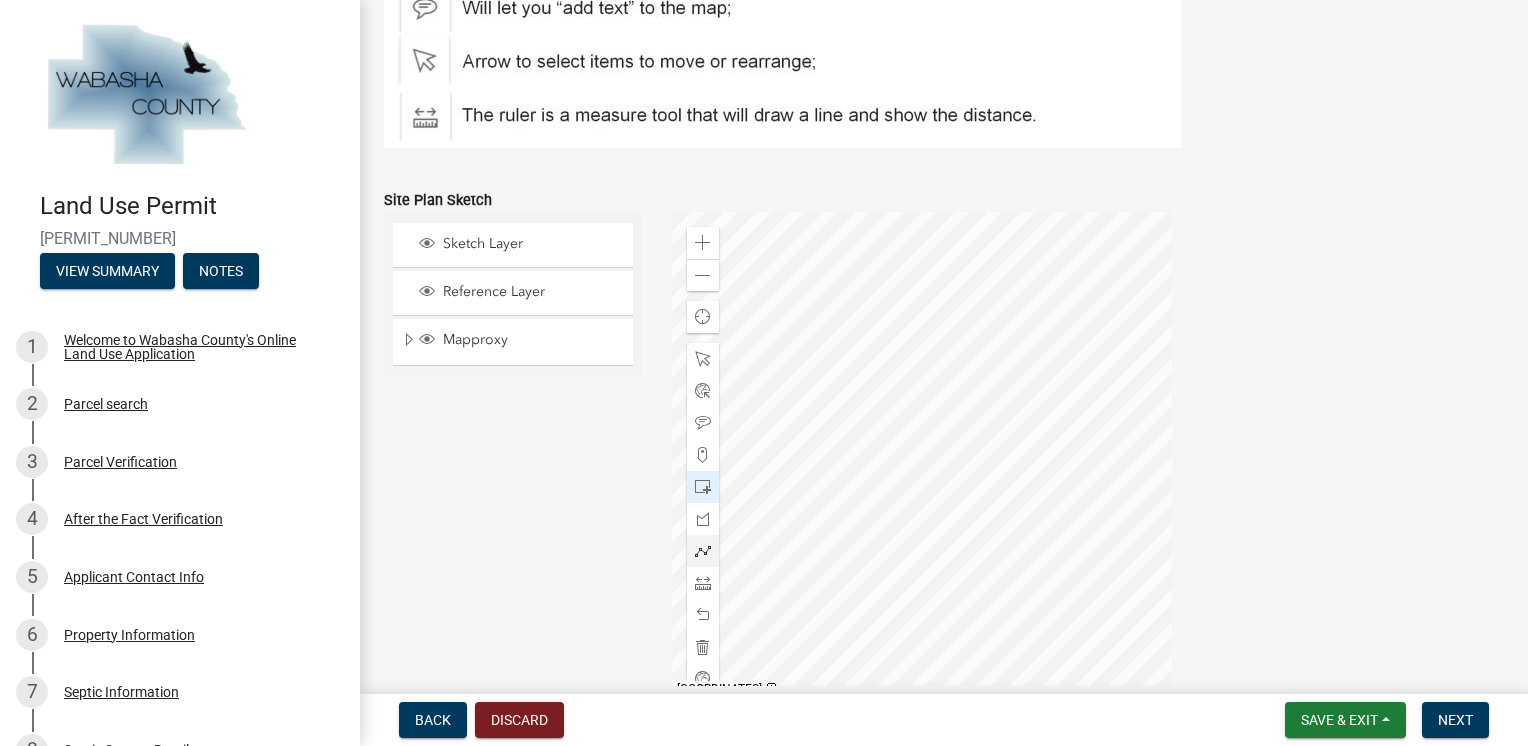 scroll, scrollTop: 640, scrollLeft: 0, axis: vertical 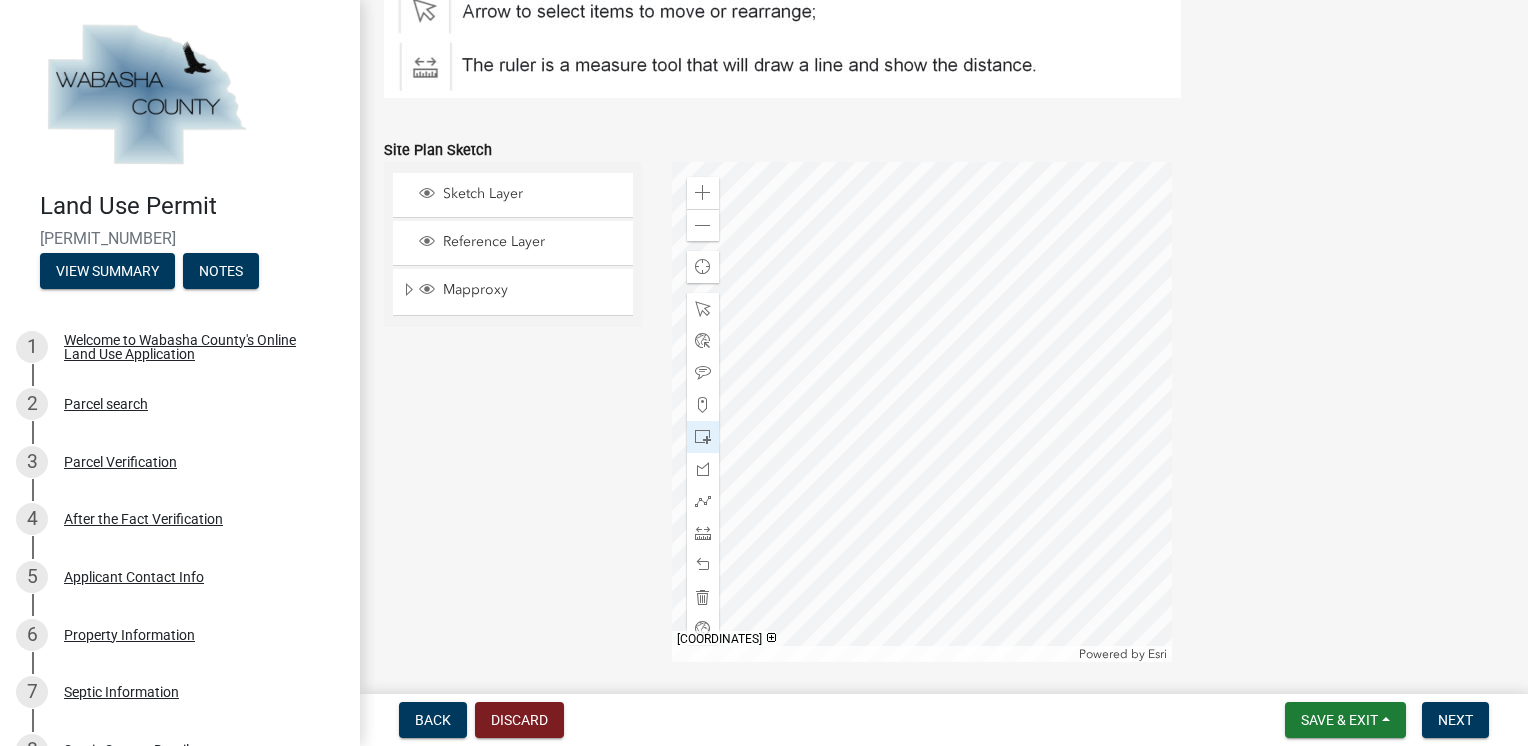 click 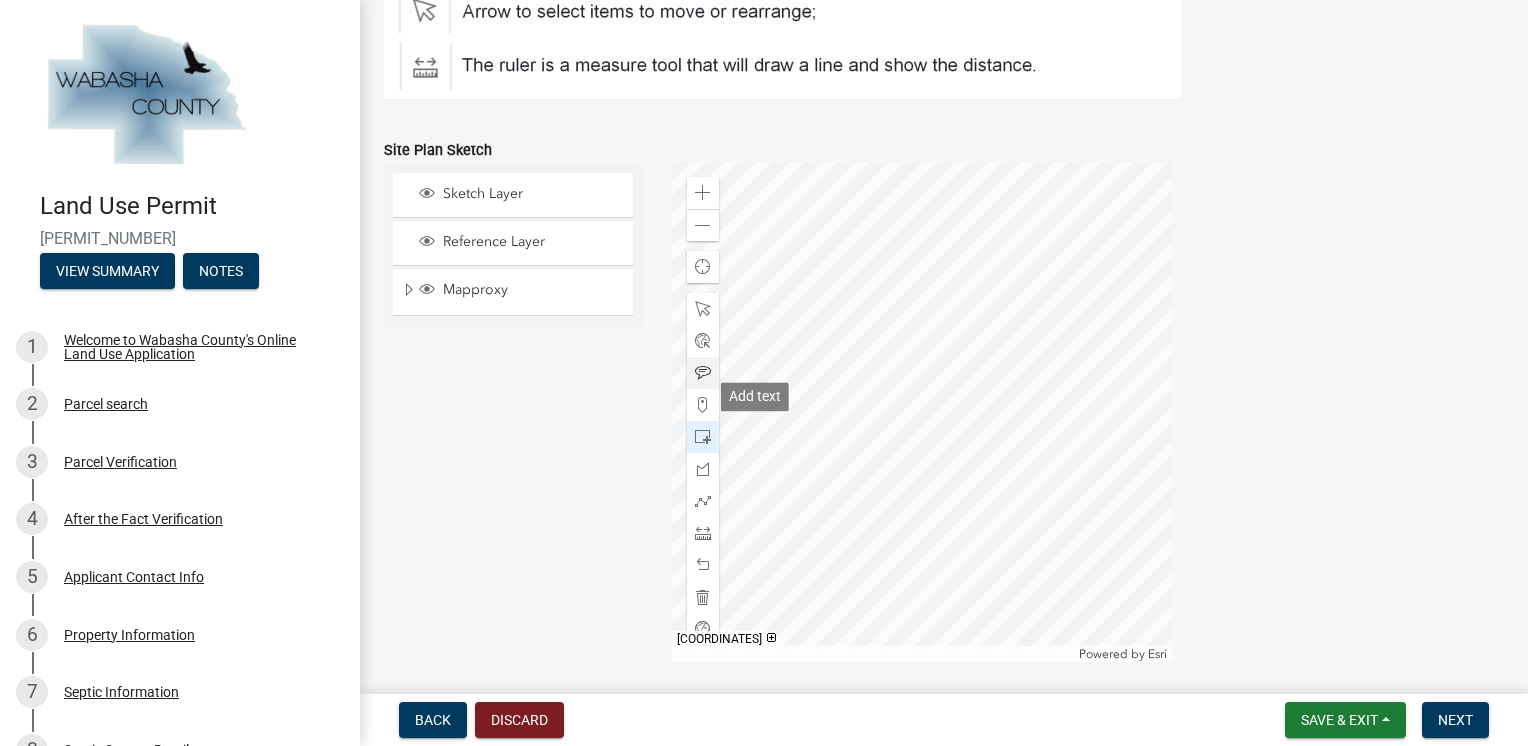 click 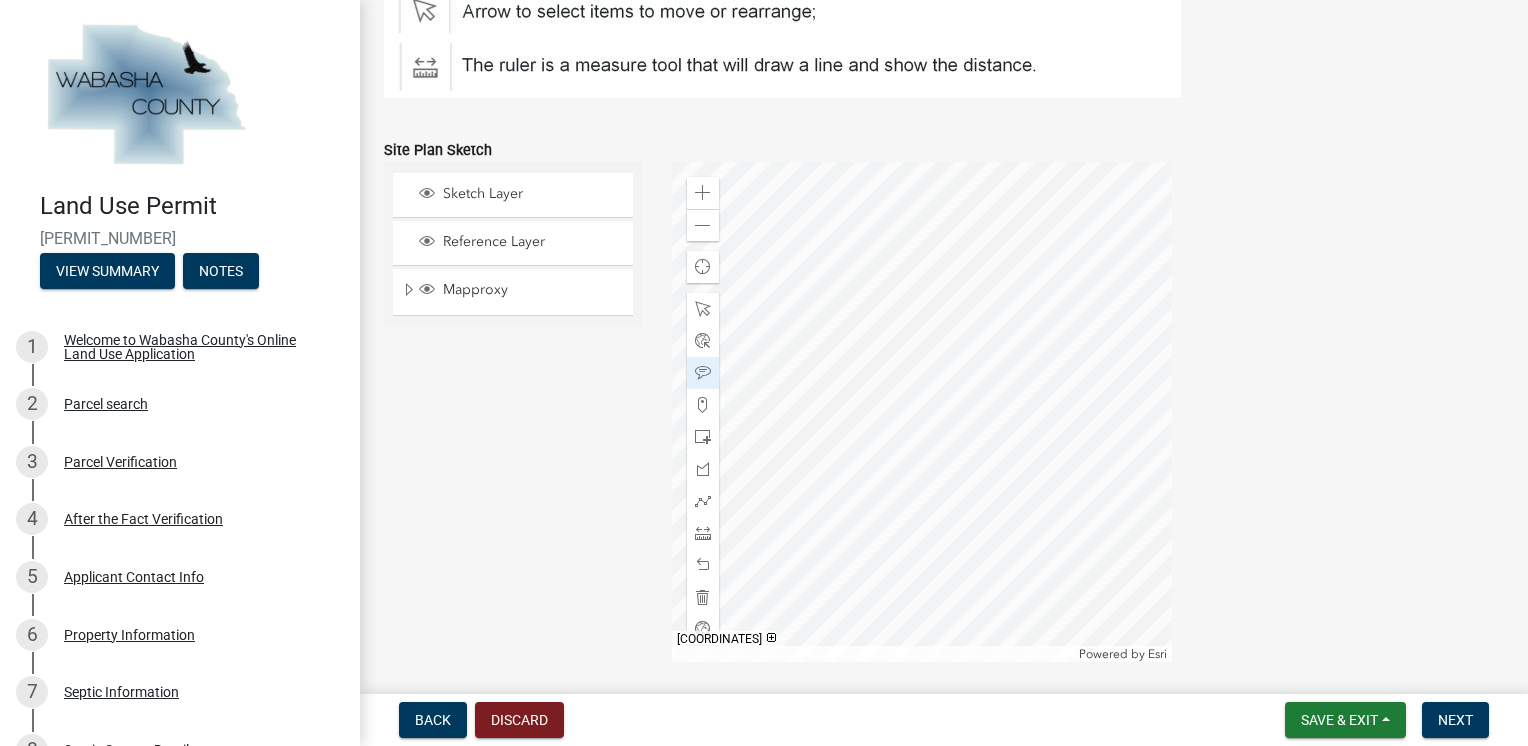 click 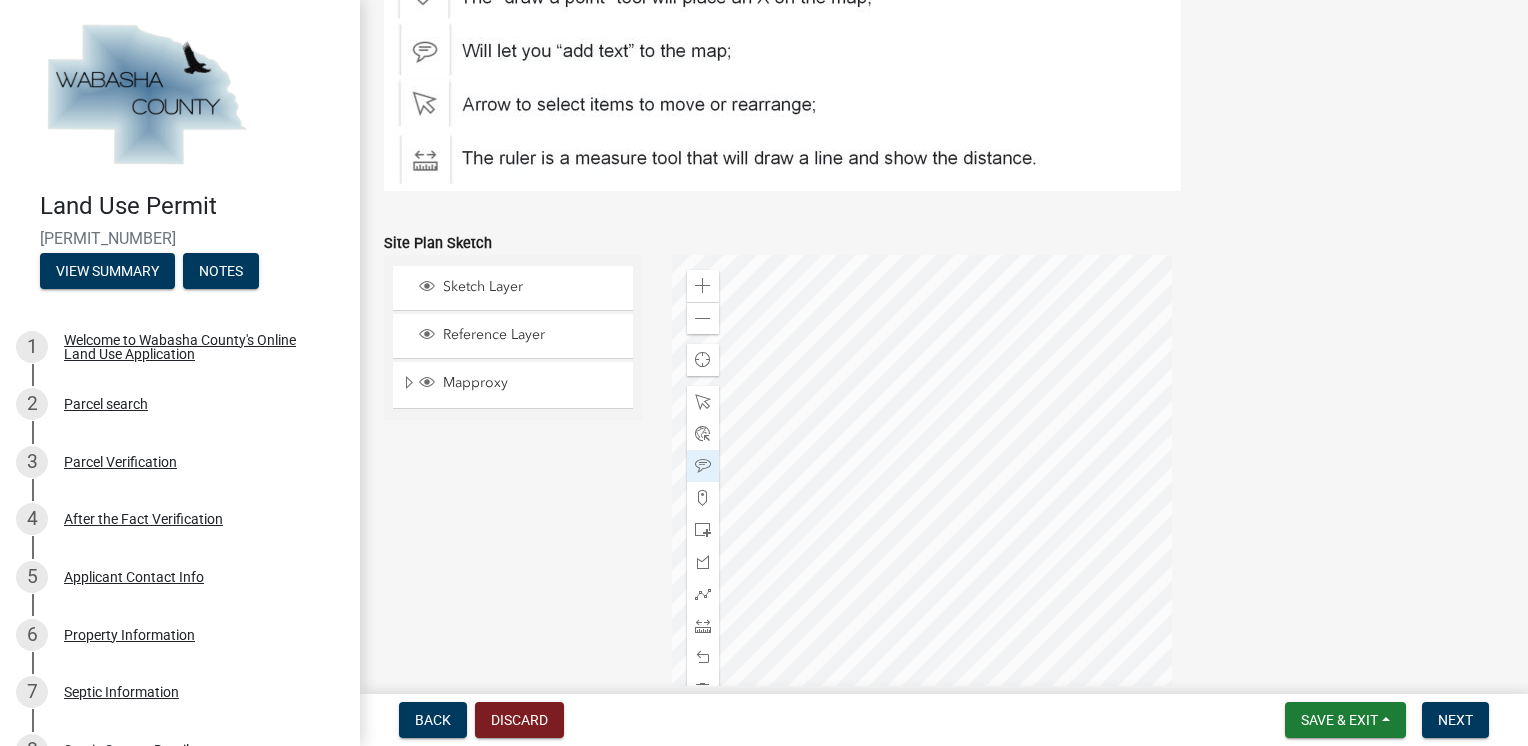 scroll, scrollTop: 440, scrollLeft: 0, axis: vertical 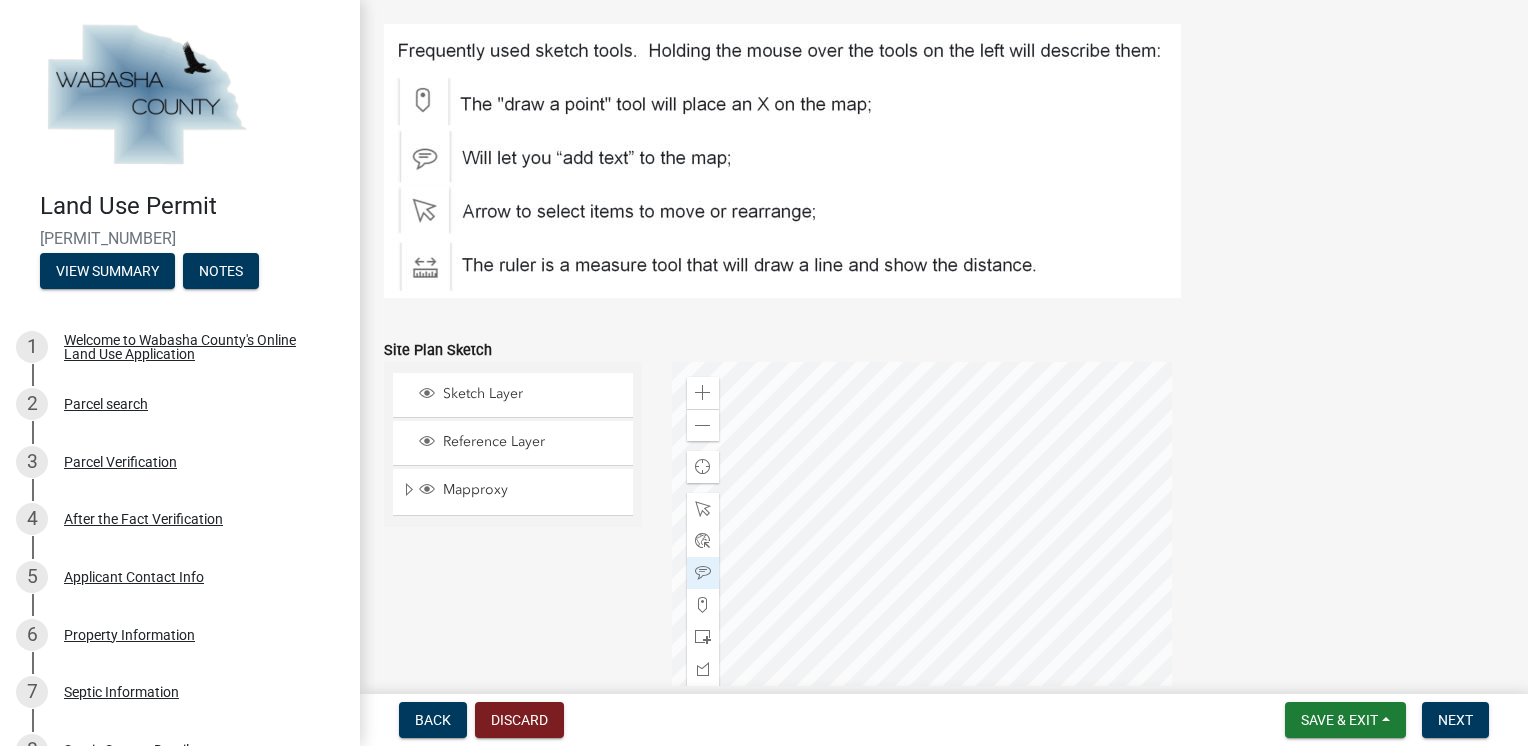 click 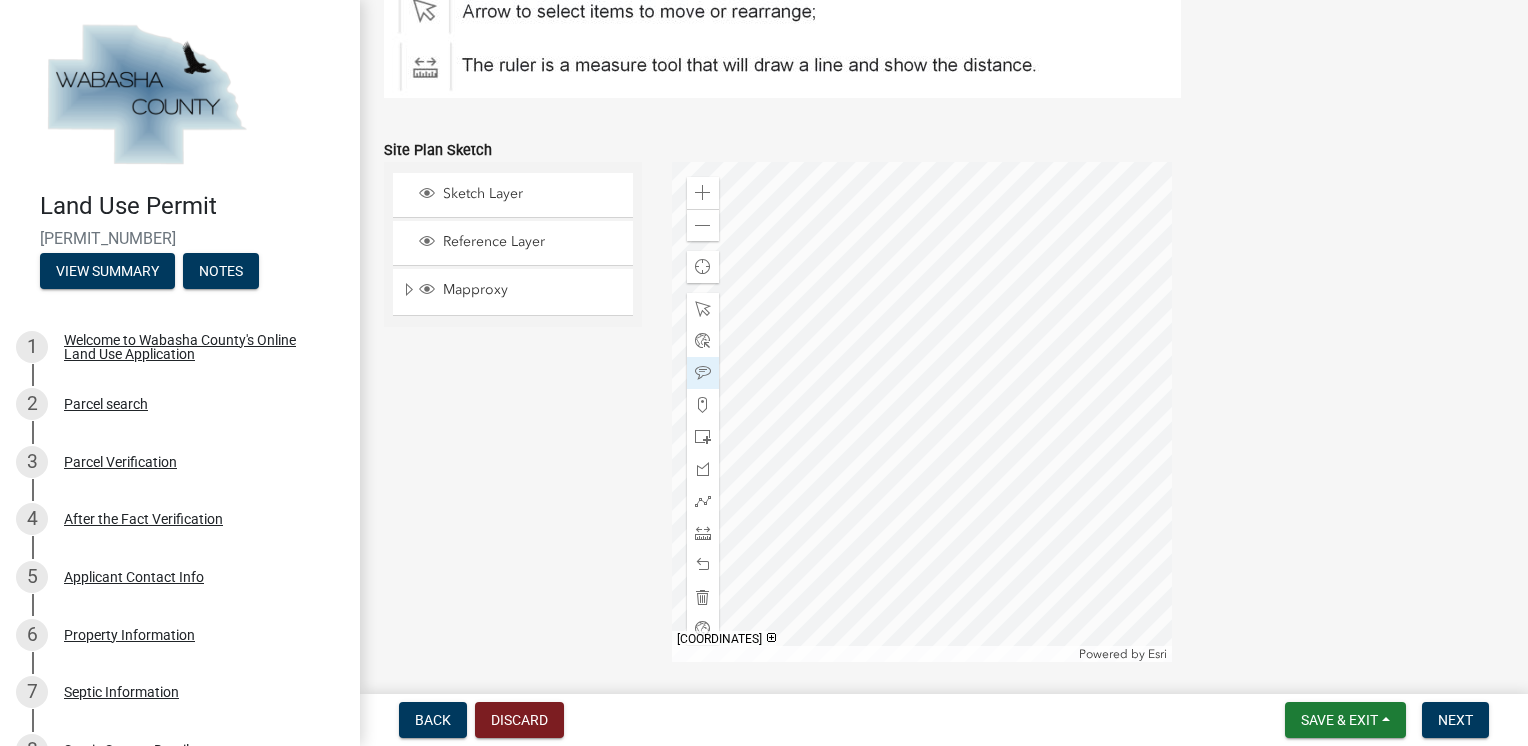 scroll, scrollTop: 740, scrollLeft: 0, axis: vertical 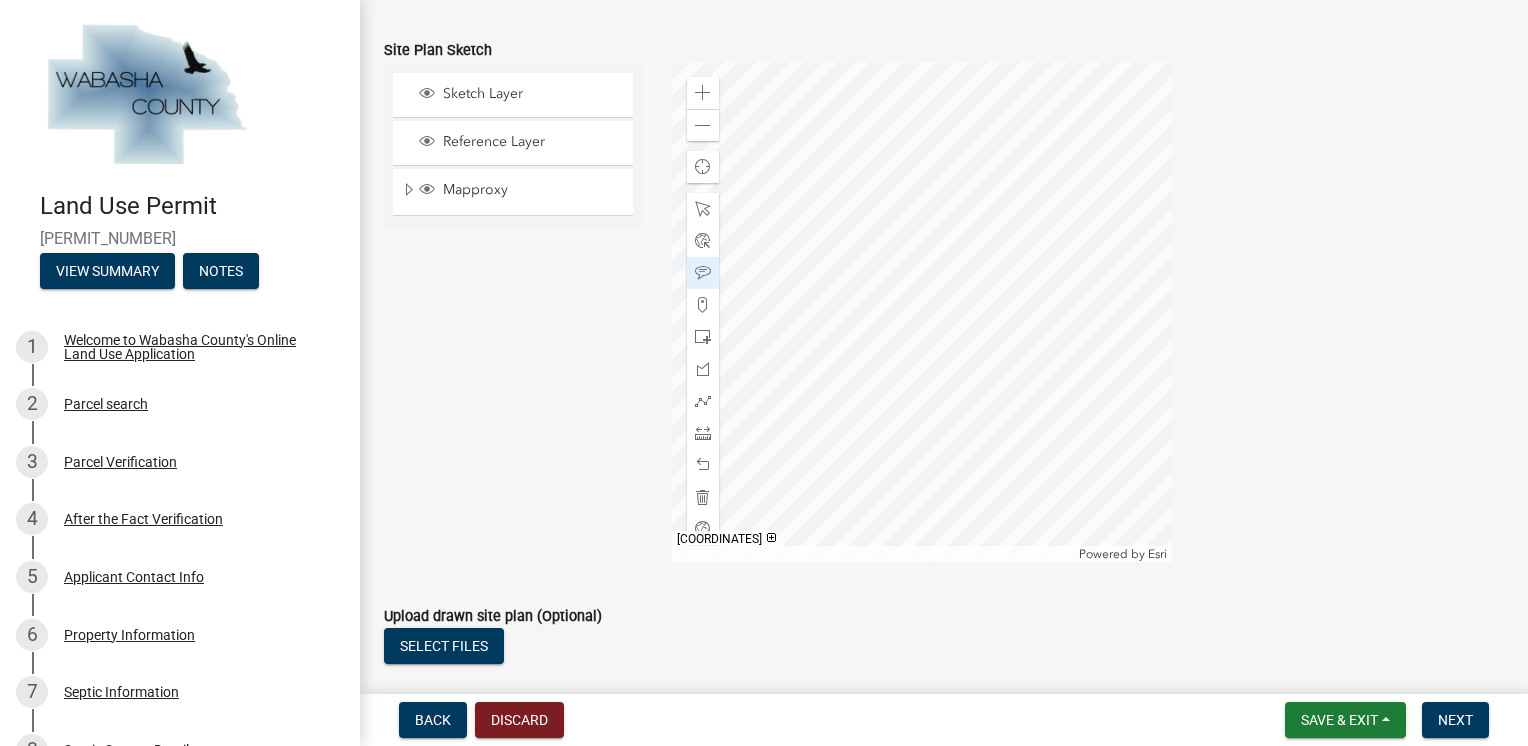 click 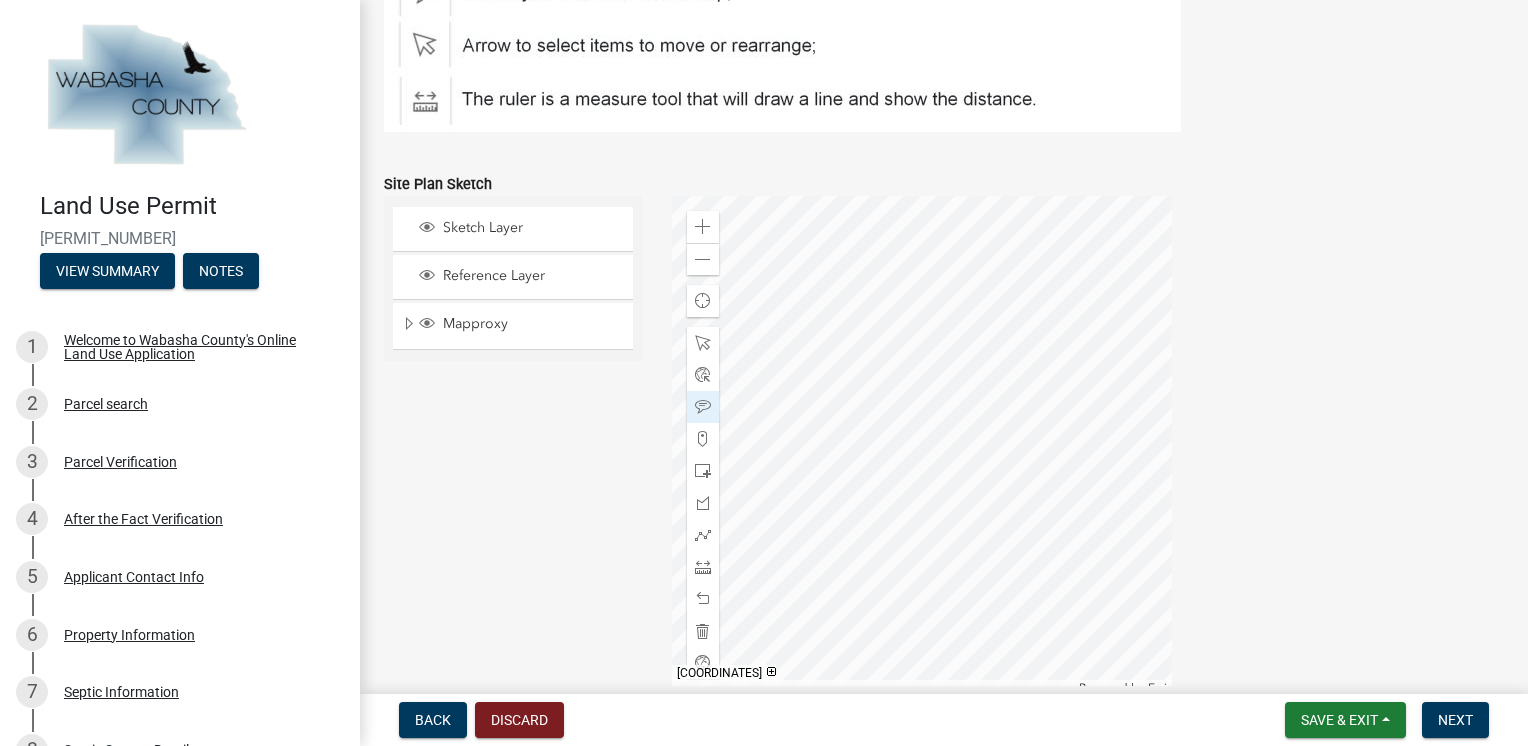 scroll, scrollTop: 640, scrollLeft: 0, axis: vertical 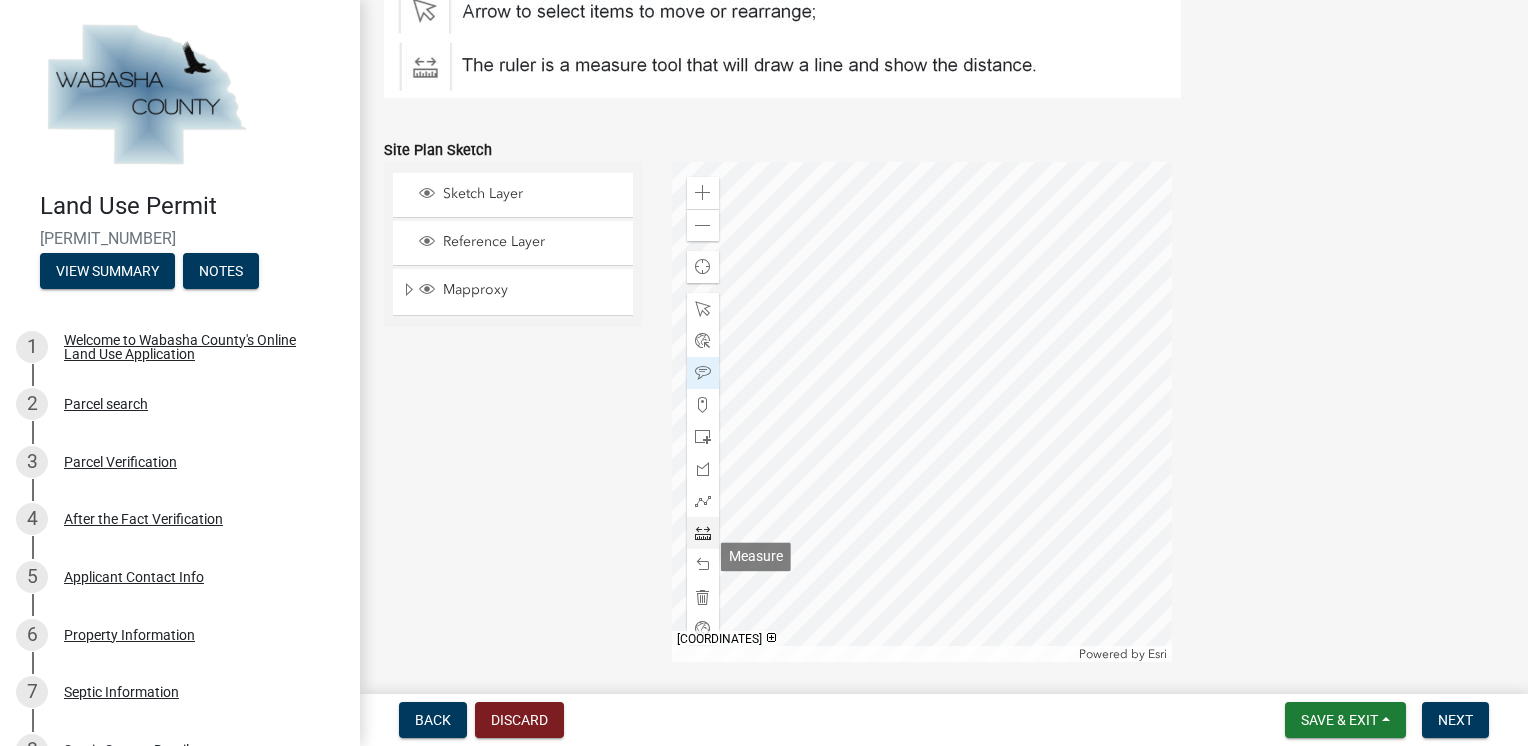 click 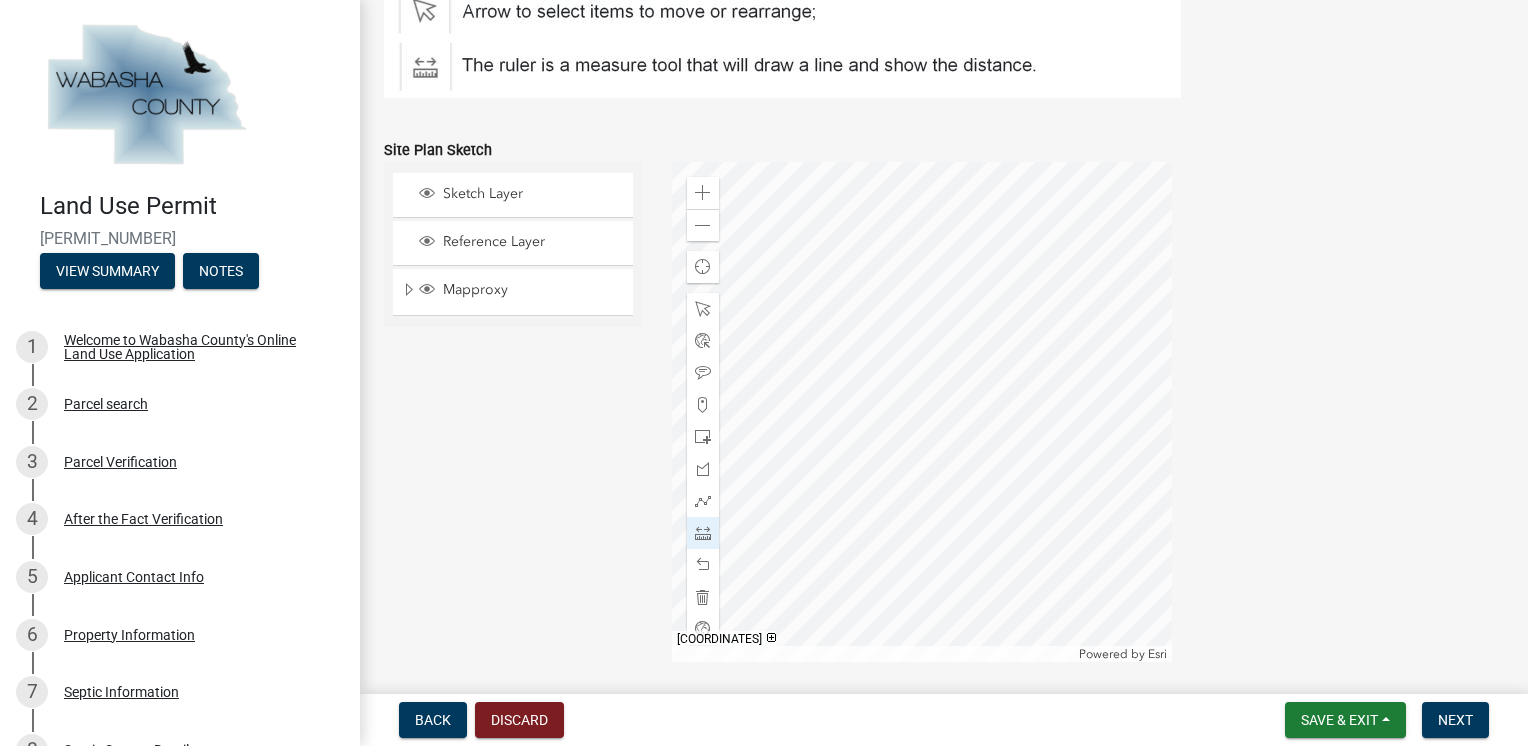 click 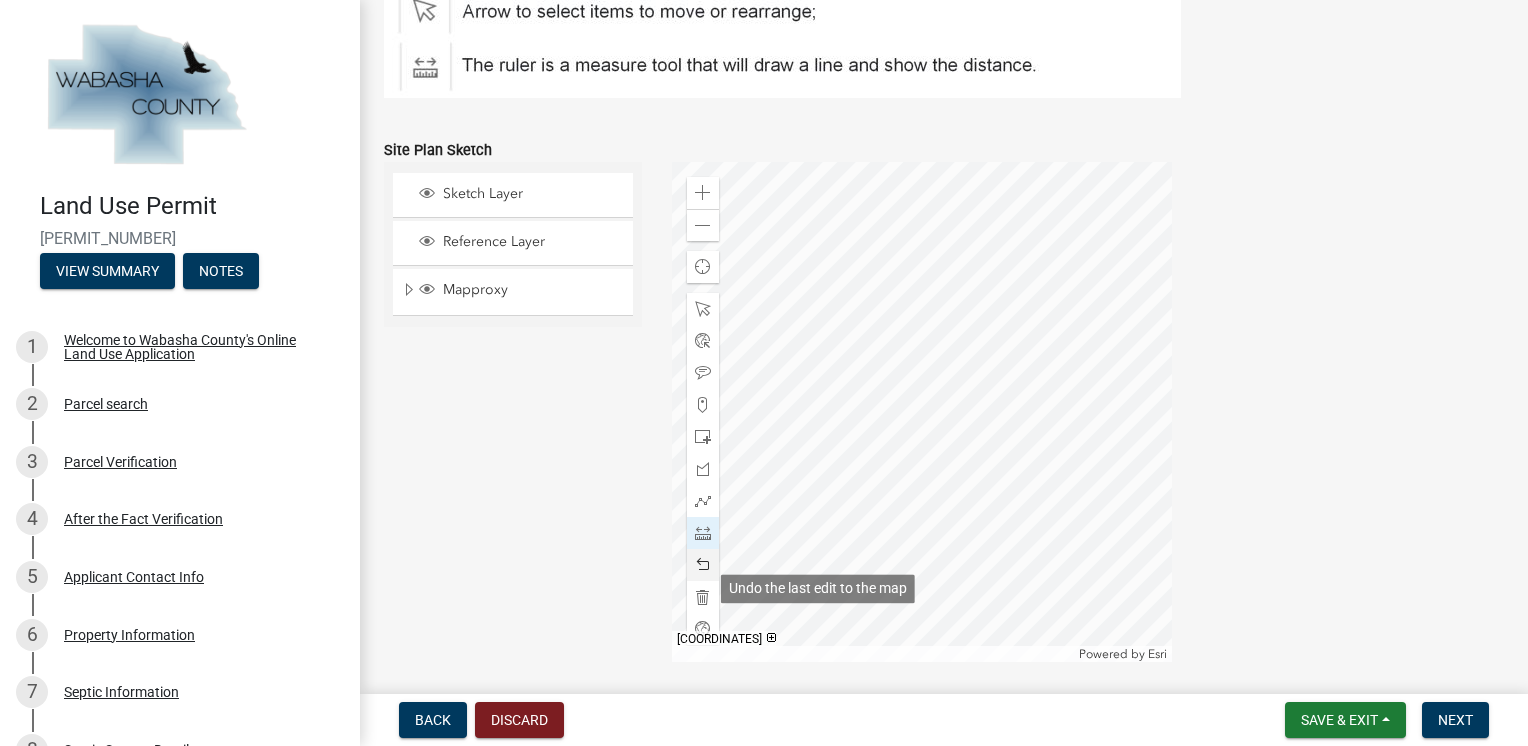 click 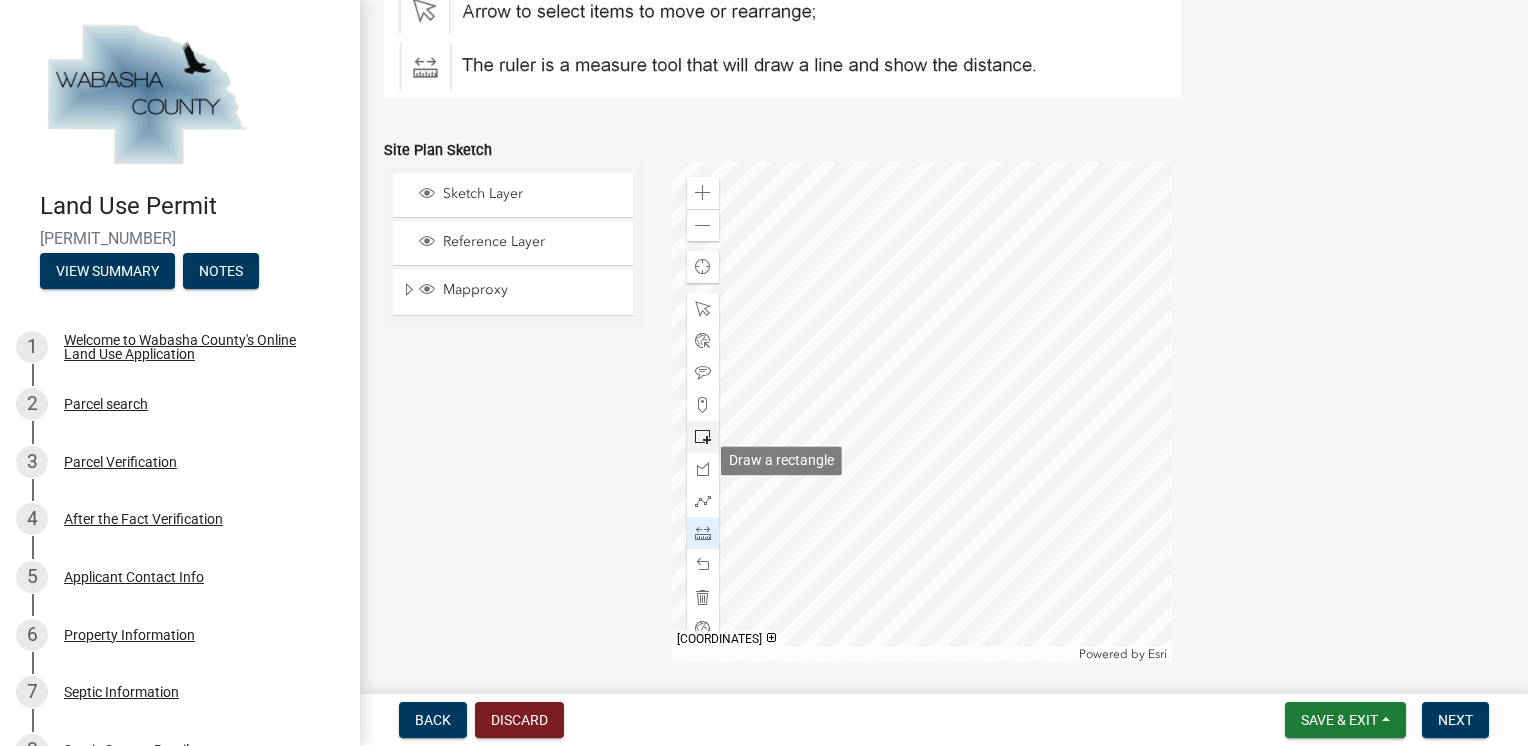 drag, startPoint x: 691, startPoint y: 461, endPoint x: 707, endPoint y: 446, distance: 21.931713 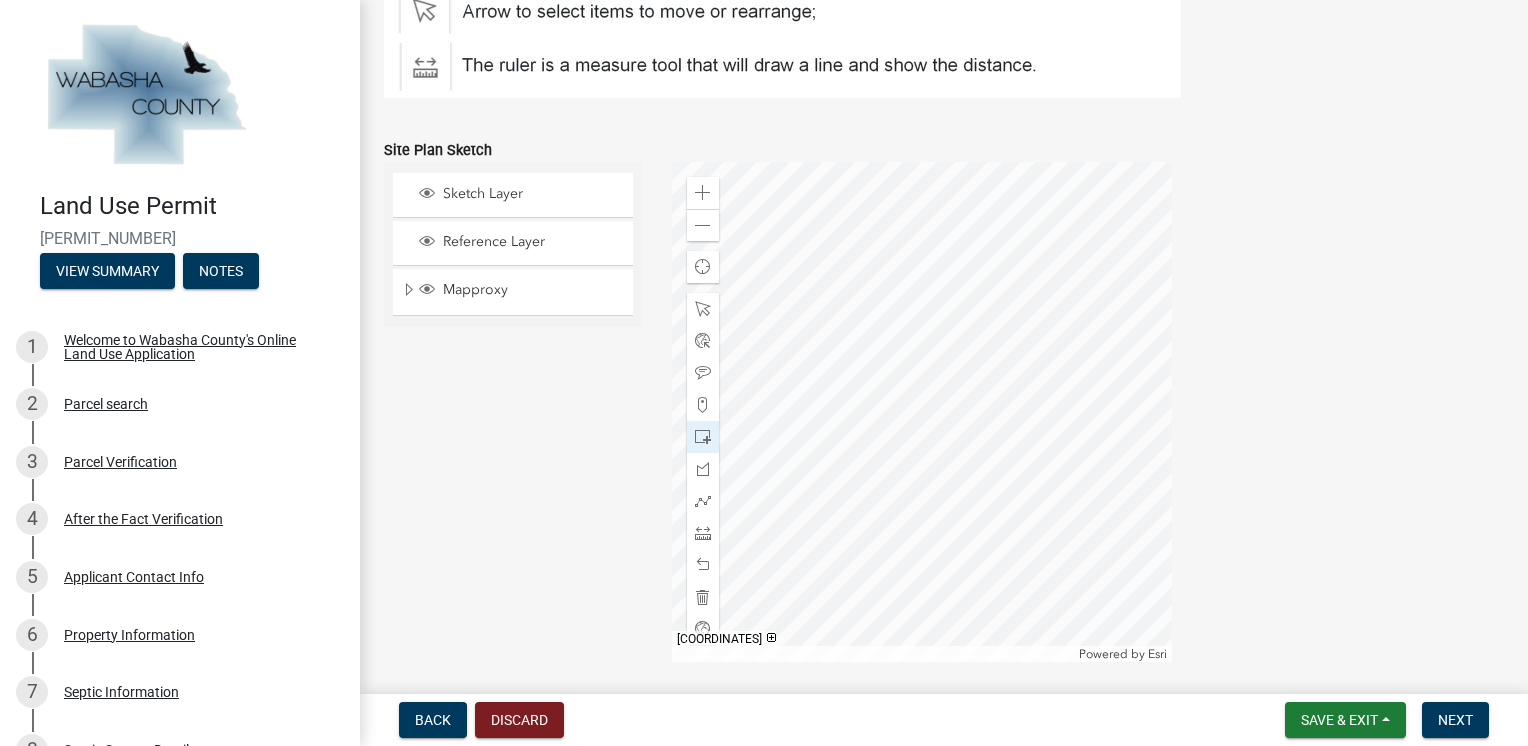 click 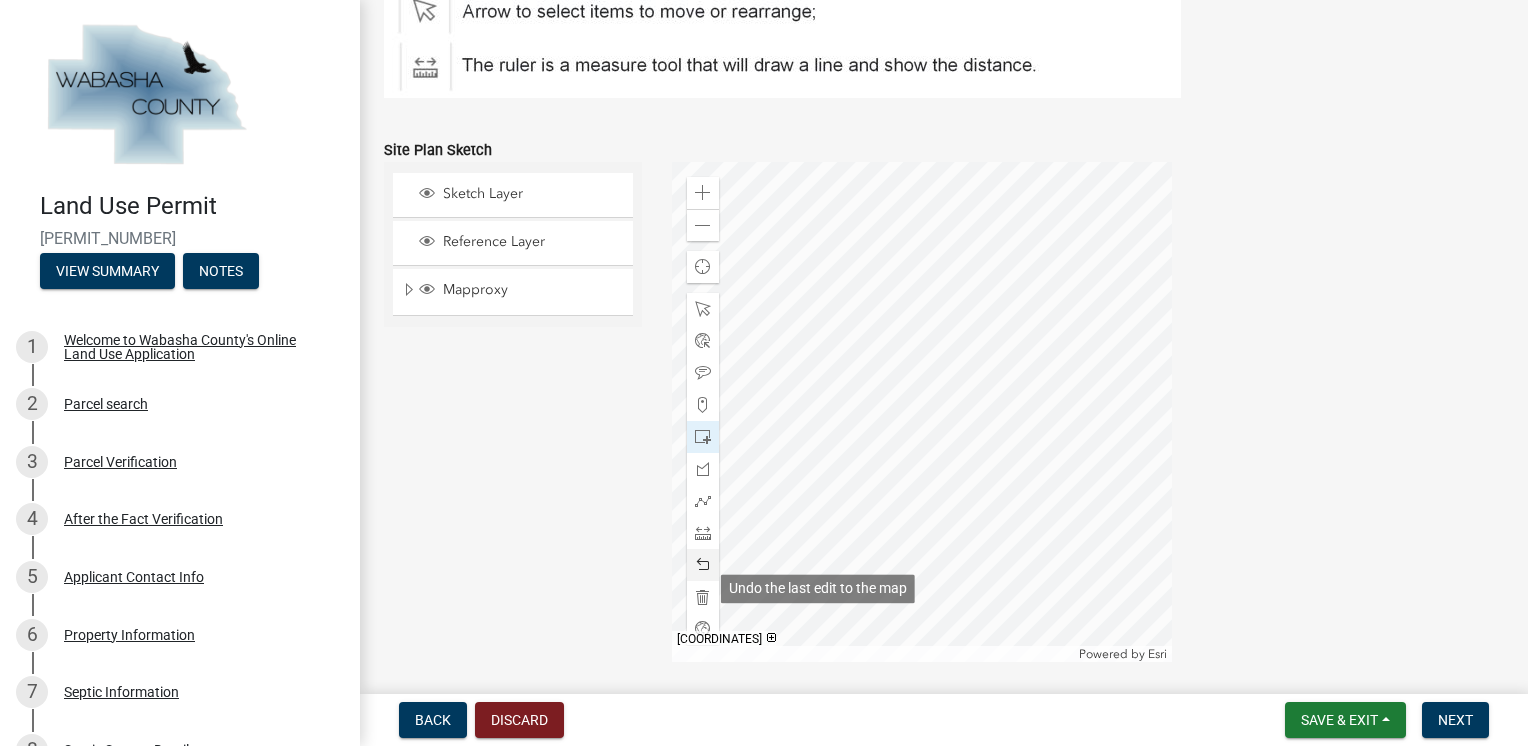 click 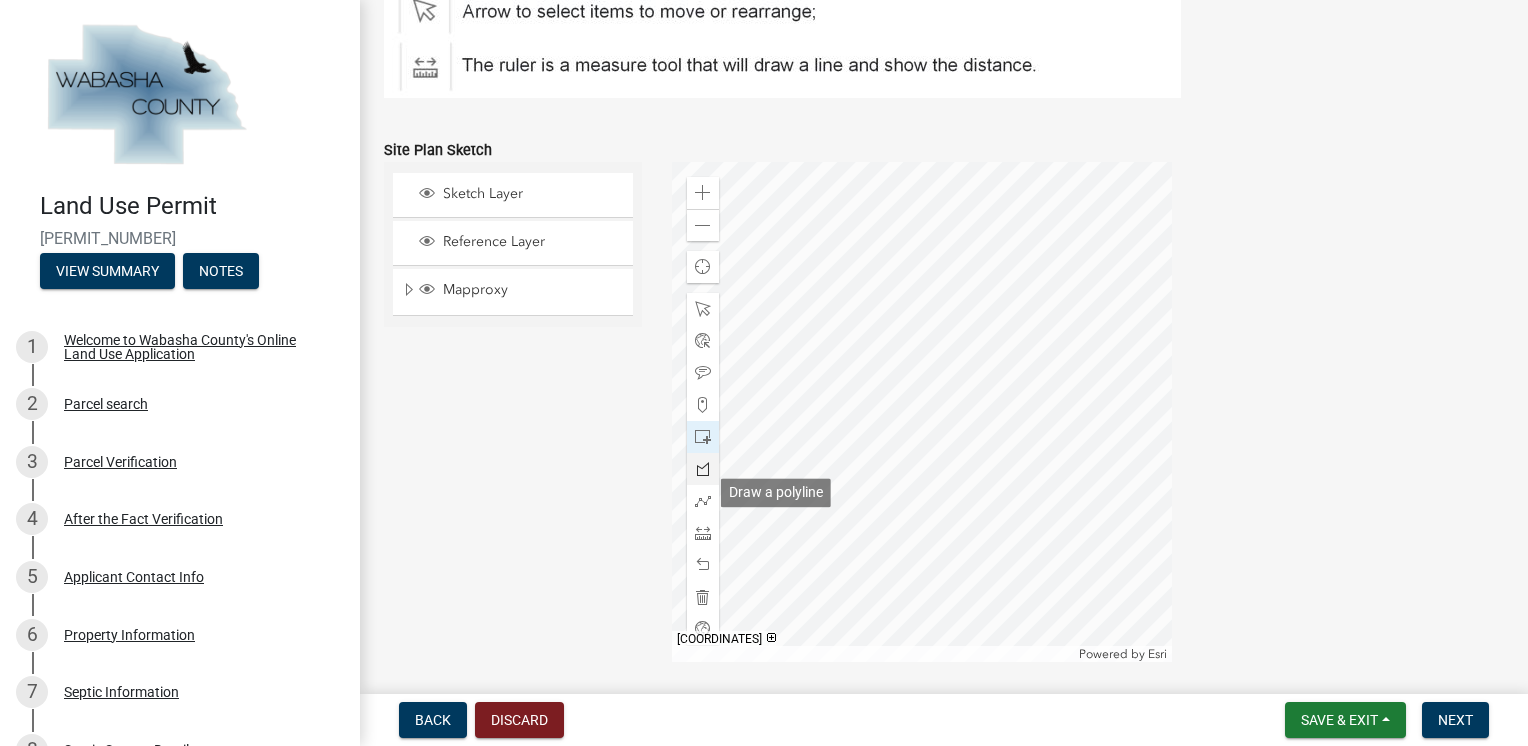 click 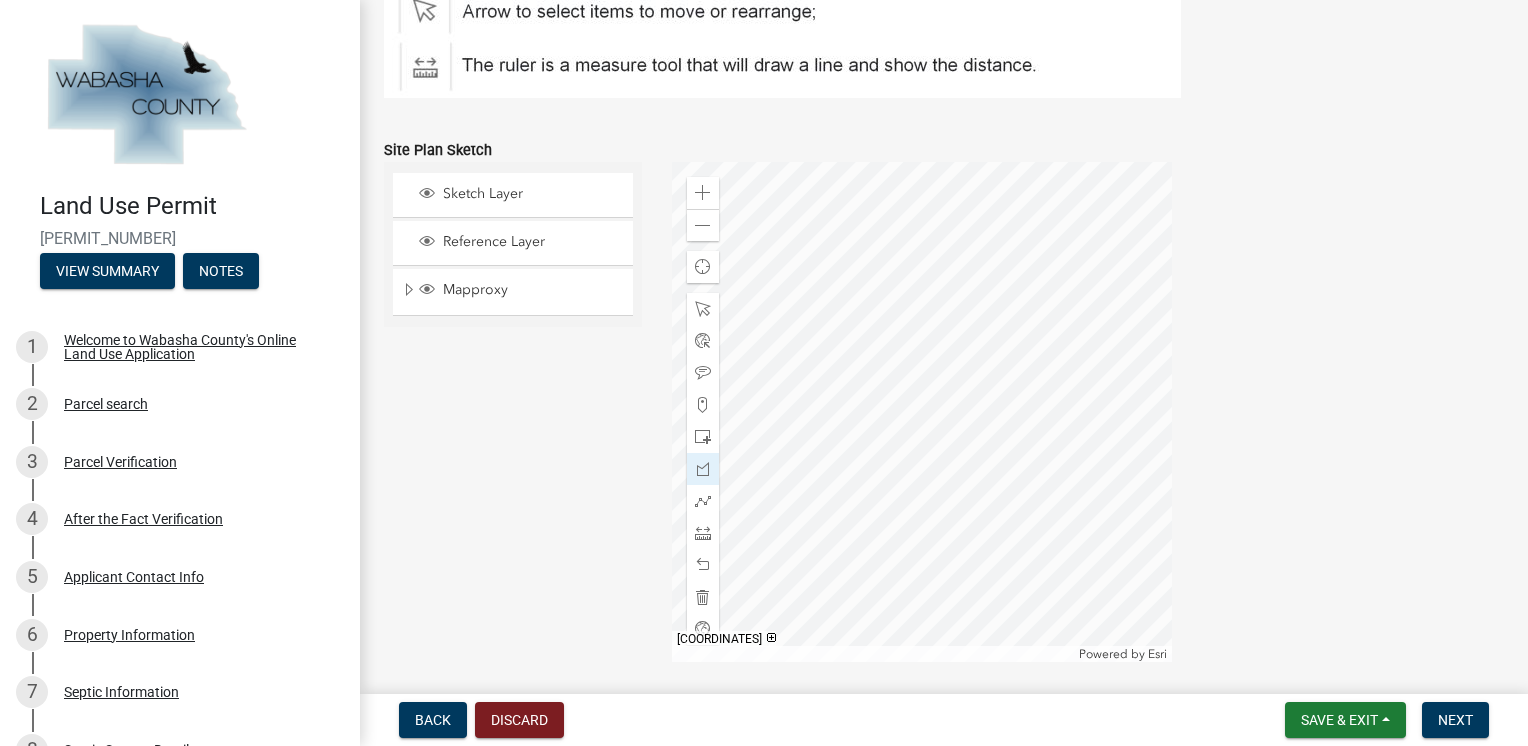 click 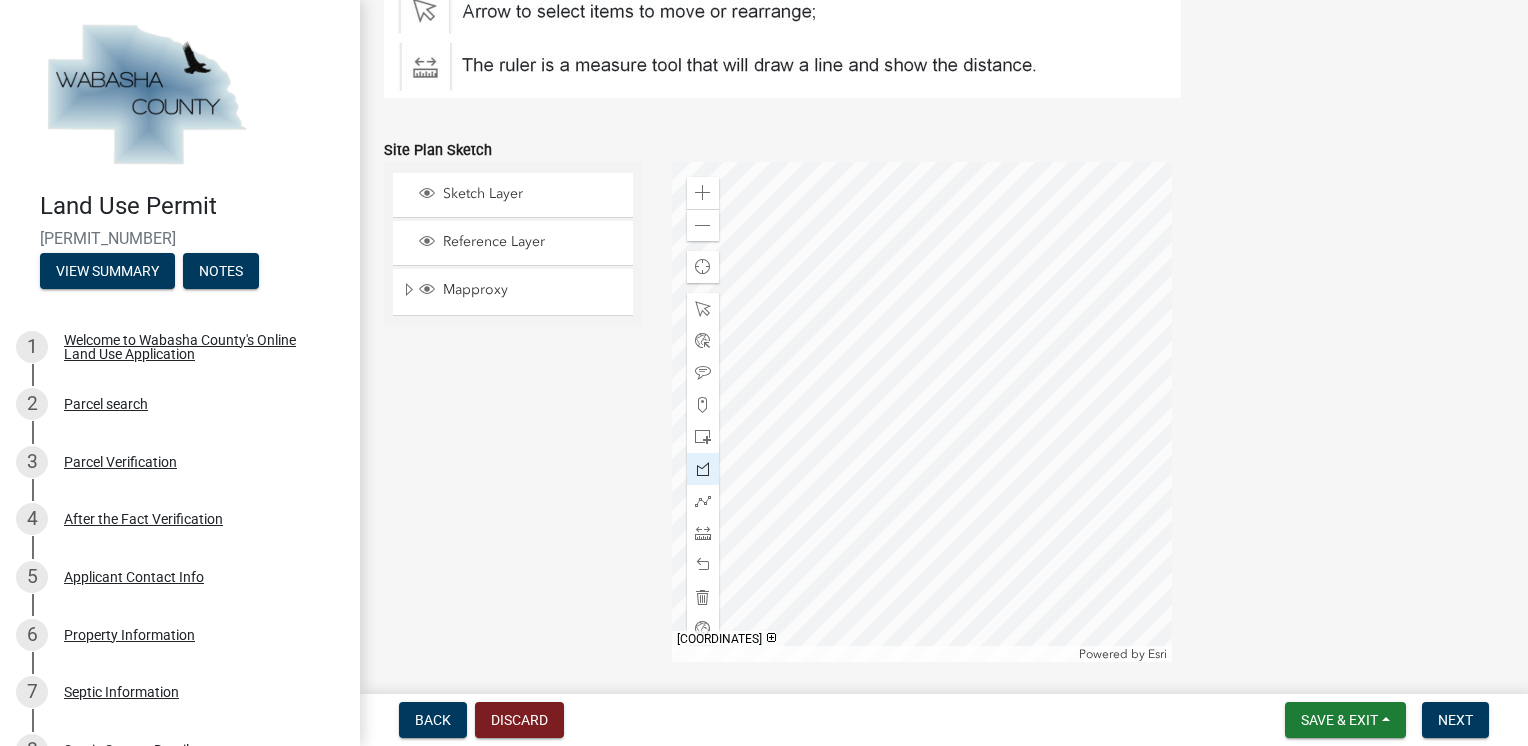 drag, startPoint x: 697, startPoint y: 494, endPoint x: 713, endPoint y: 482, distance: 20 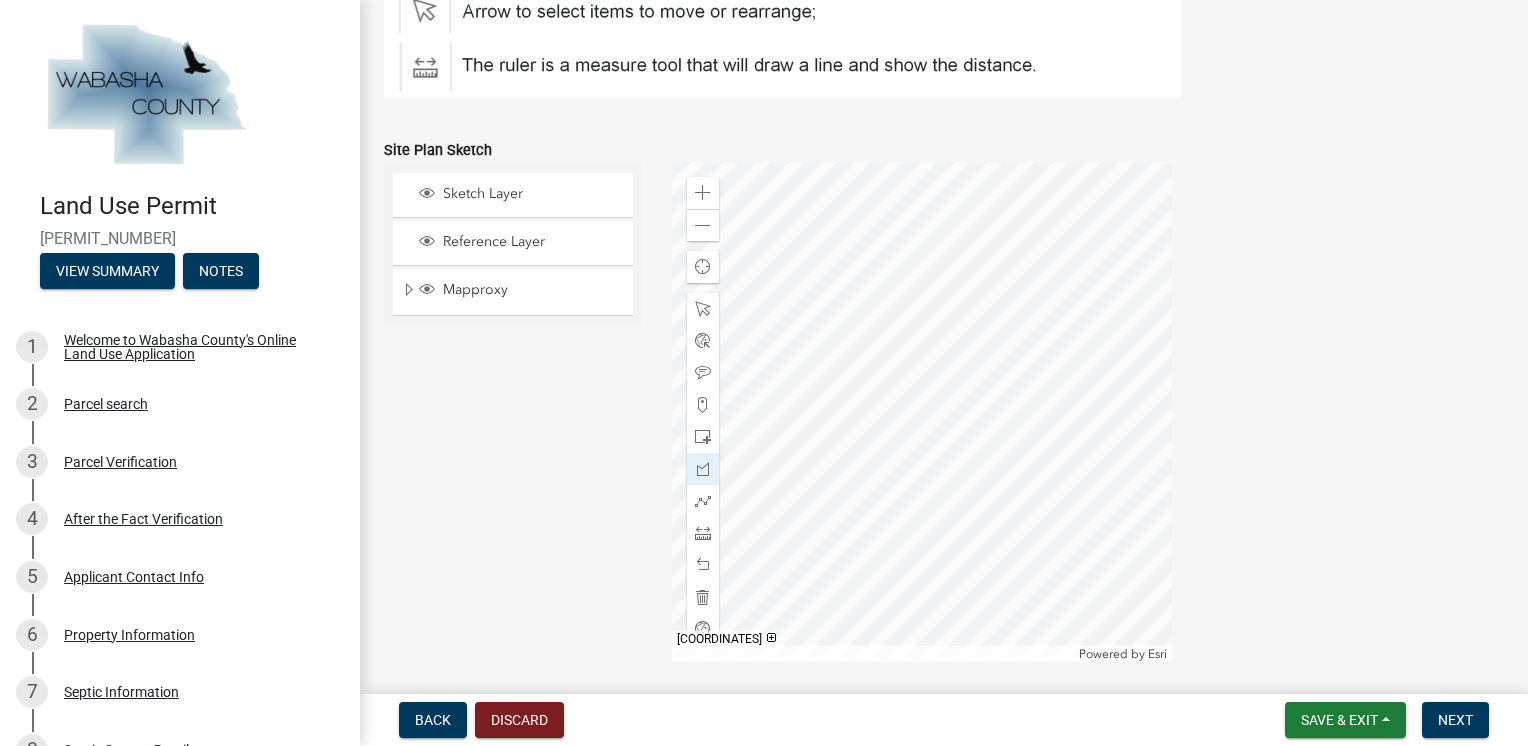 click 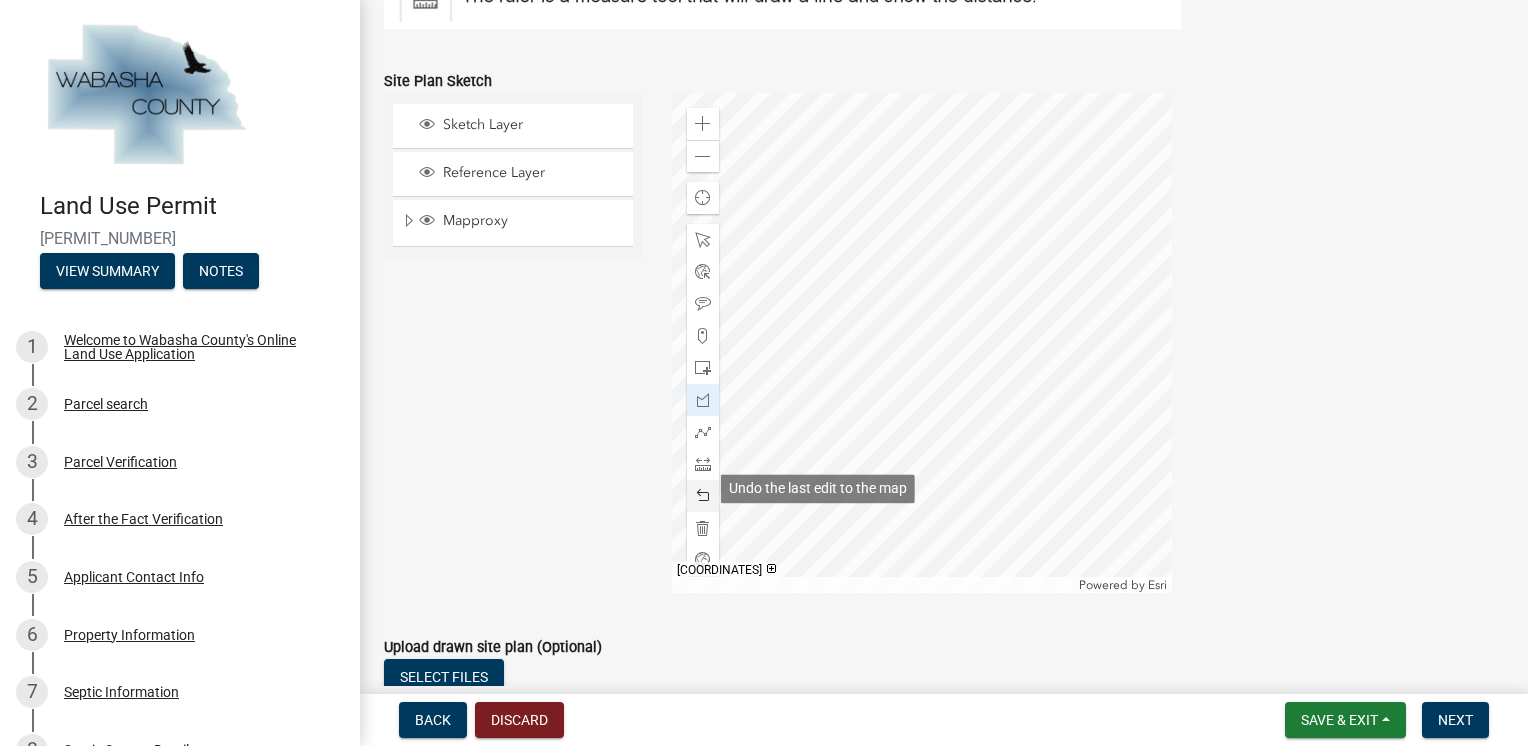 scroll, scrollTop: 740, scrollLeft: 0, axis: vertical 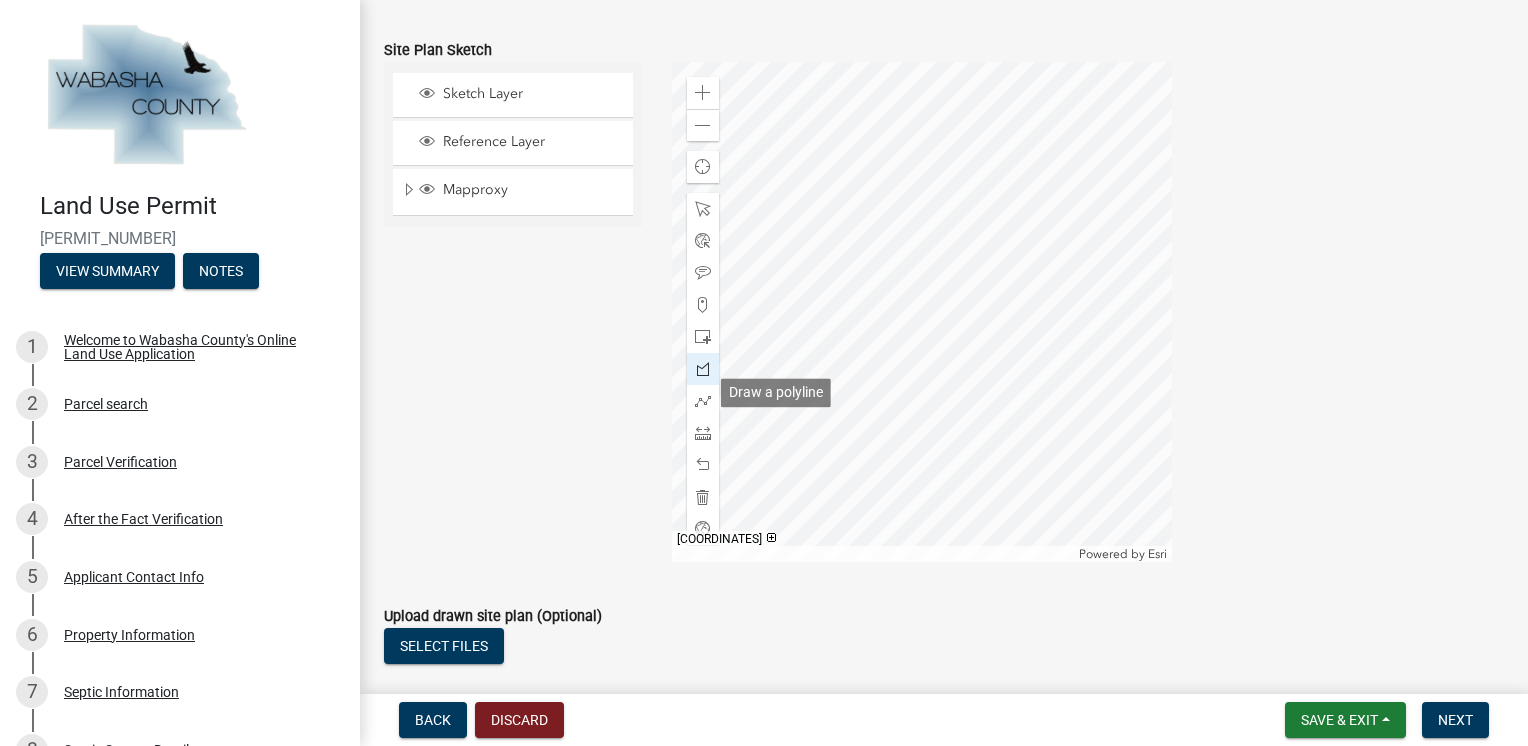 drag, startPoint x: 696, startPoint y: 399, endPoint x: 708, endPoint y: 389, distance: 15.6205 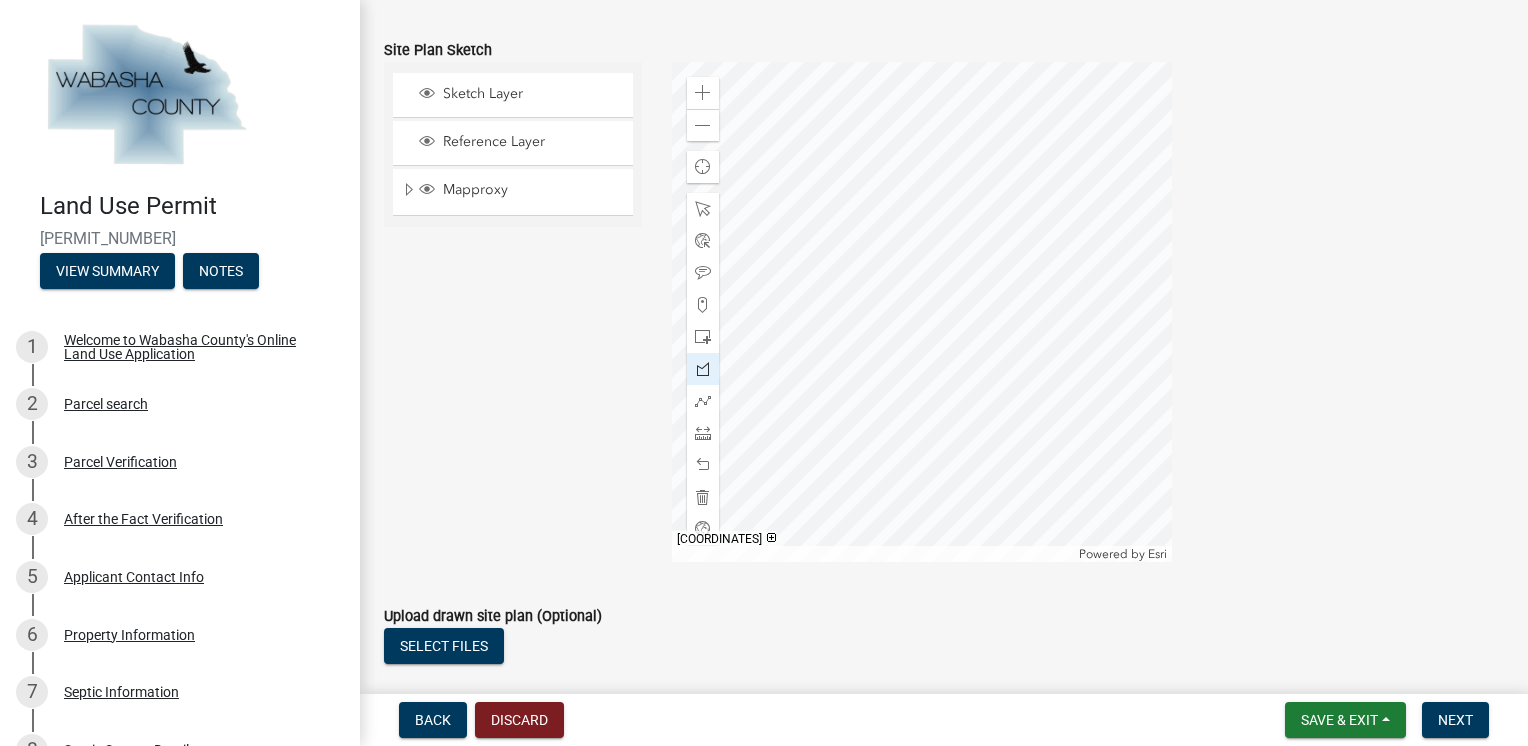 click 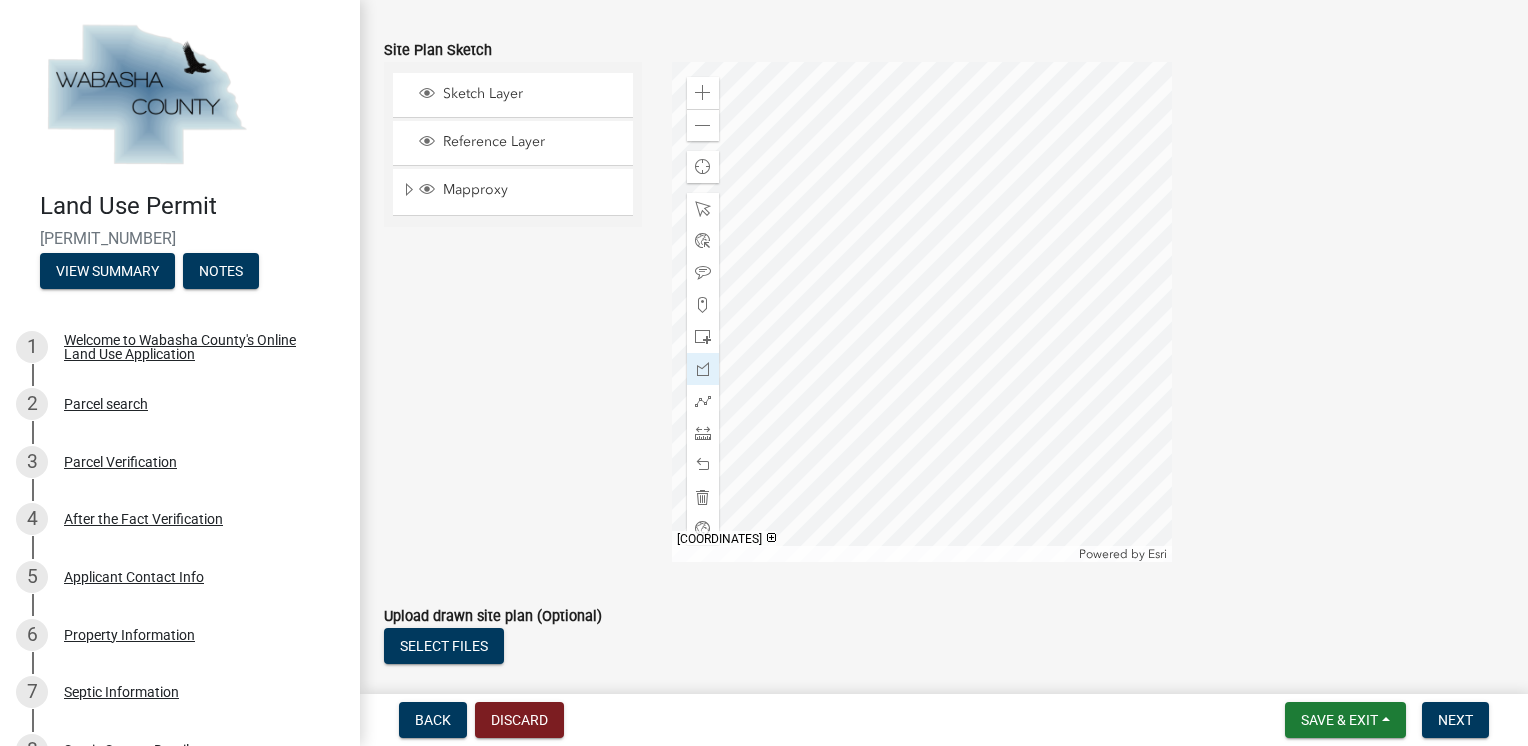 click 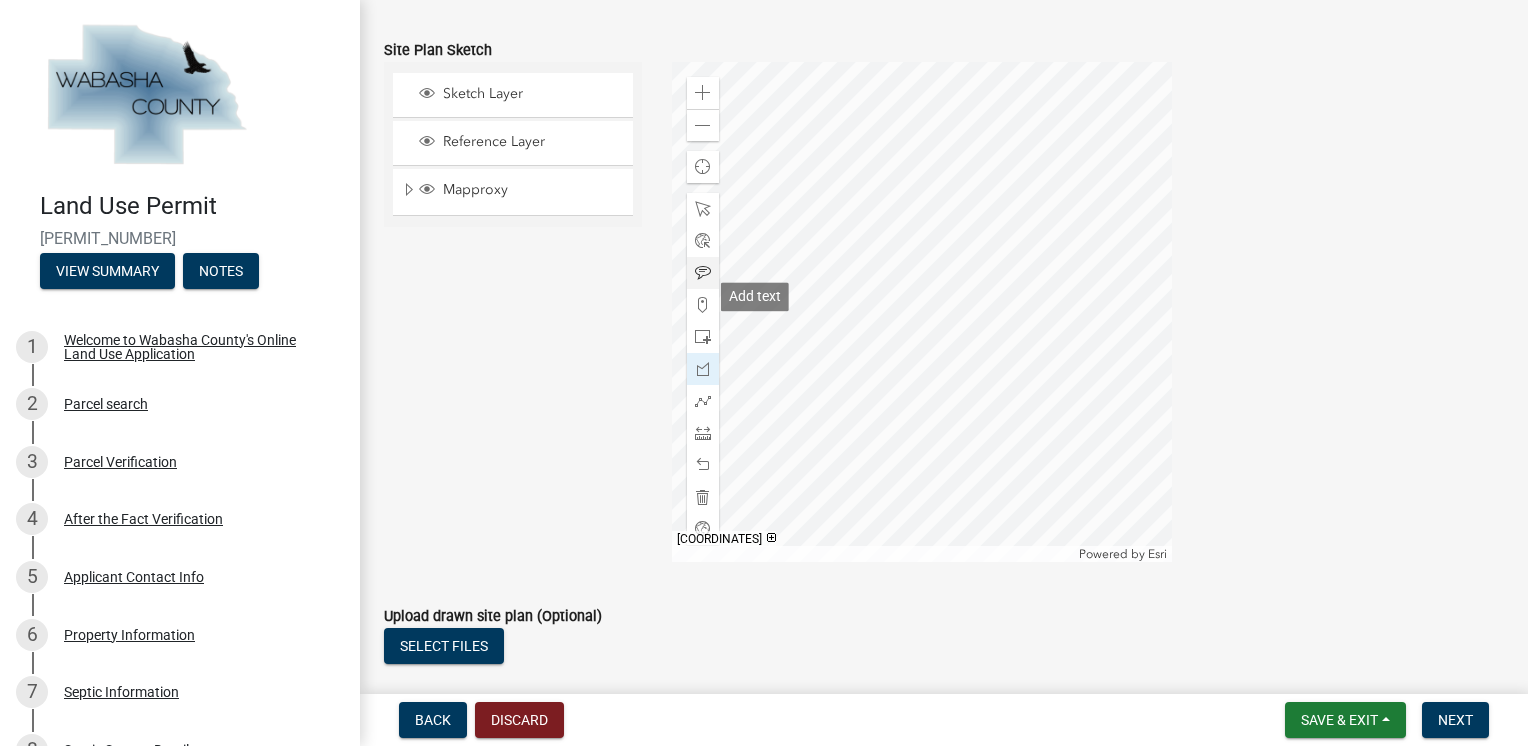 click 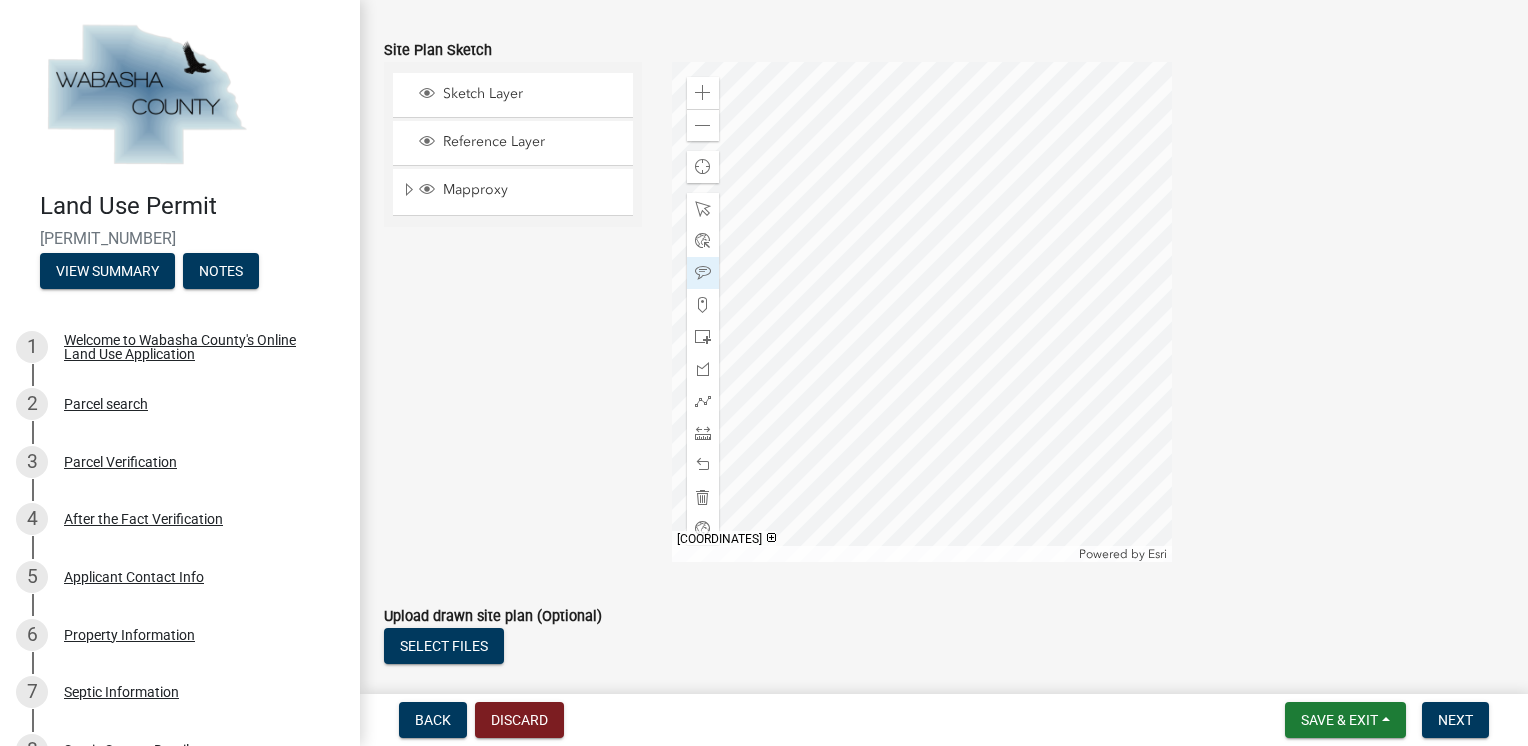 click 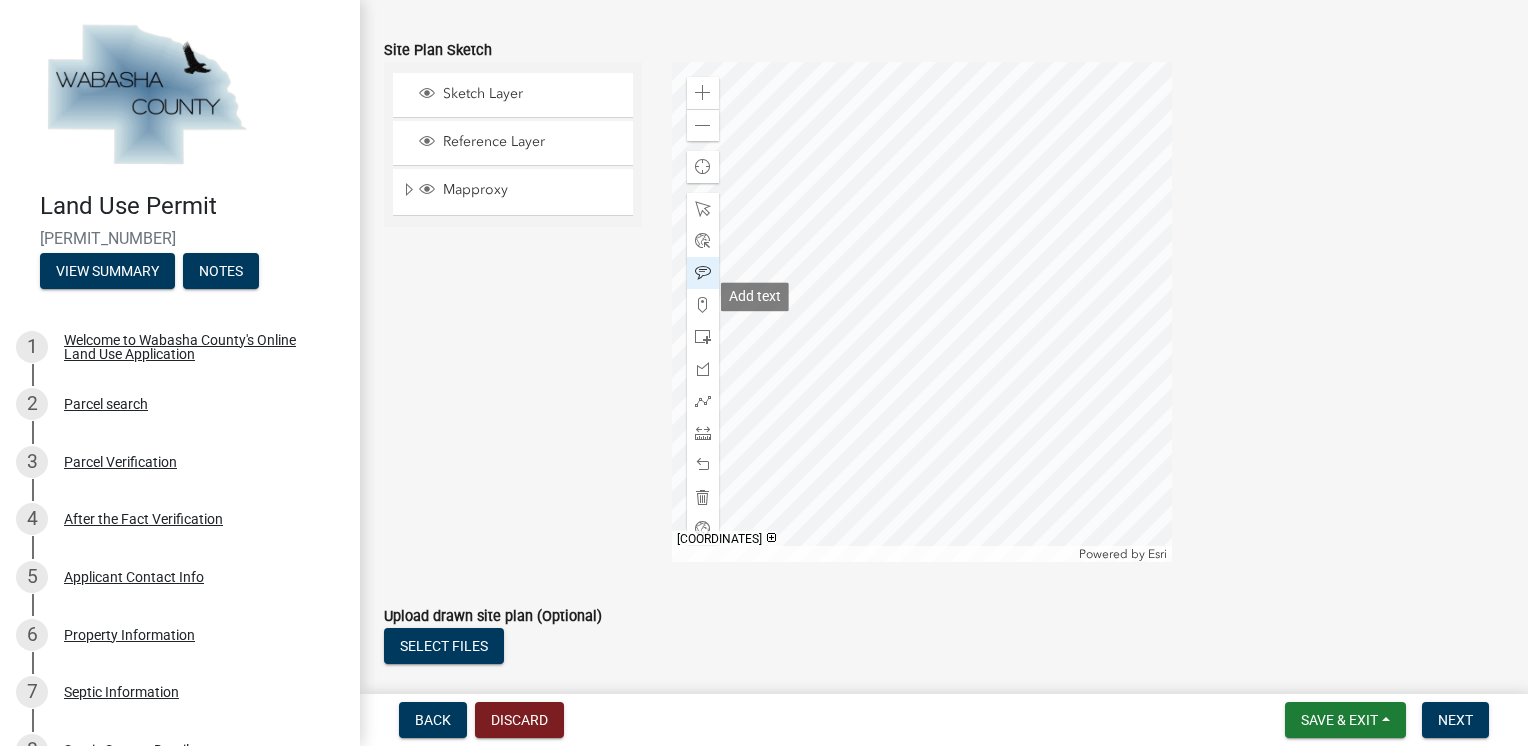 click 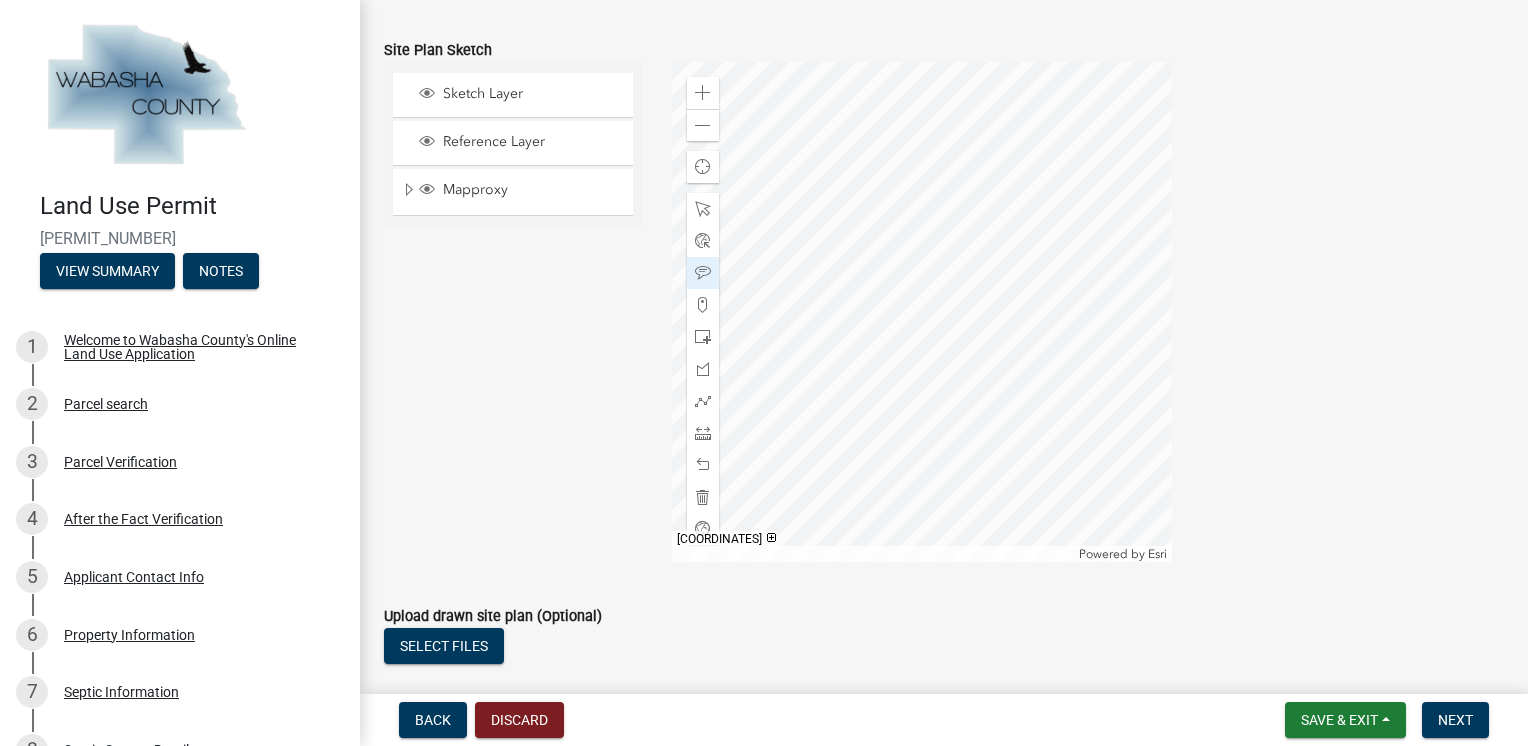 click 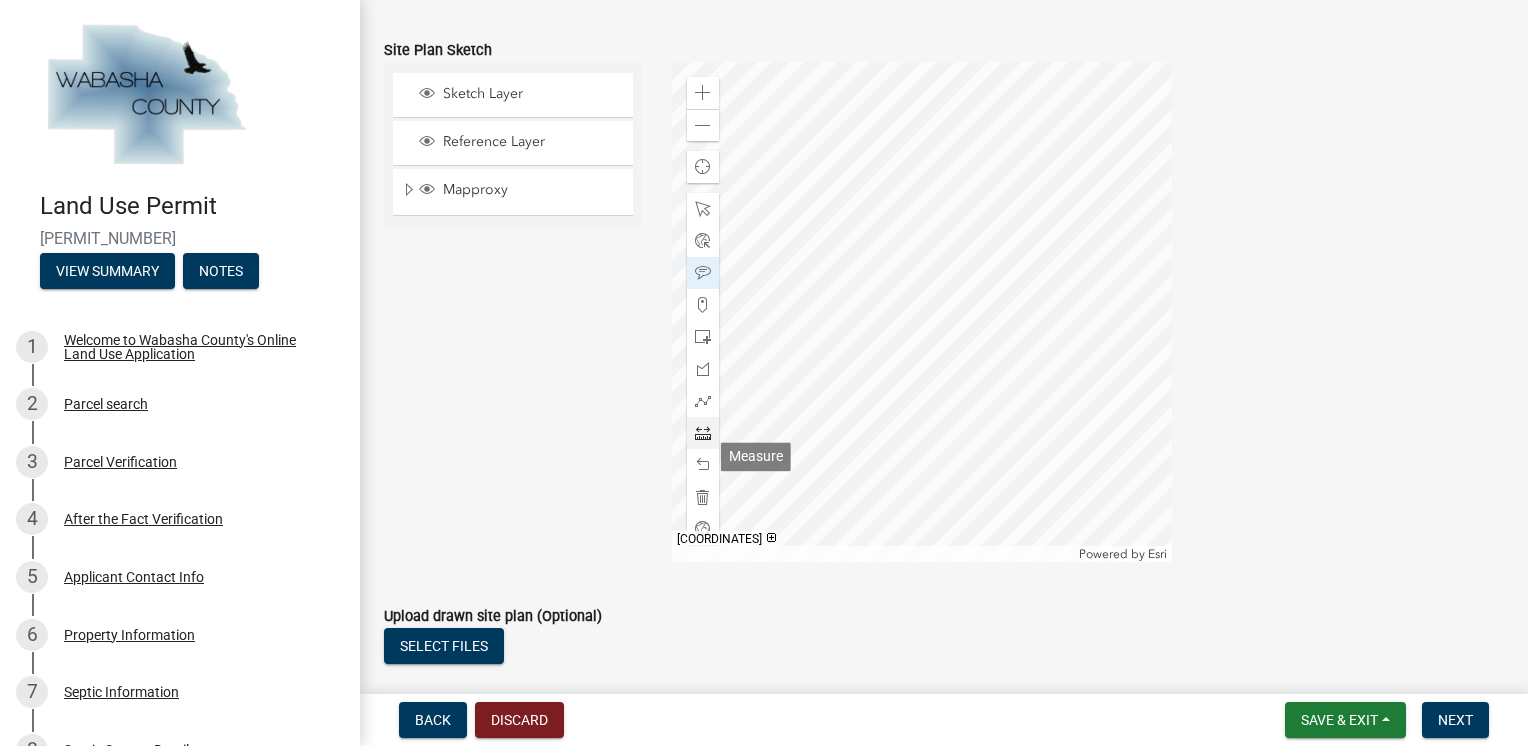 click 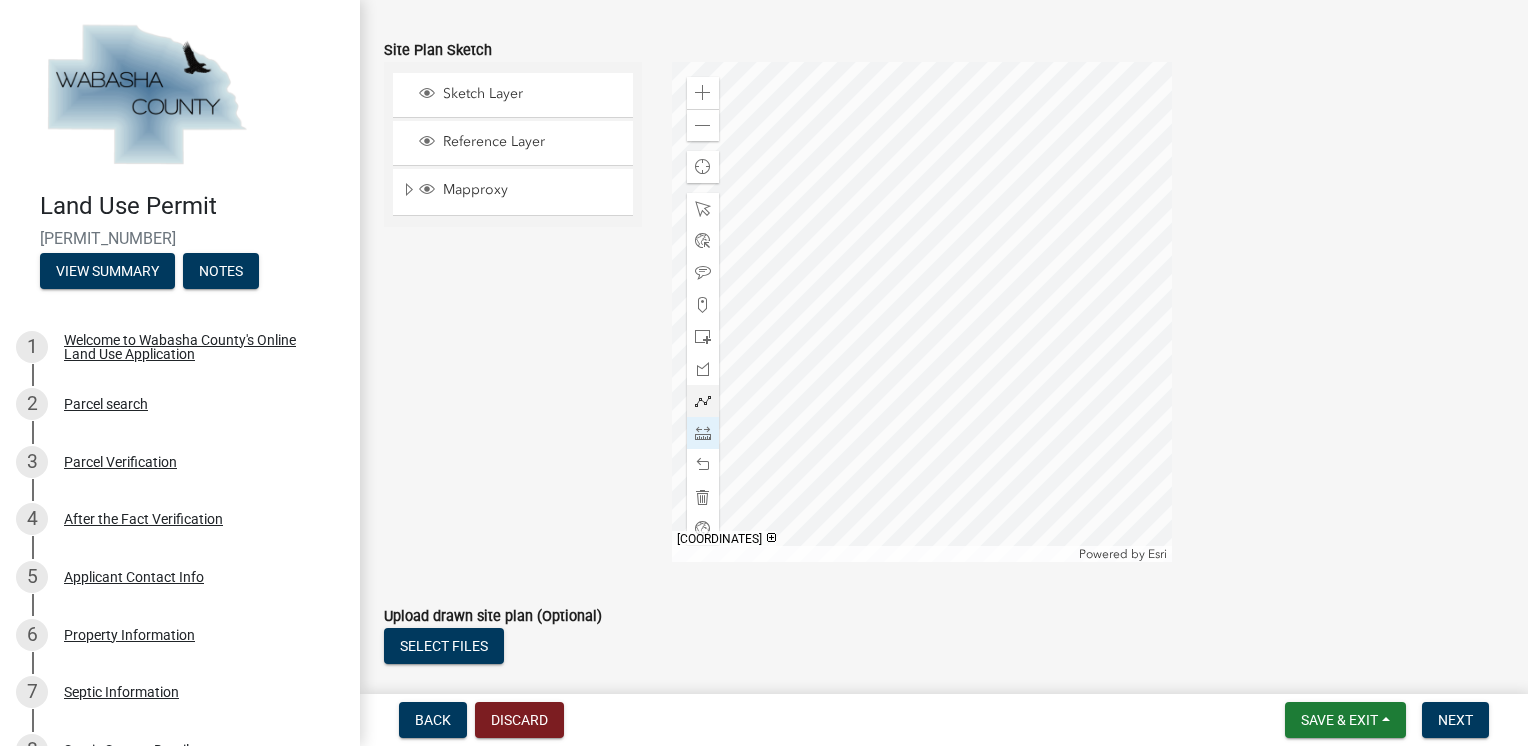click 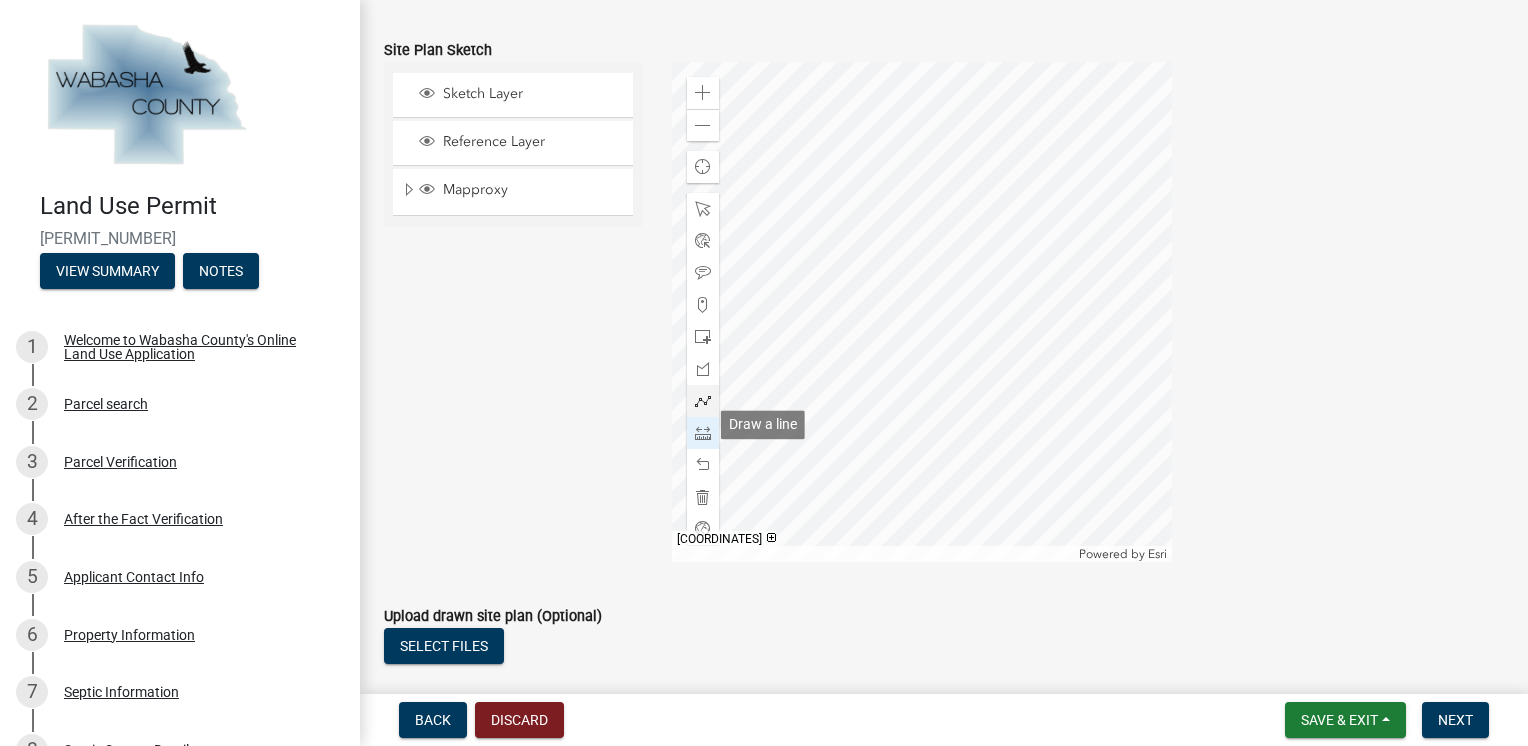 click 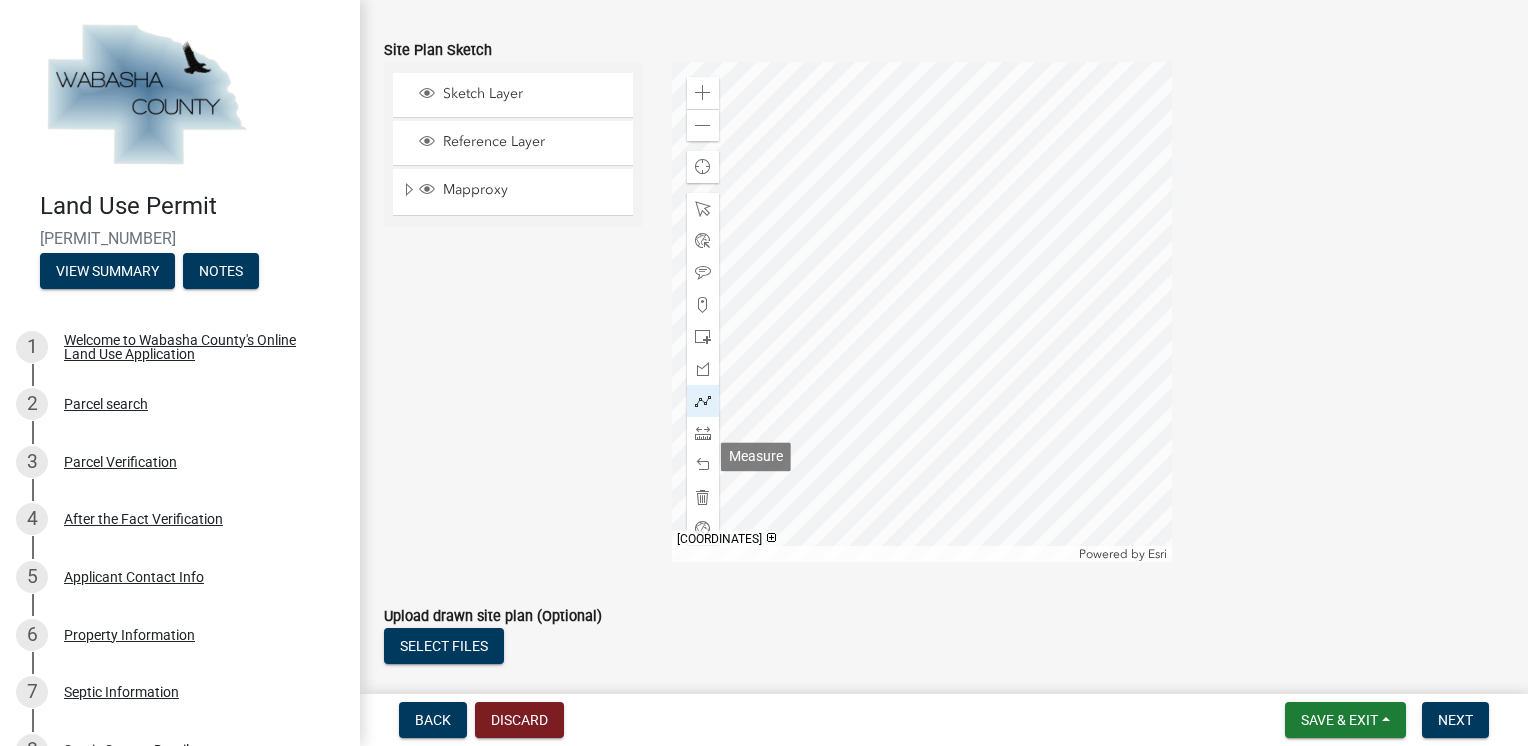 drag, startPoint x: 696, startPoint y: 452, endPoint x: 700, endPoint y: 434, distance: 18.439089 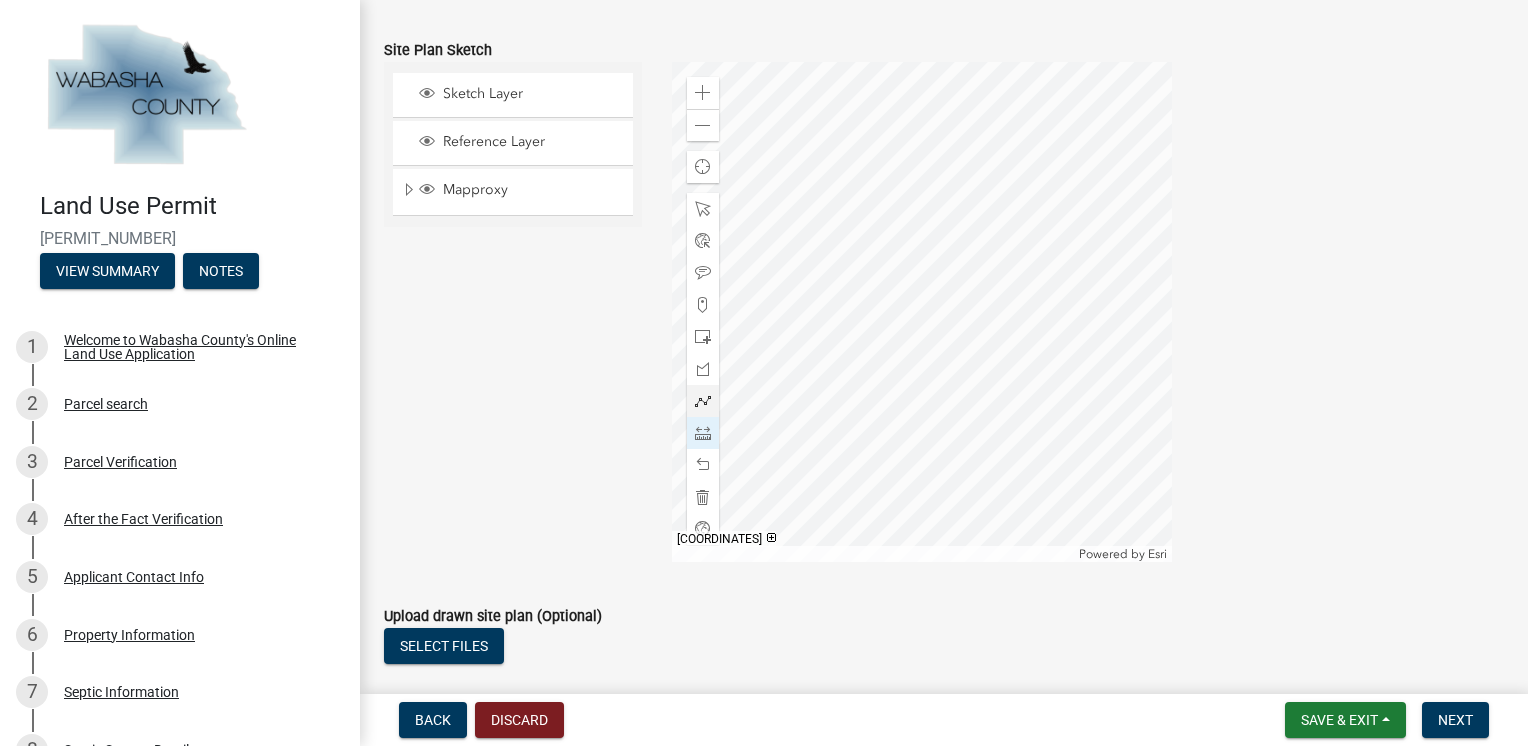 click 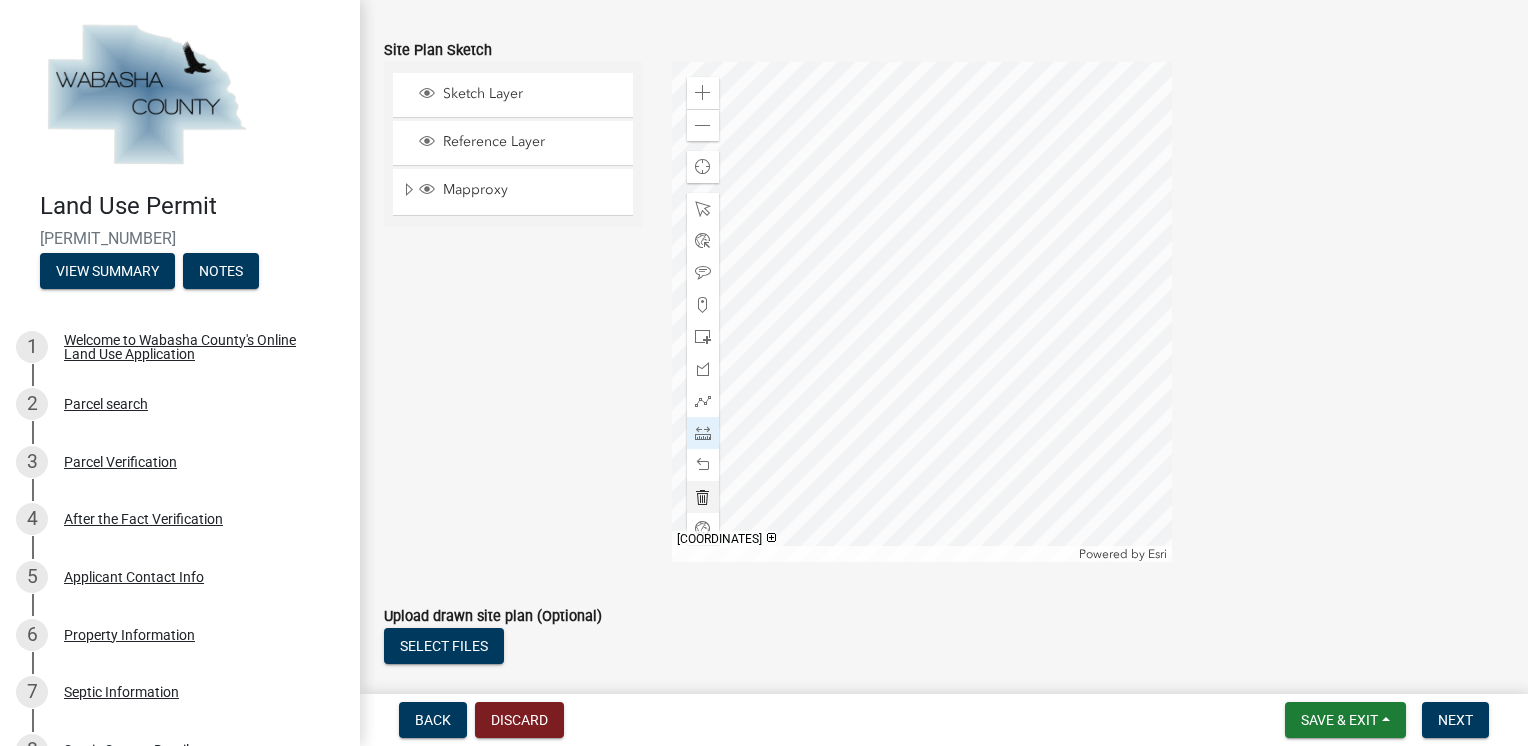 click 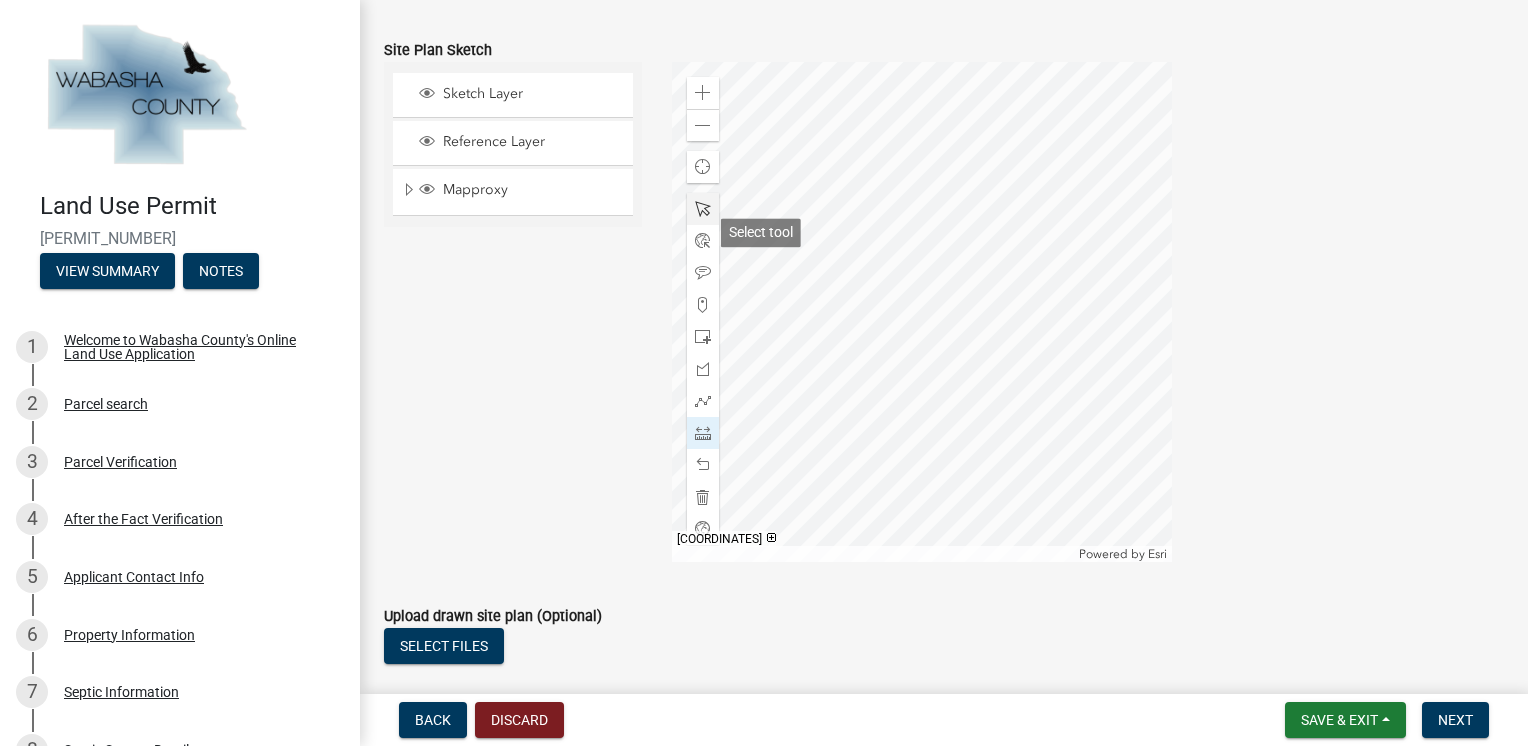 click 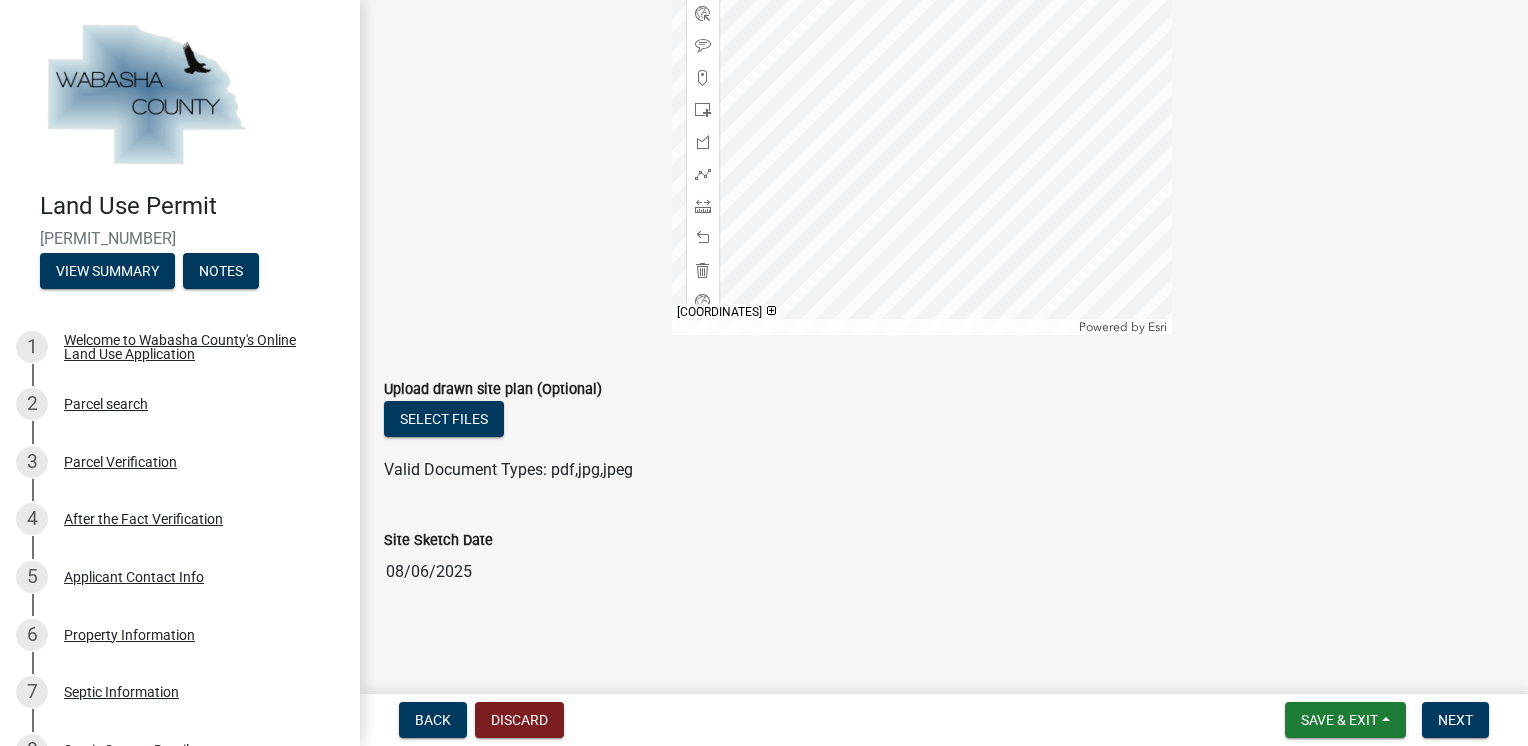 scroll, scrollTop: 990, scrollLeft: 0, axis: vertical 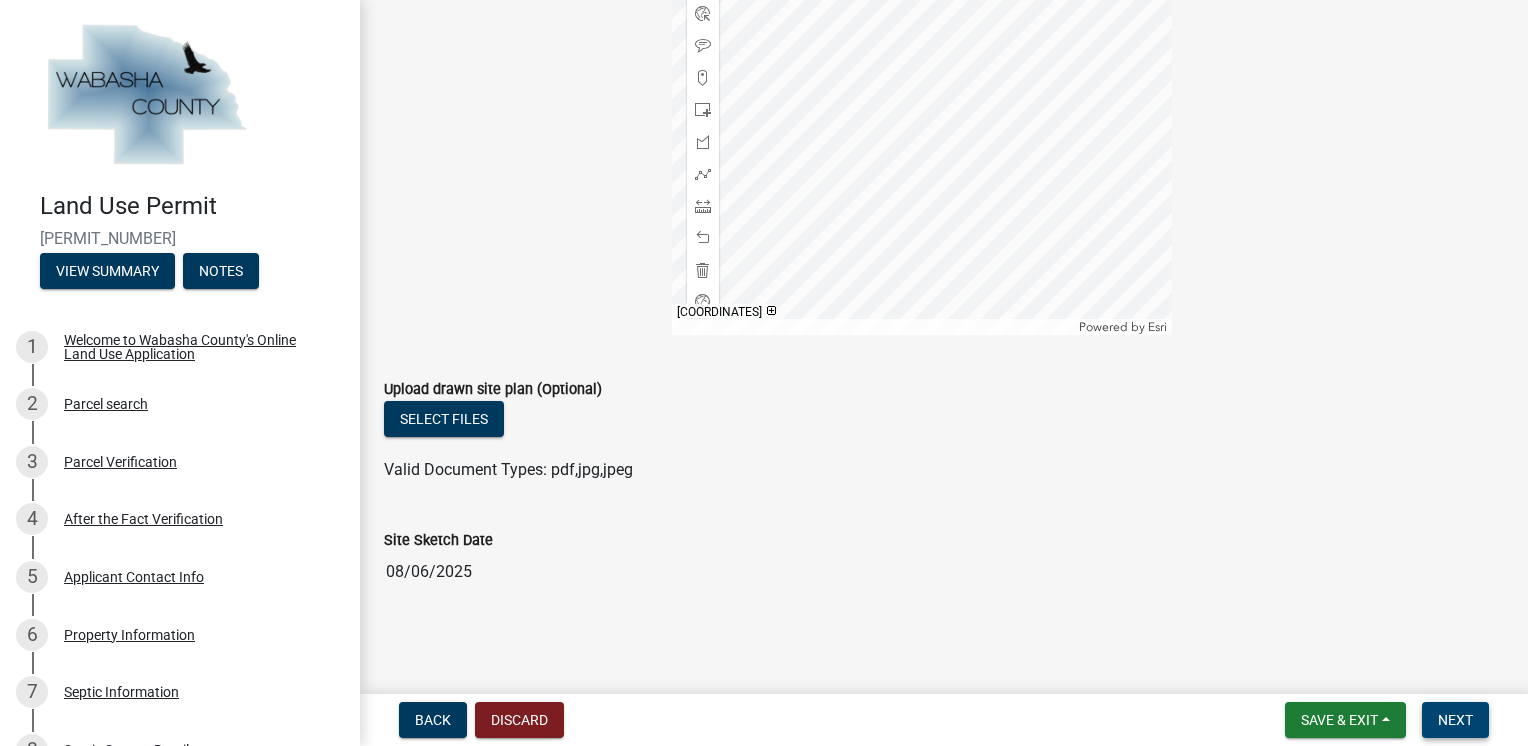 click on "Next" at bounding box center (1455, 720) 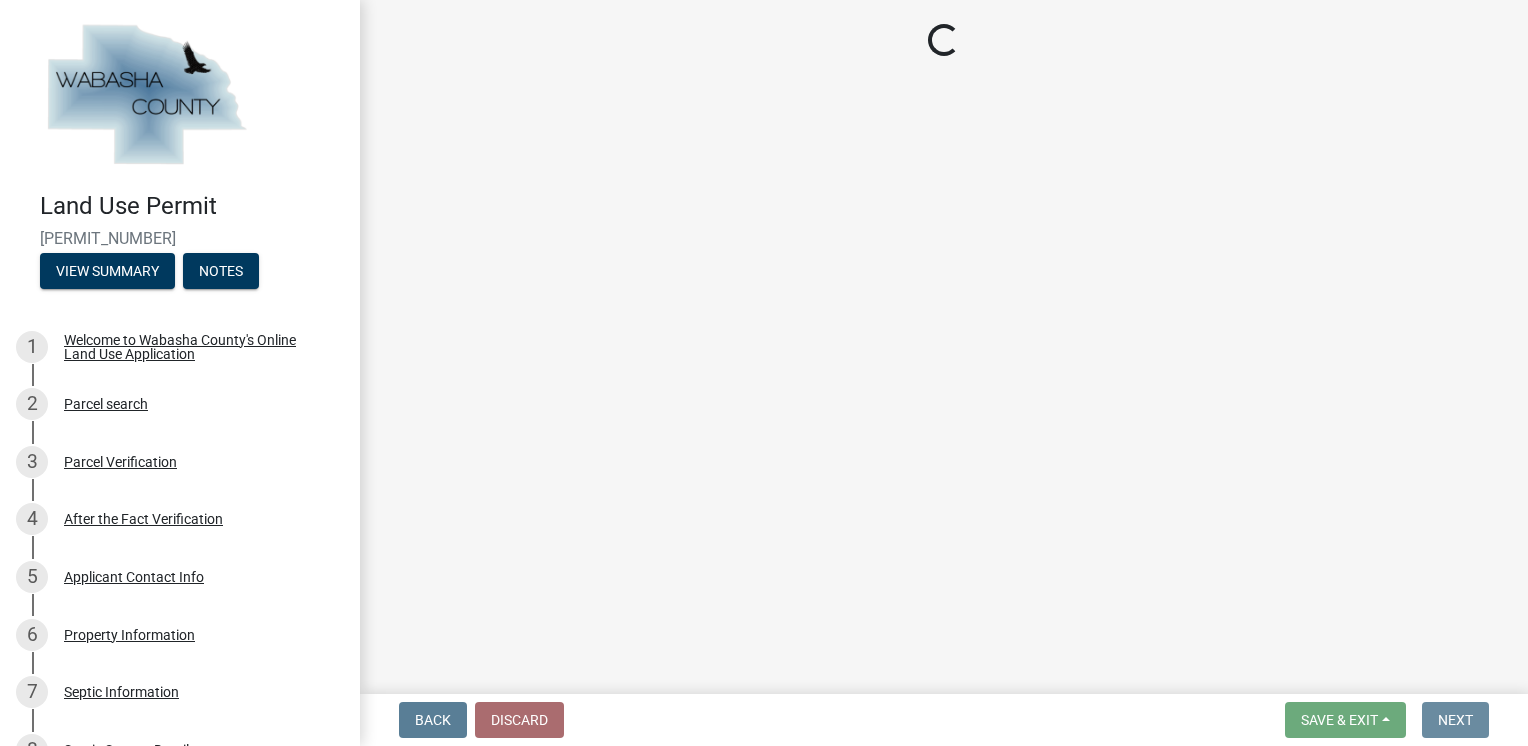 scroll, scrollTop: 0, scrollLeft: 0, axis: both 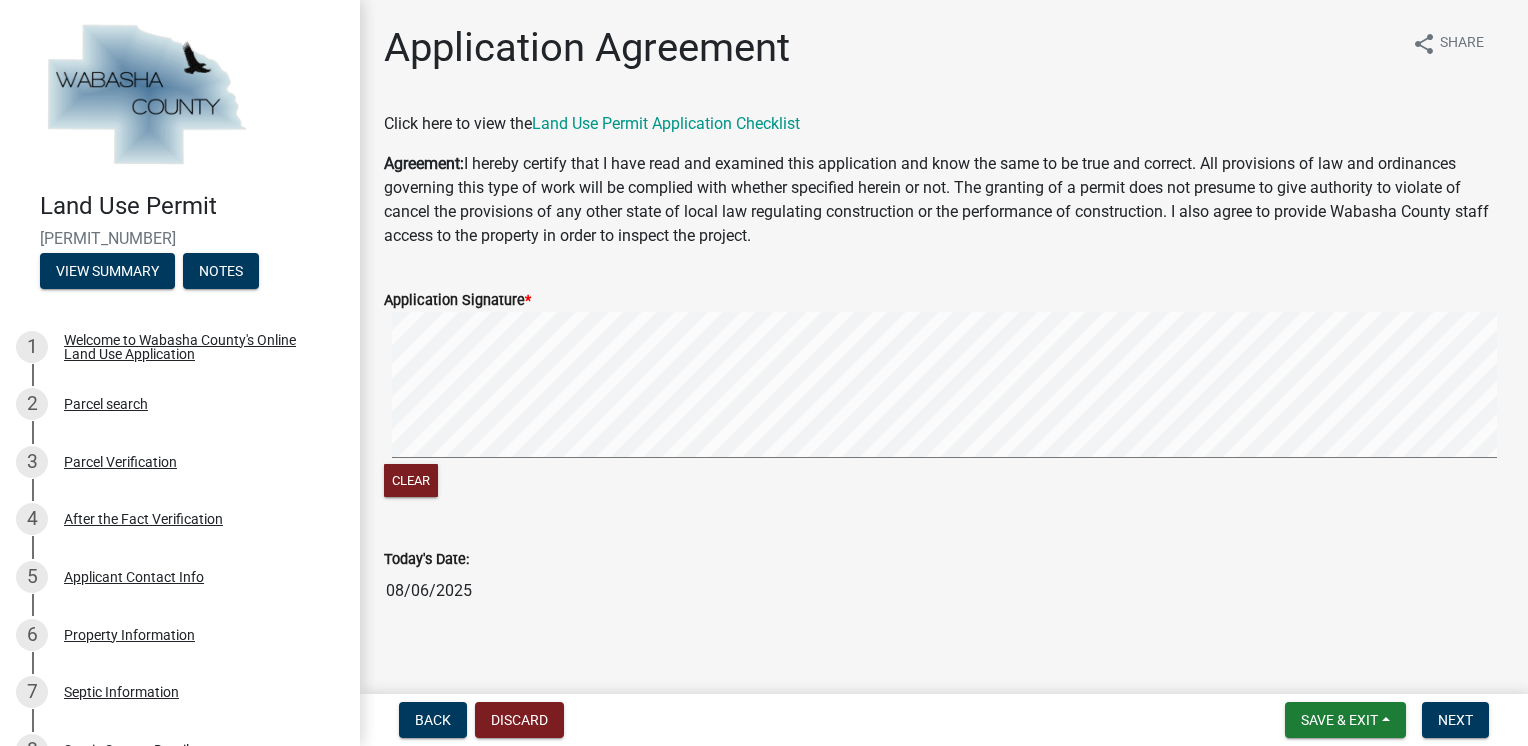 click on "Application Signature *" 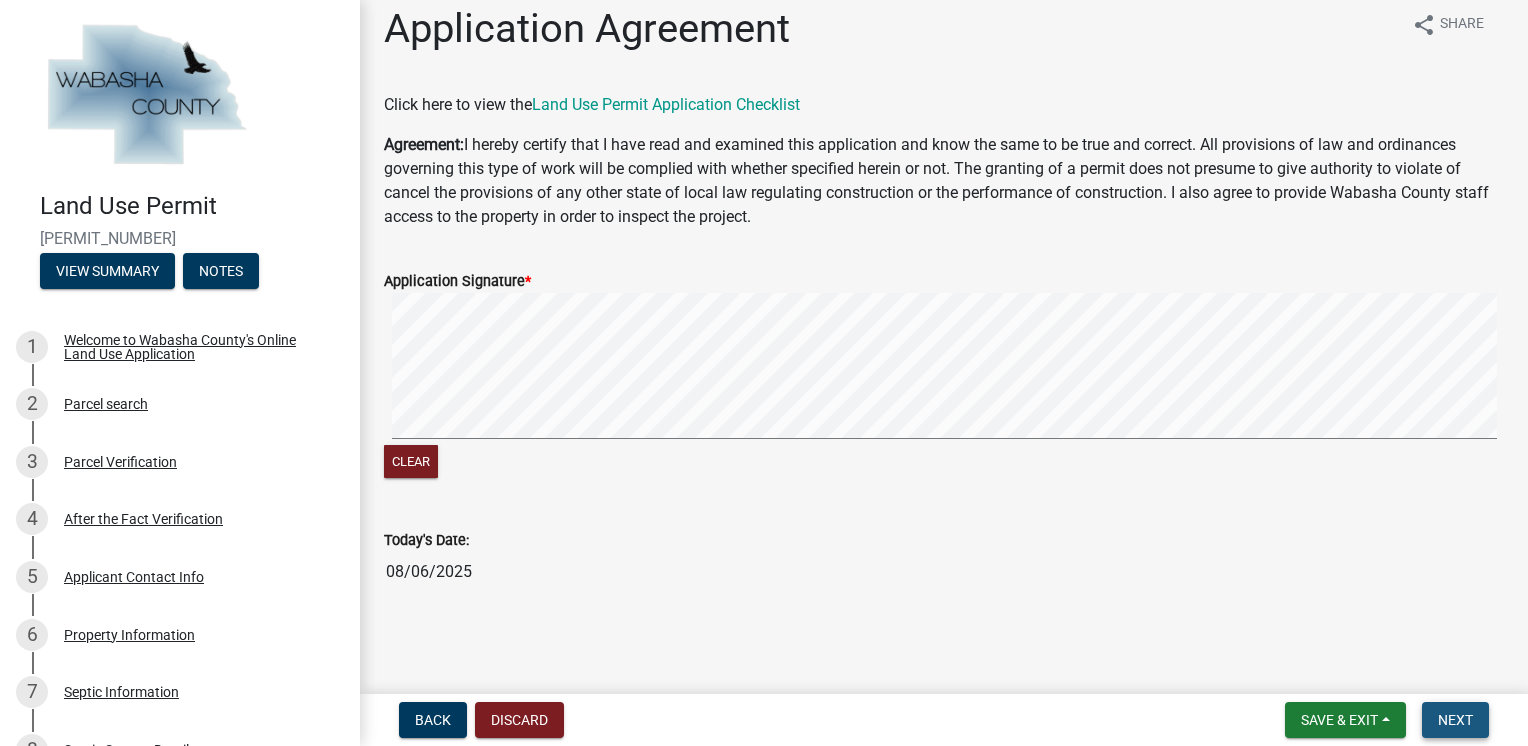 click on "Next" at bounding box center [1455, 720] 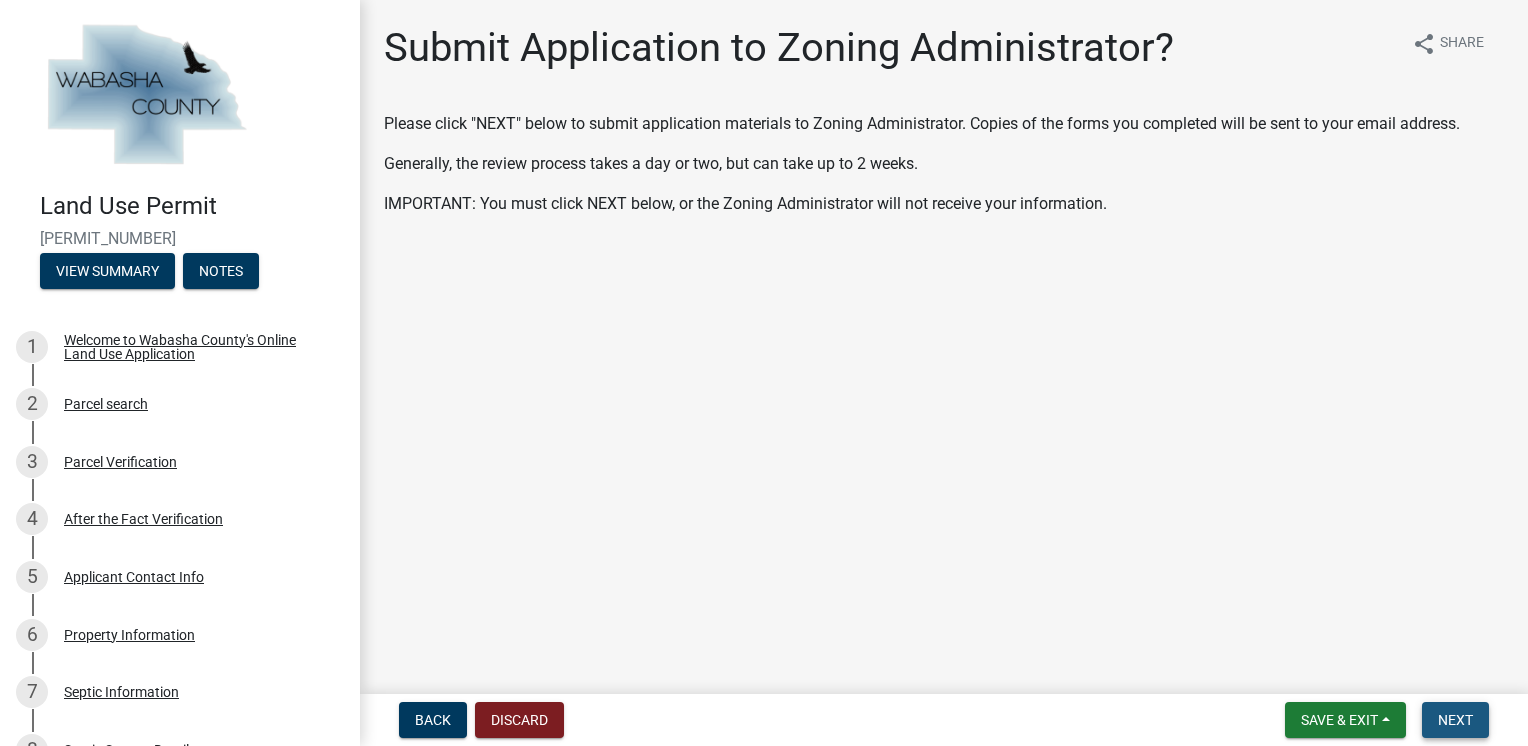 click on "Next" at bounding box center (1455, 720) 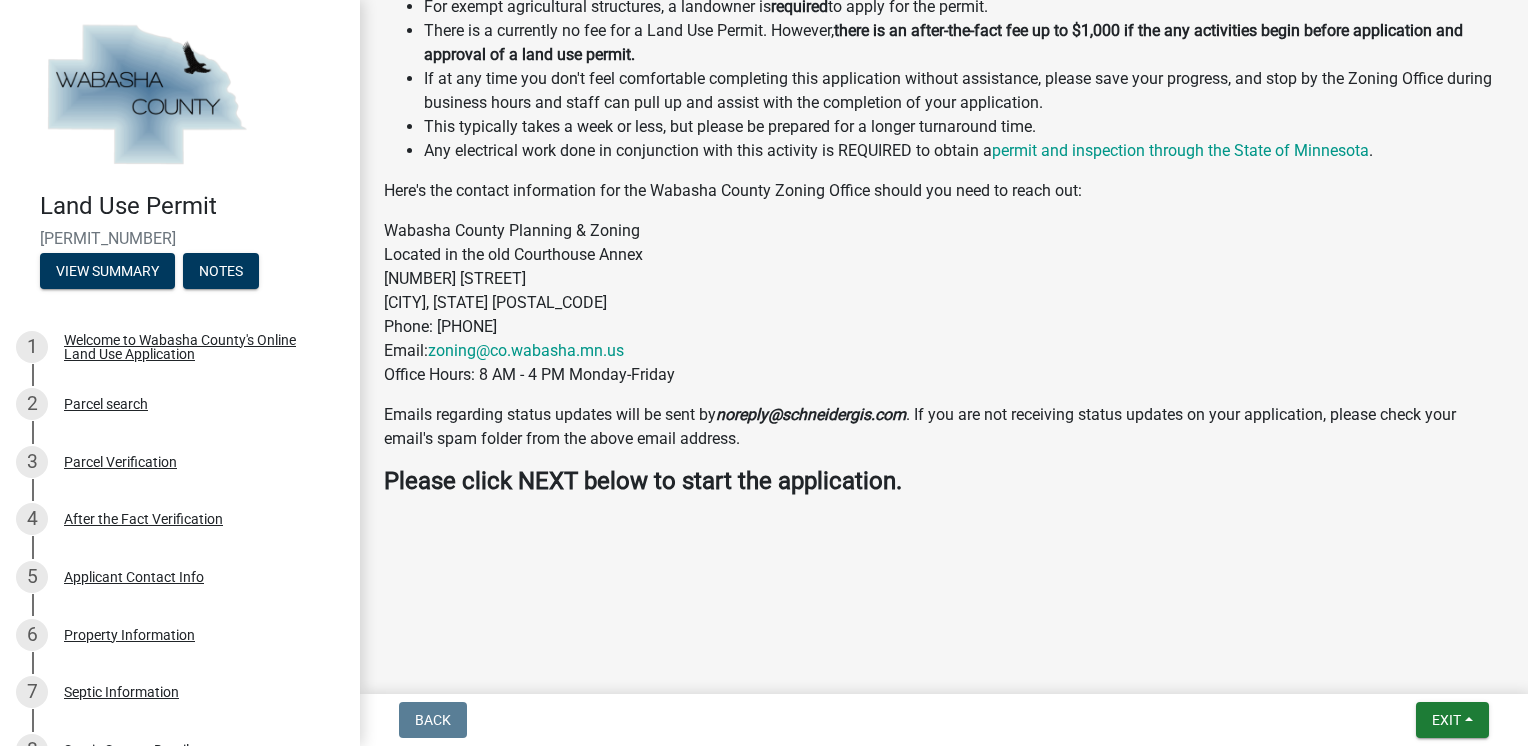 scroll, scrollTop: 665, scrollLeft: 0, axis: vertical 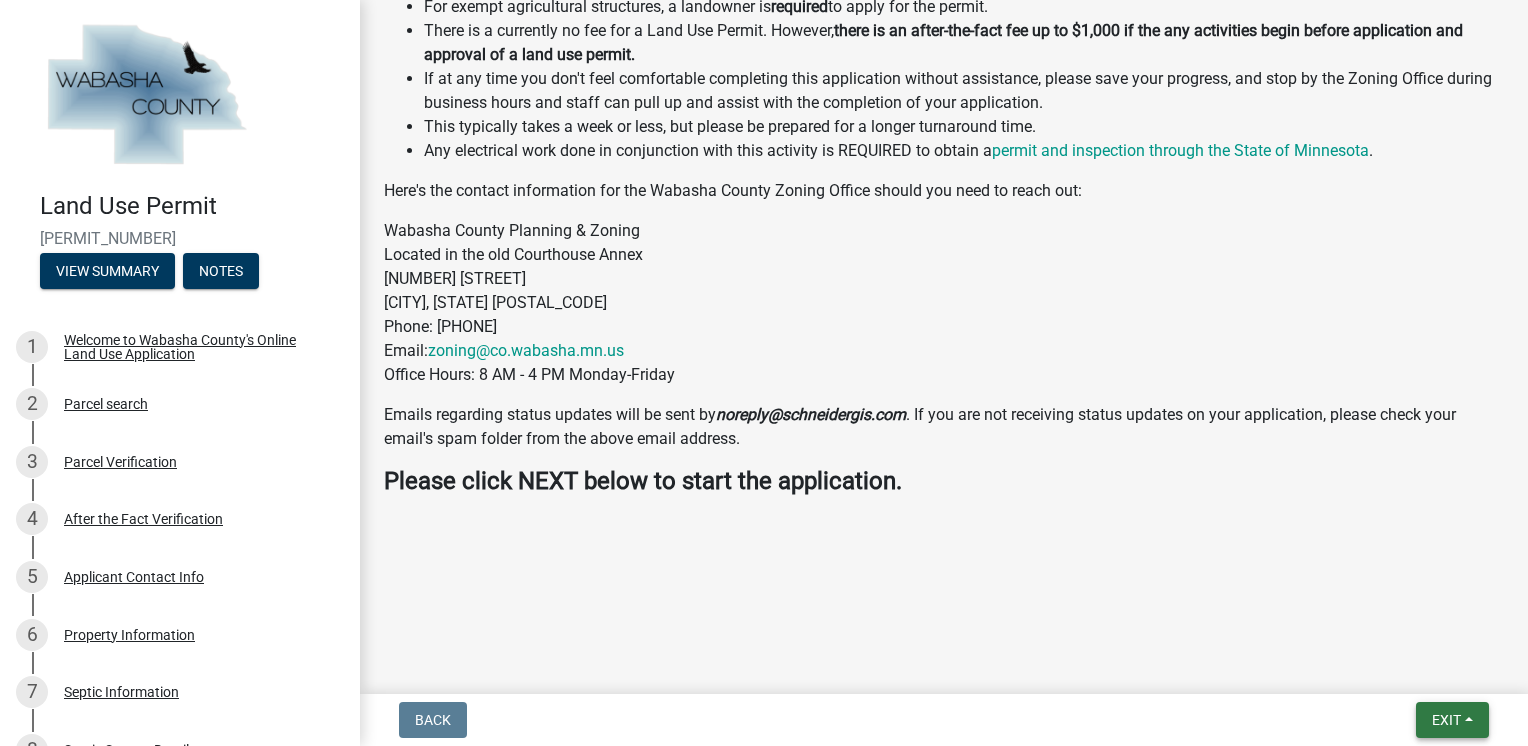 click on "Exit" at bounding box center [1446, 720] 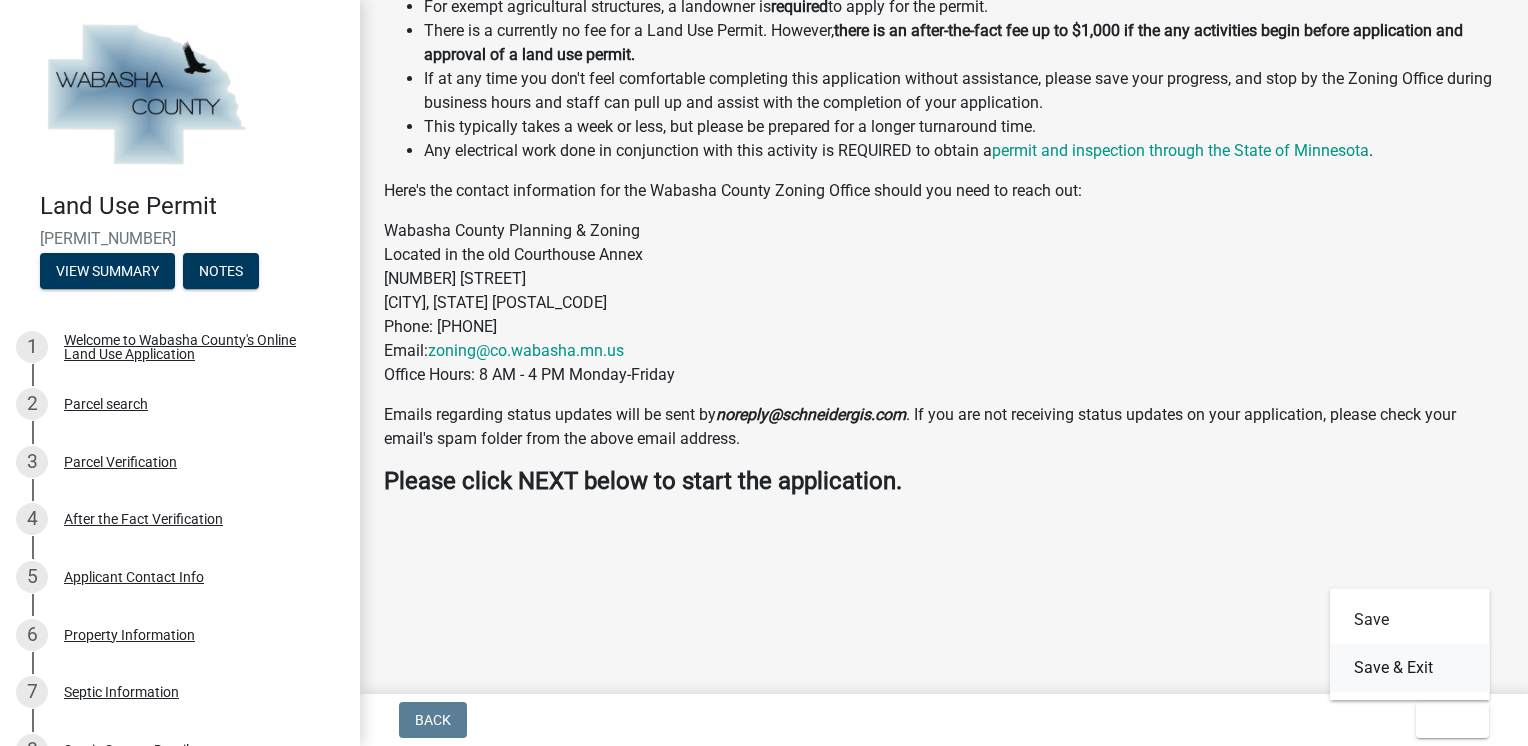 click on "Save & Exit" at bounding box center [1410, 668] 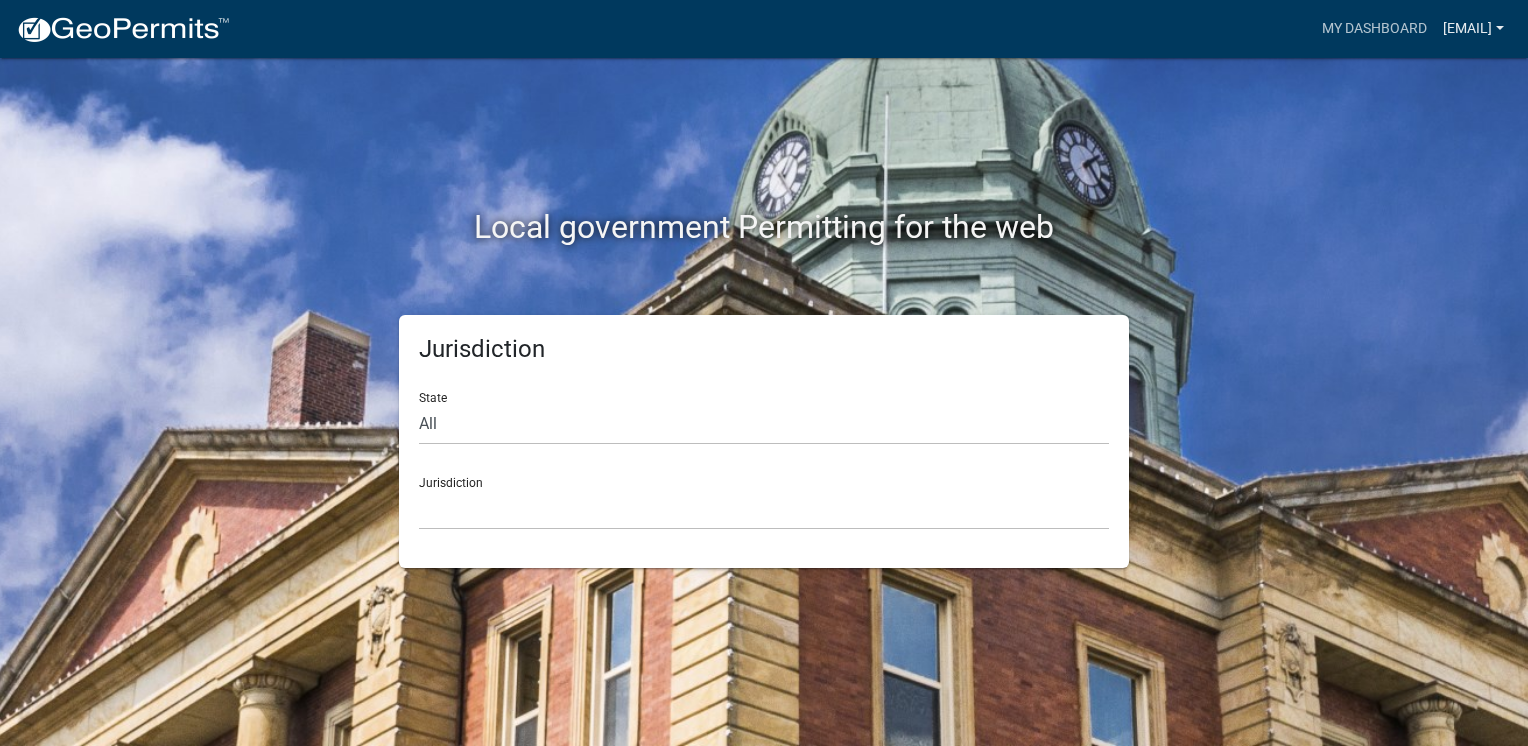 click on "[EMAIL]" at bounding box center [1473, 29] 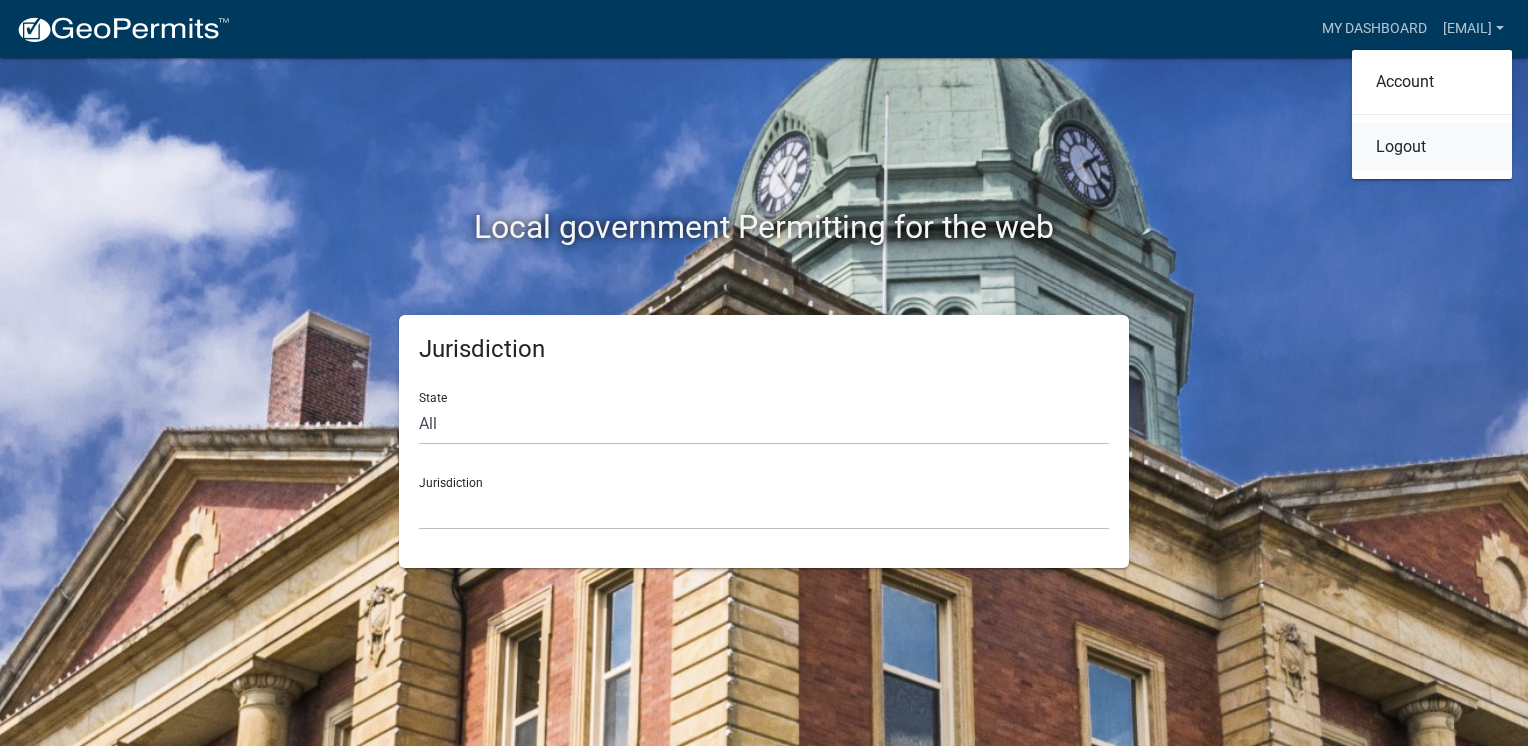 click on "Logout" at bounding box center [1432, 147] 